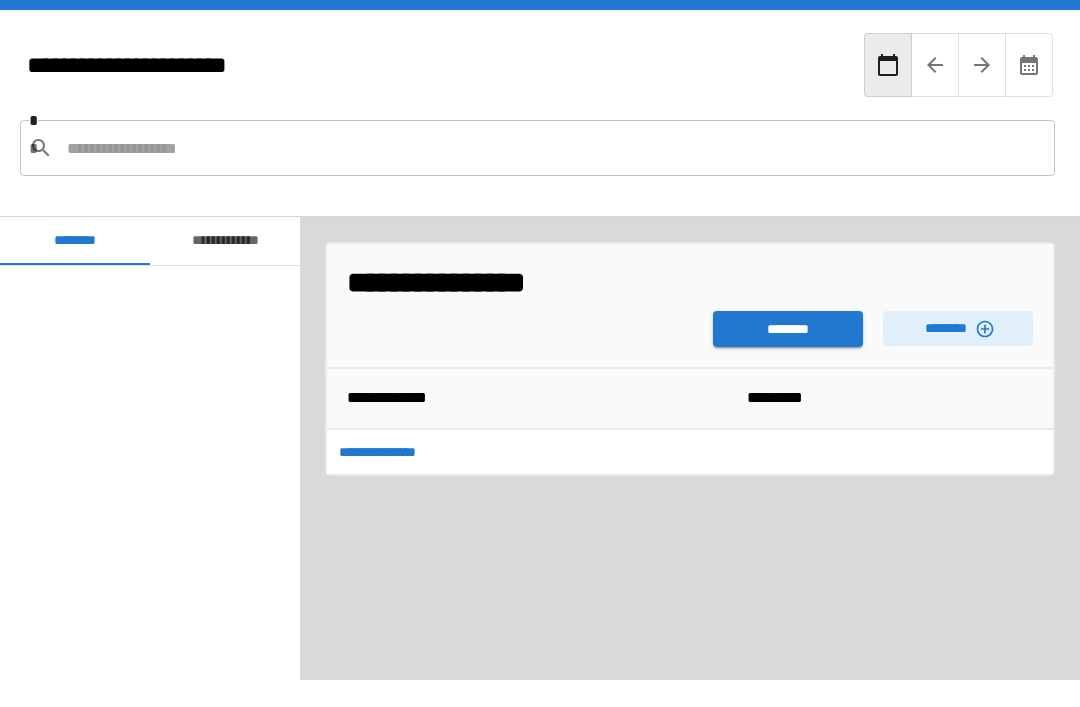 scroll, scrollTop: 64, scrollLeft: 0, axis: vertical 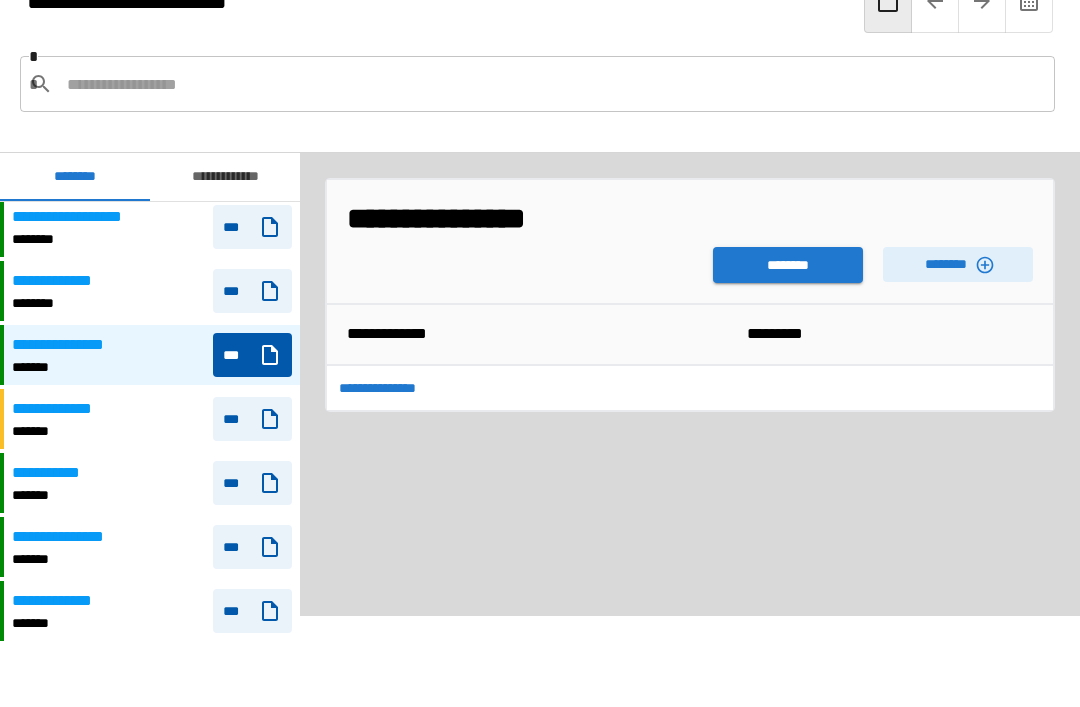 click on "********" at bounding box center [788, 265] 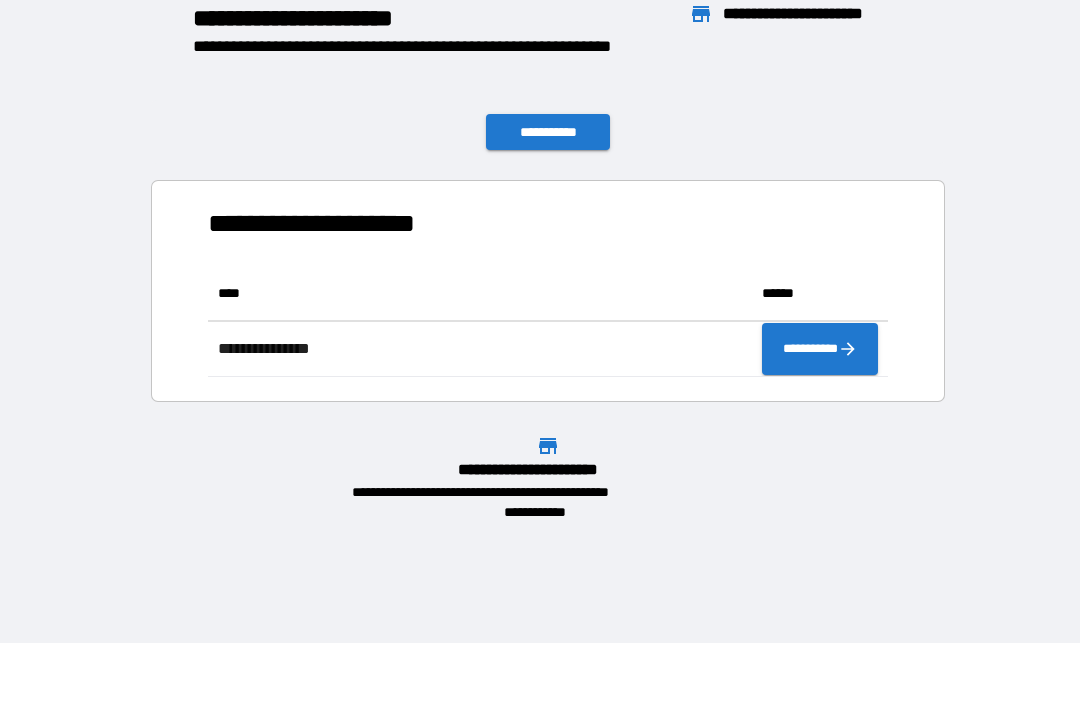 scroll, scrollTop: 111, scrollLeft: 680, axis: both 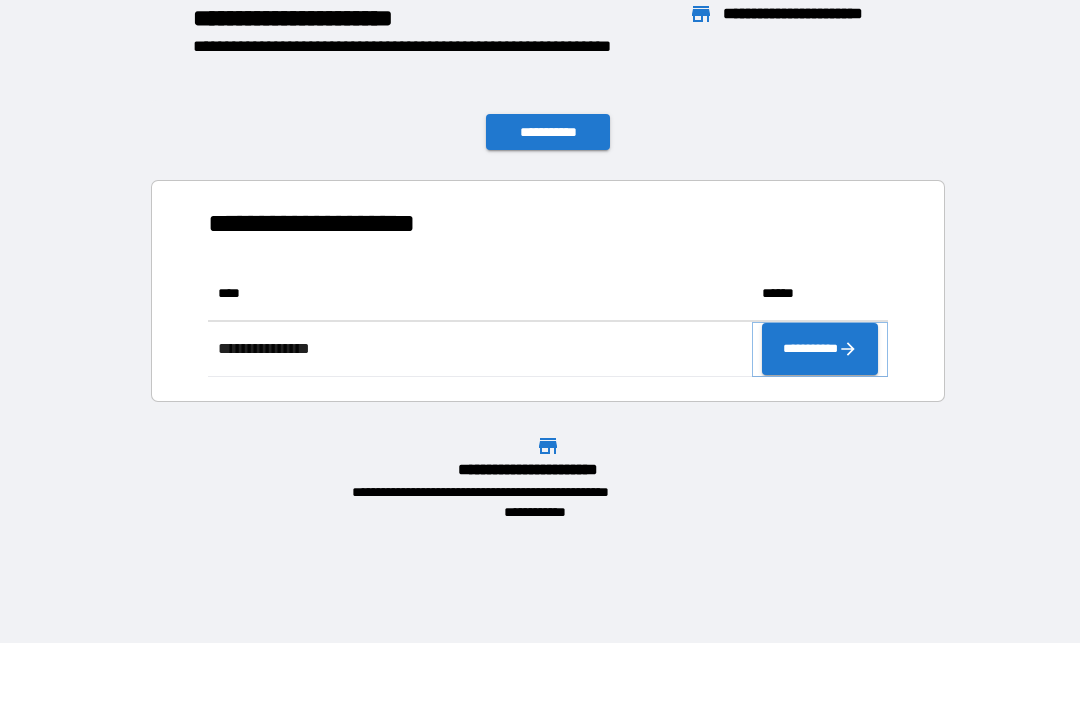 click on "**********" at bounding box center [820, 349] 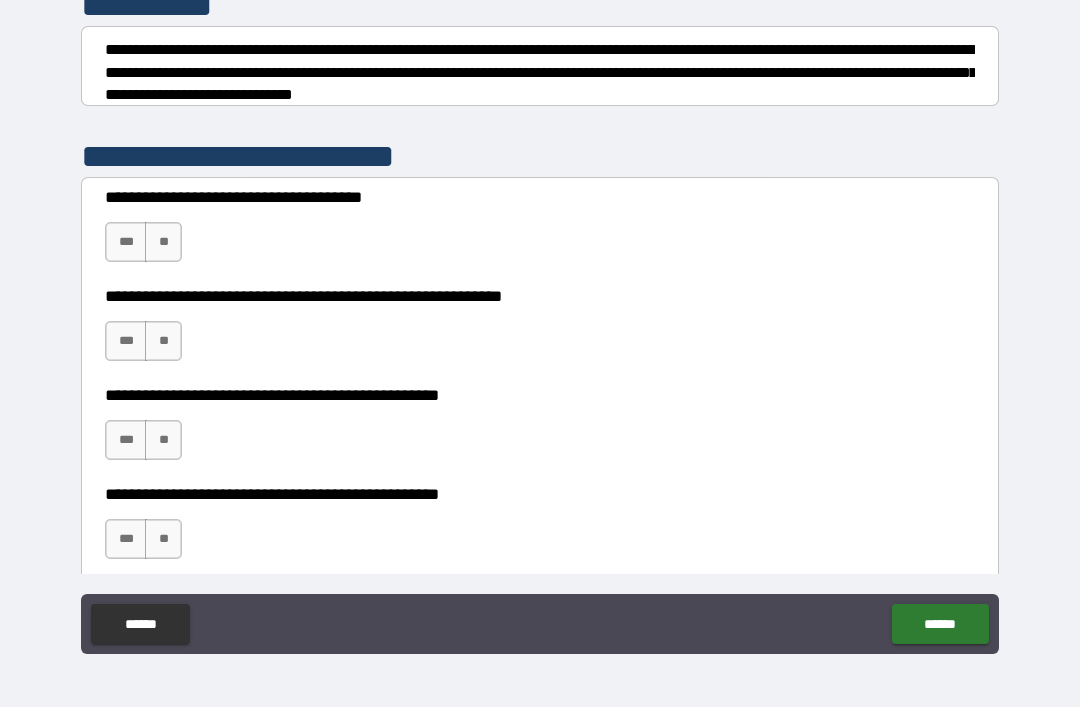 scroll, scrollTop: 281, scrollLeft: 0, axis: vertical 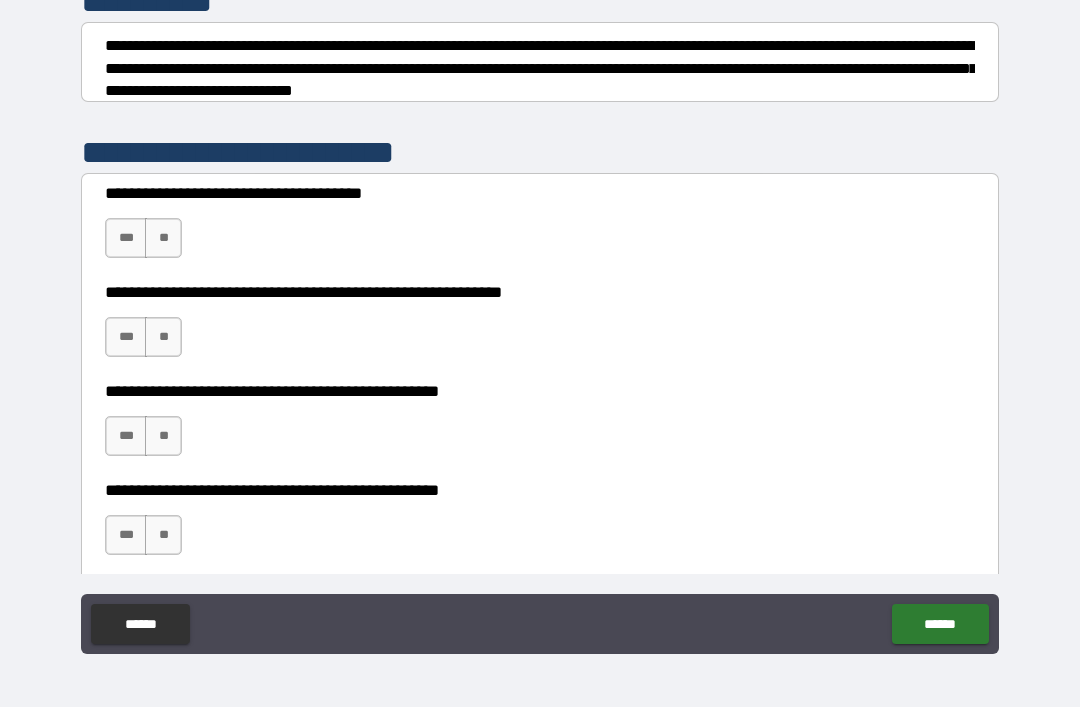 click on "***" at bounding box center (126, 238) 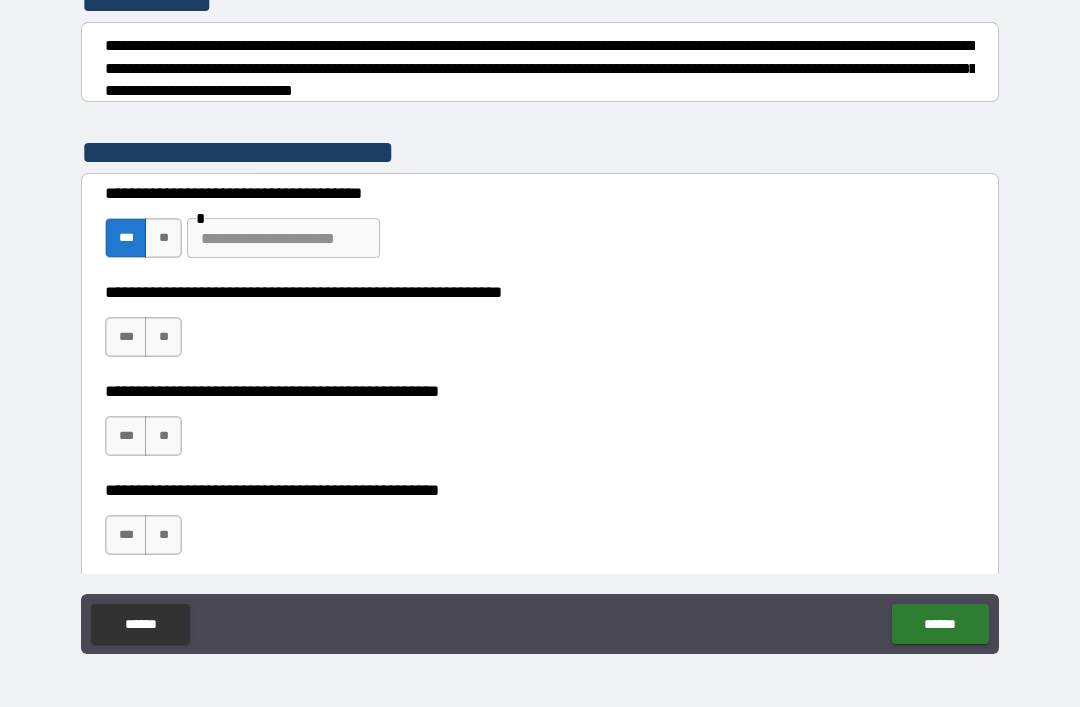 click on "**" at bounding box center (163, 238) 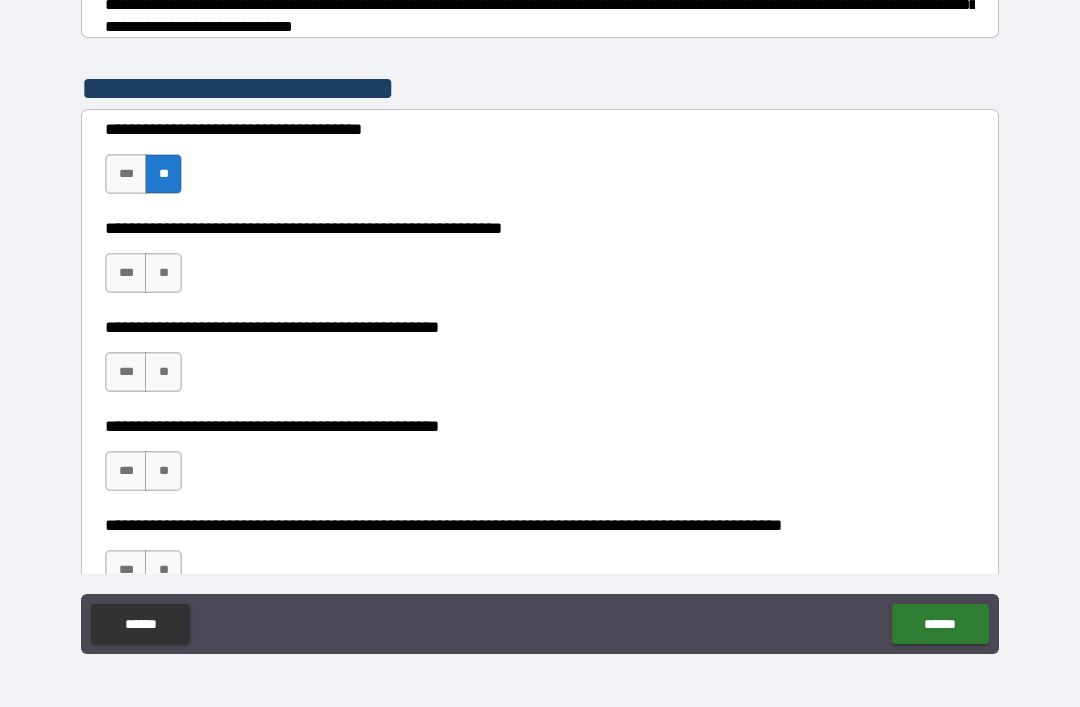 scroll, scrollTop: 346, scrollLeft: 0, axis: vertical 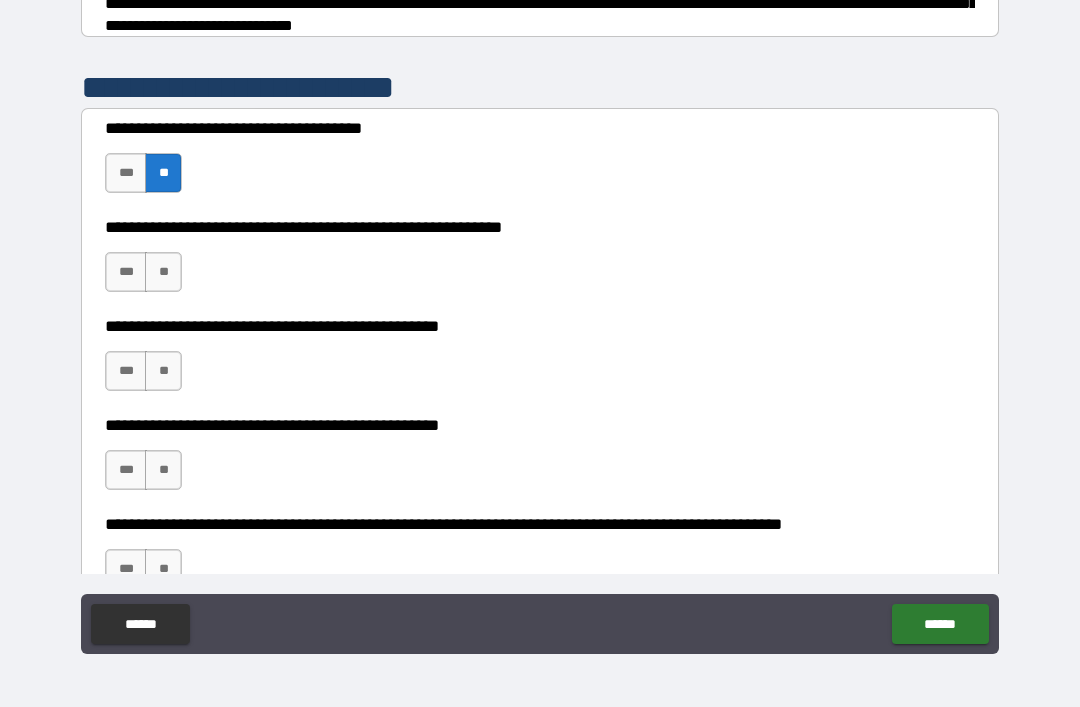 click on "**" at bounding box center (163, 272) 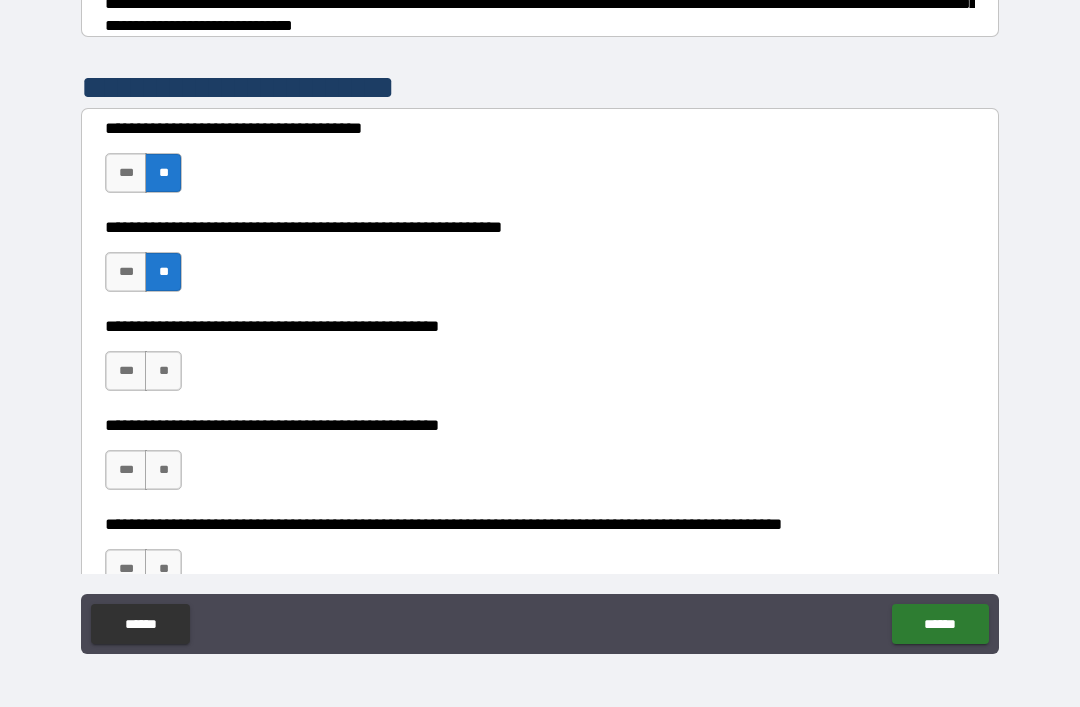 click on "**" at bounding box center [163, 371] 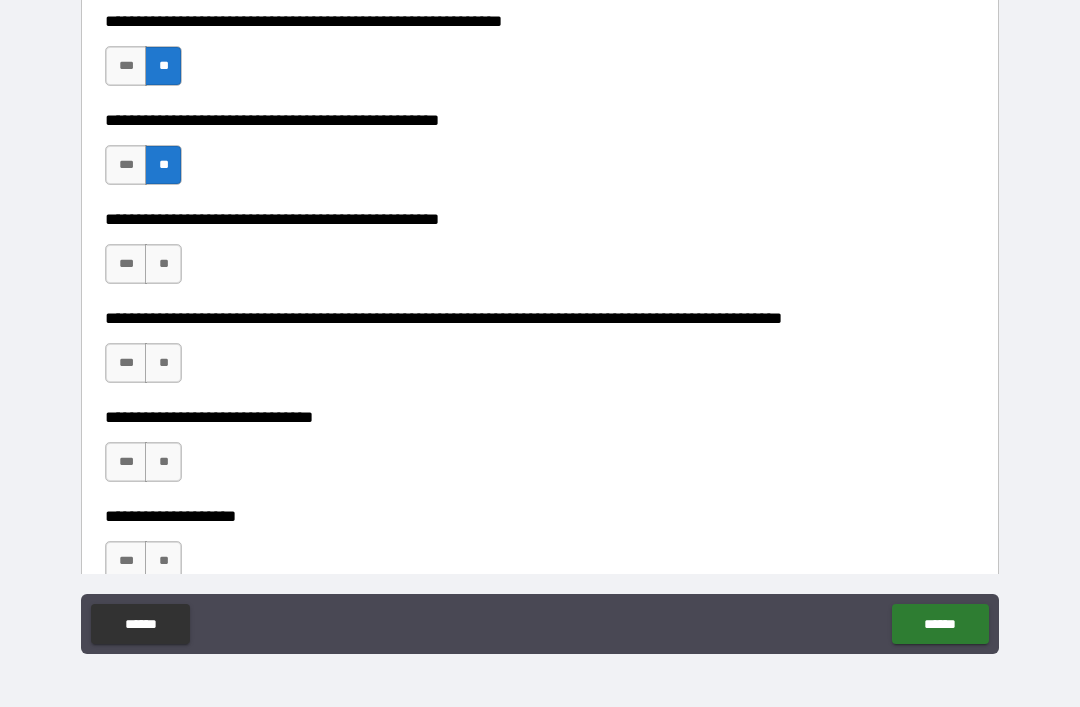 scroll, scrollTop: 553, scrollLeft: 0, axis: vertical 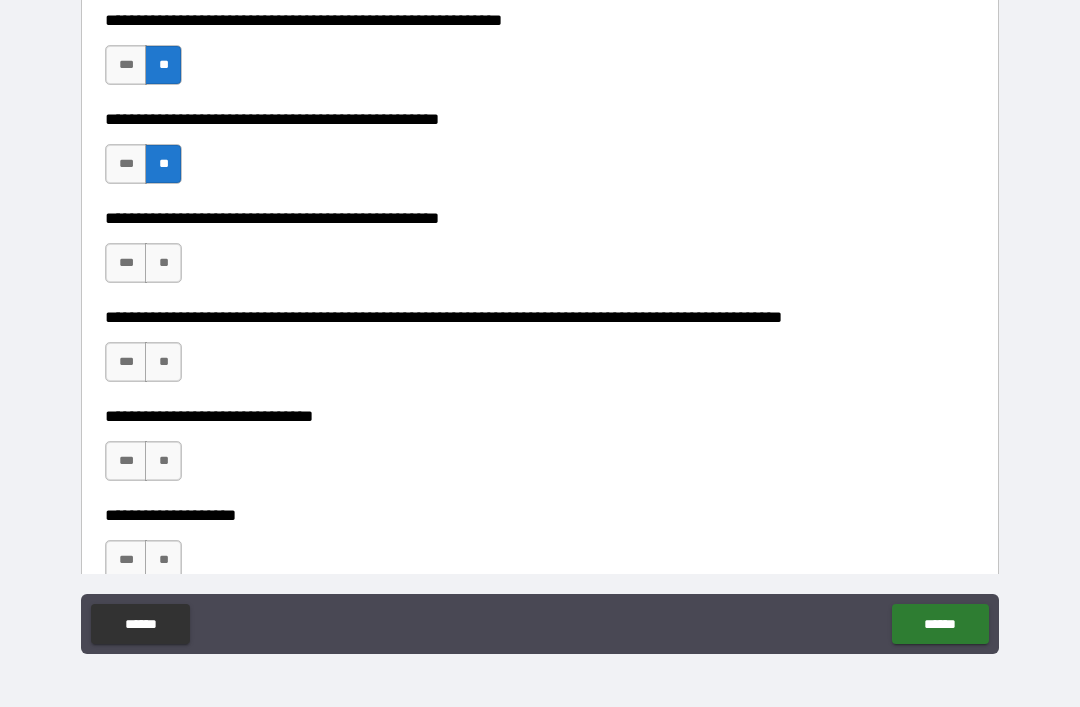 click on "***" at bounding box center [126, 263] 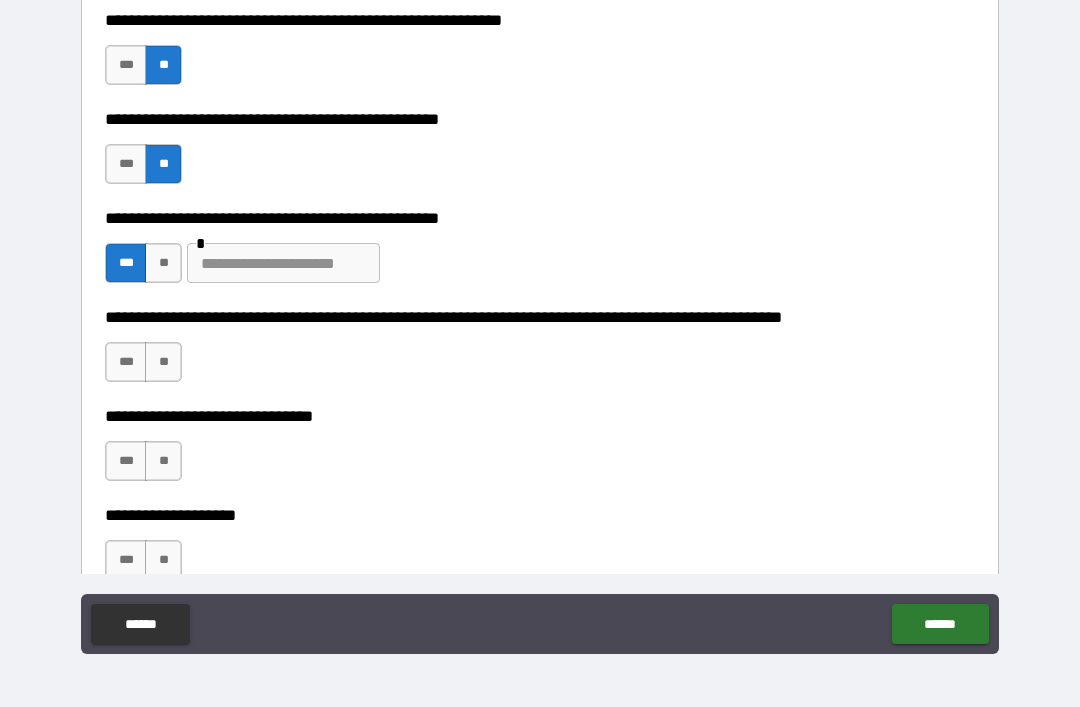 click at bounding box center [283, 263] 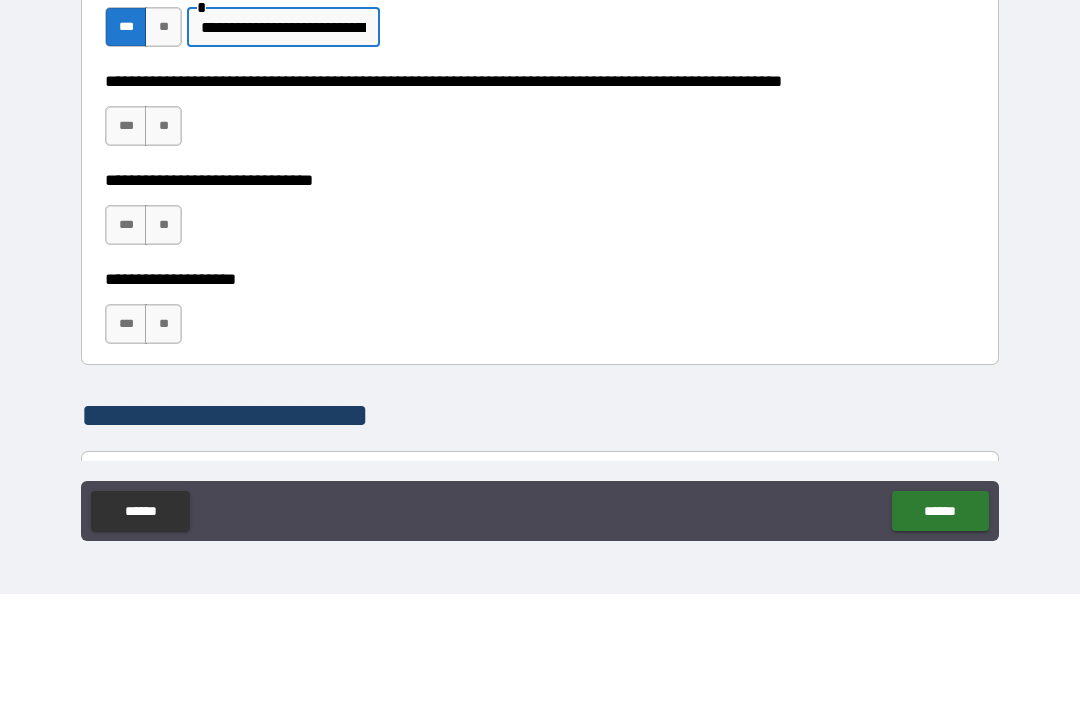 scroll, scrollTop: 687, scrollLeft: 0, axis: vertical 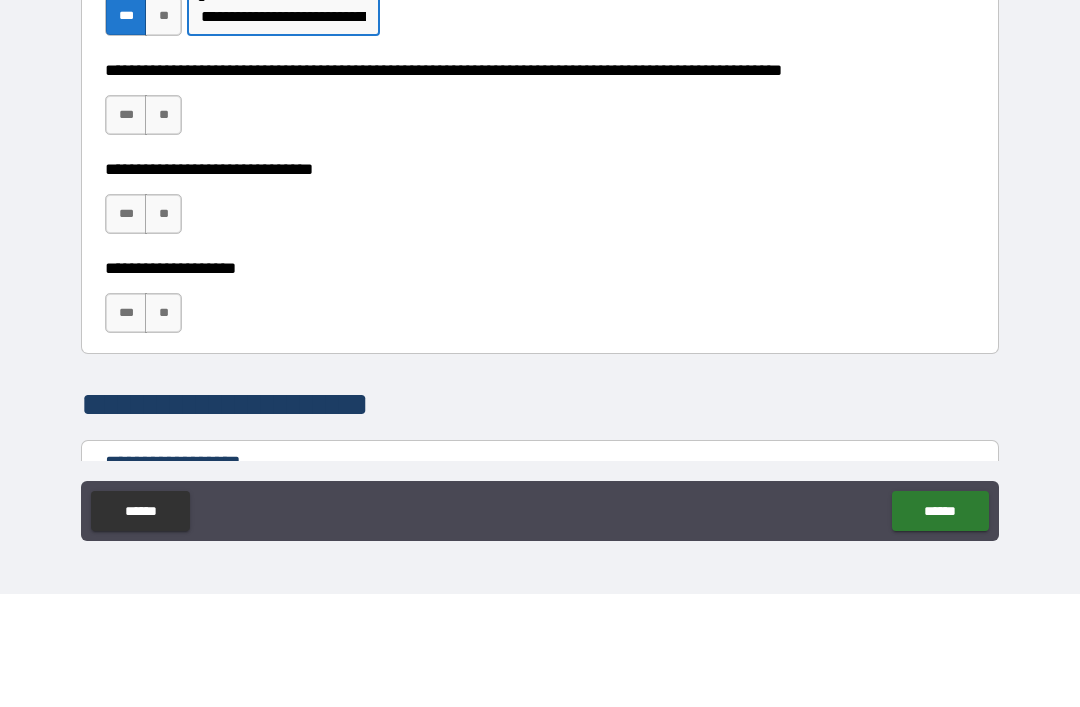 type on "**********" 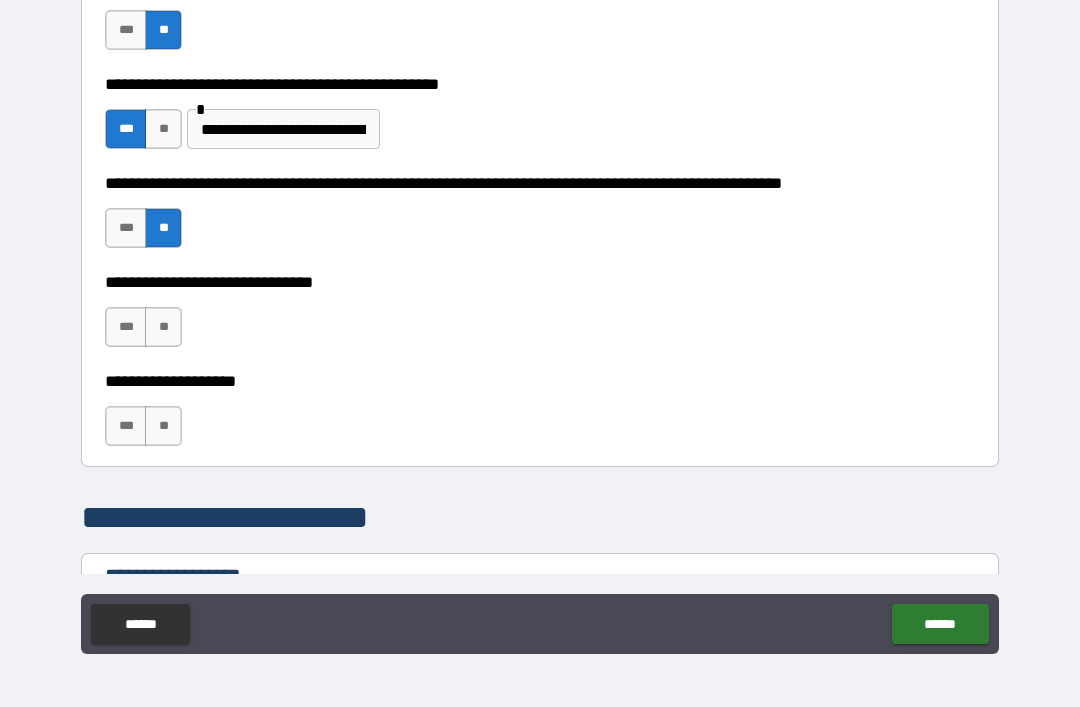 click on "**" at bounding box center [163, 327] 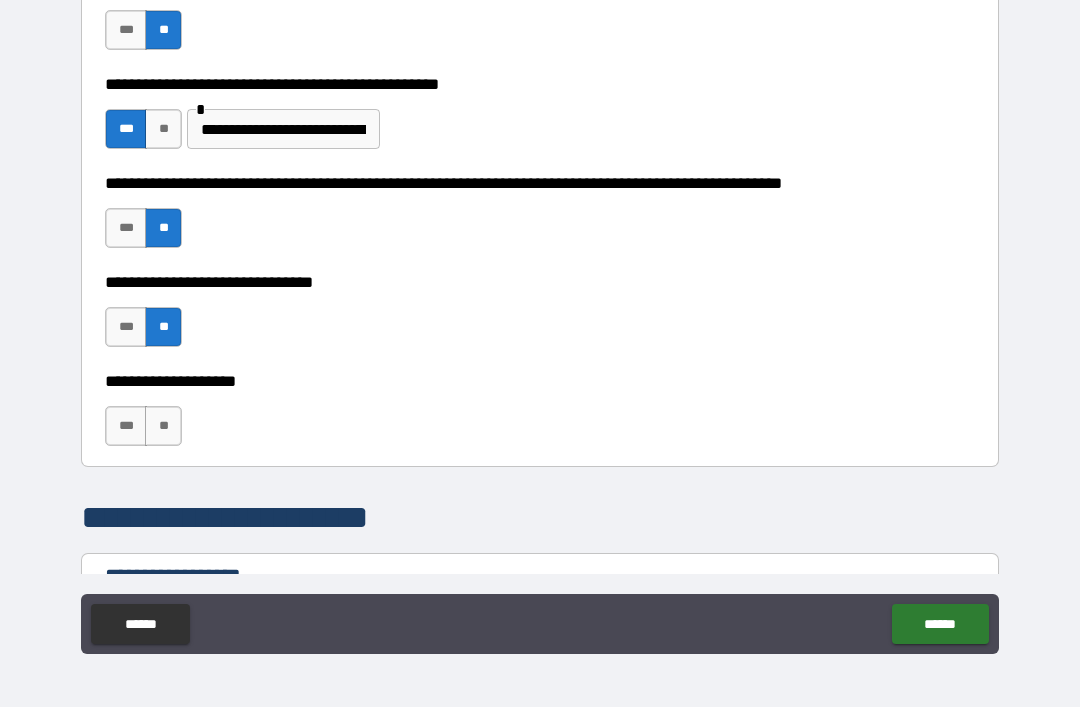 click on "**" at bounding box center (163, 426) 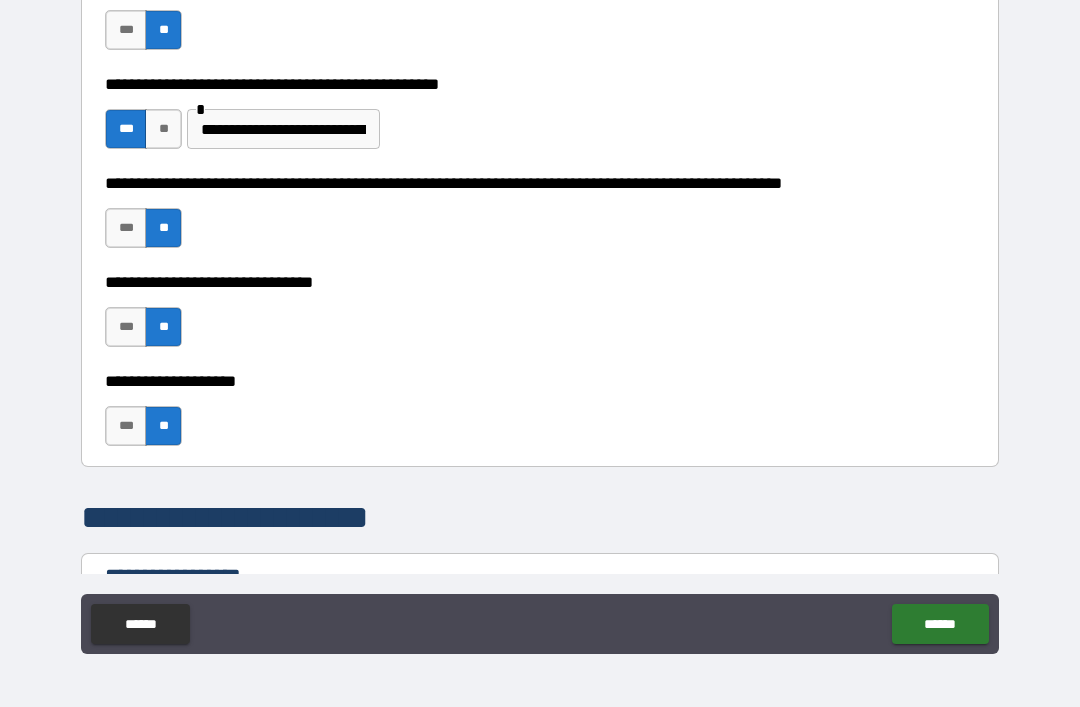 click on "**********" at bounding box center (283, 129) 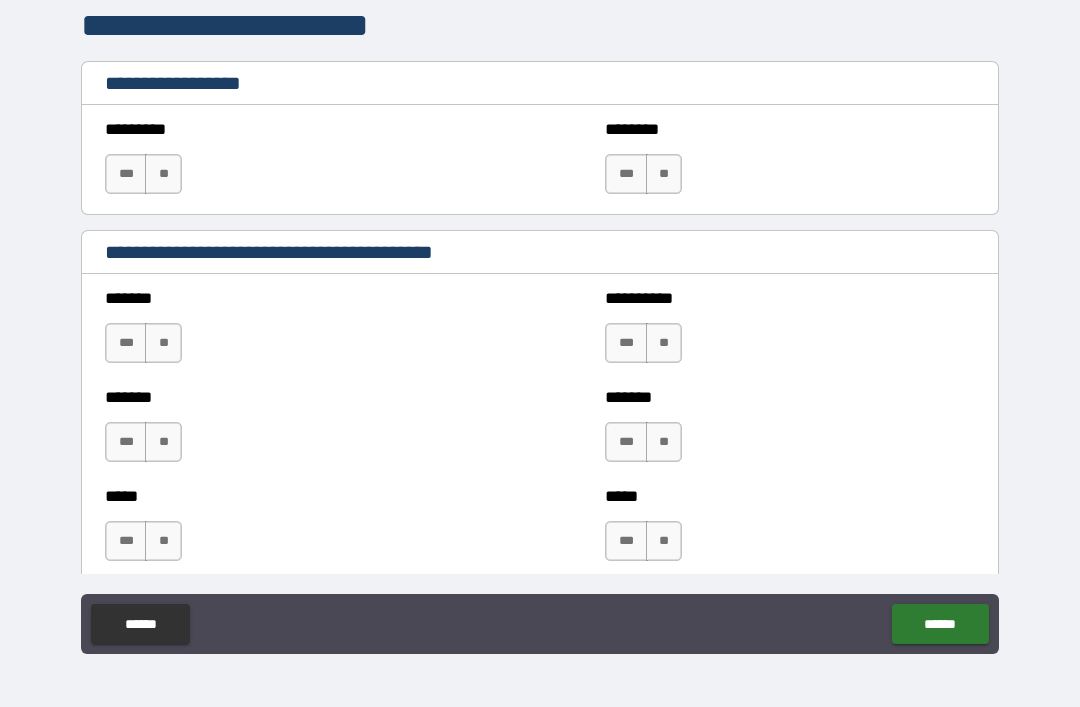 scroll, scrollTop: 1189, scrollLeft: 0, axis: vertical 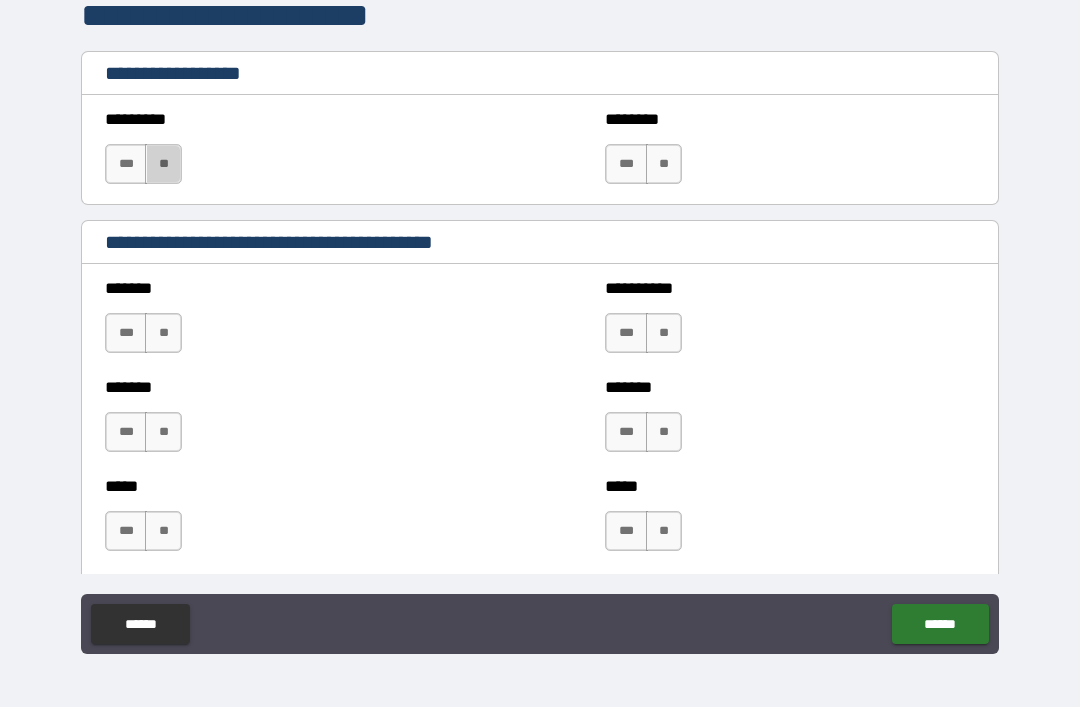 click on "**" at bounding box center (163, 164) 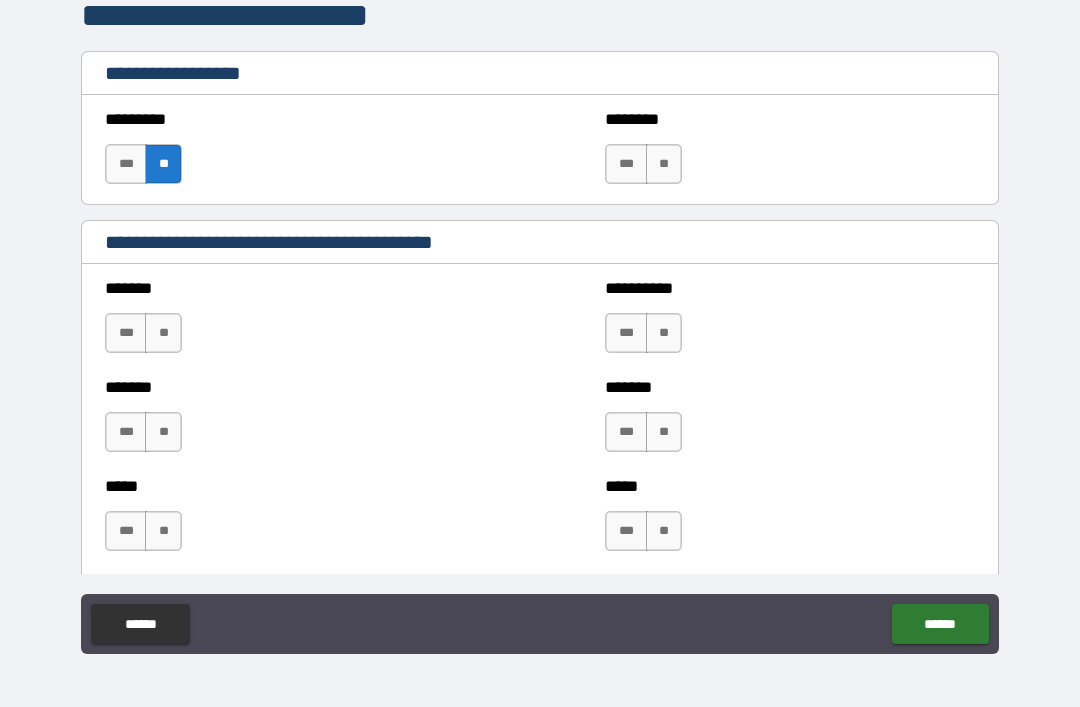 click on "**" at bounding box center [664, 164] 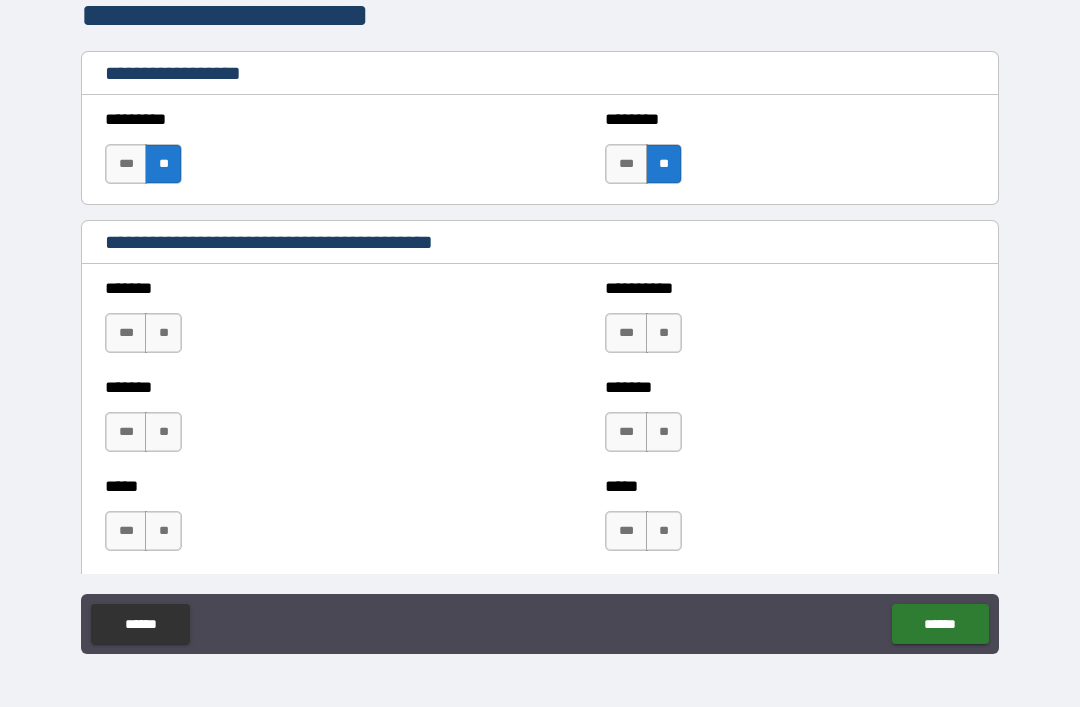 click on "**" at bounding box center (163, 333) 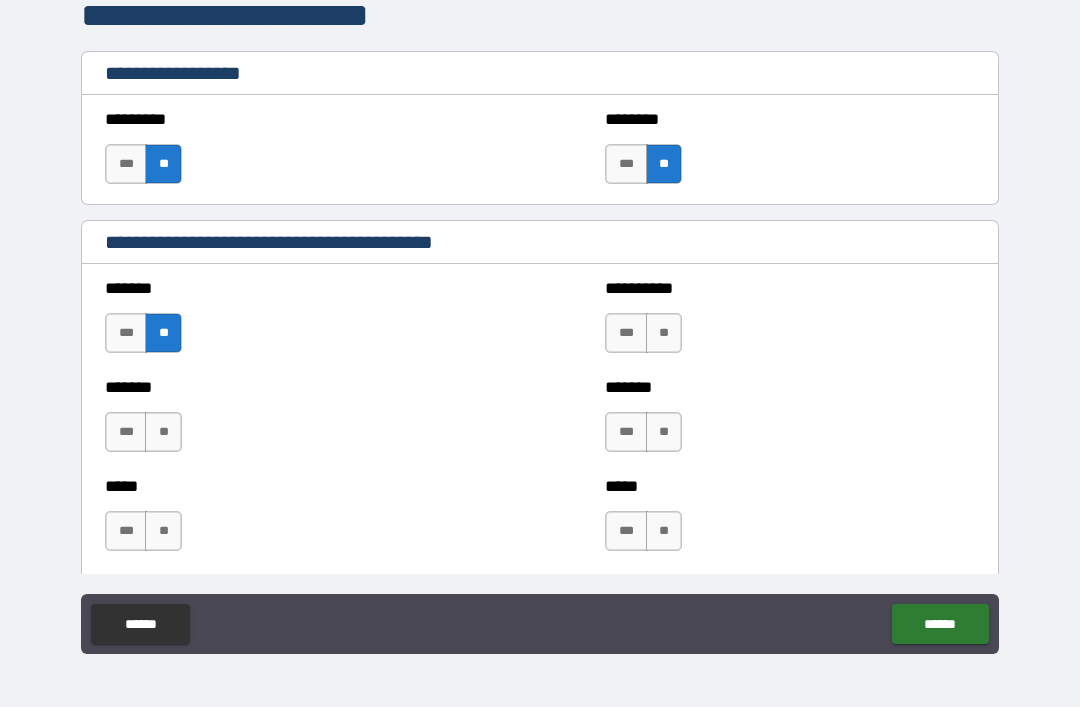 click on "**" at bounding box center (664, 333) 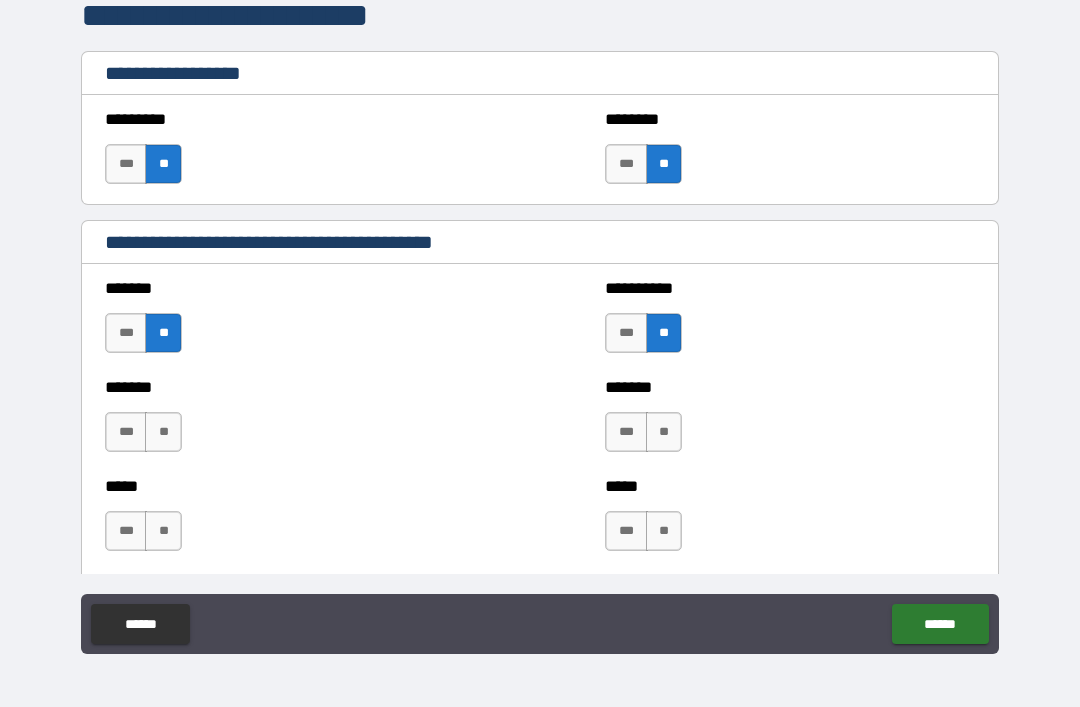 click on "**" at bounding box center [163, 432] 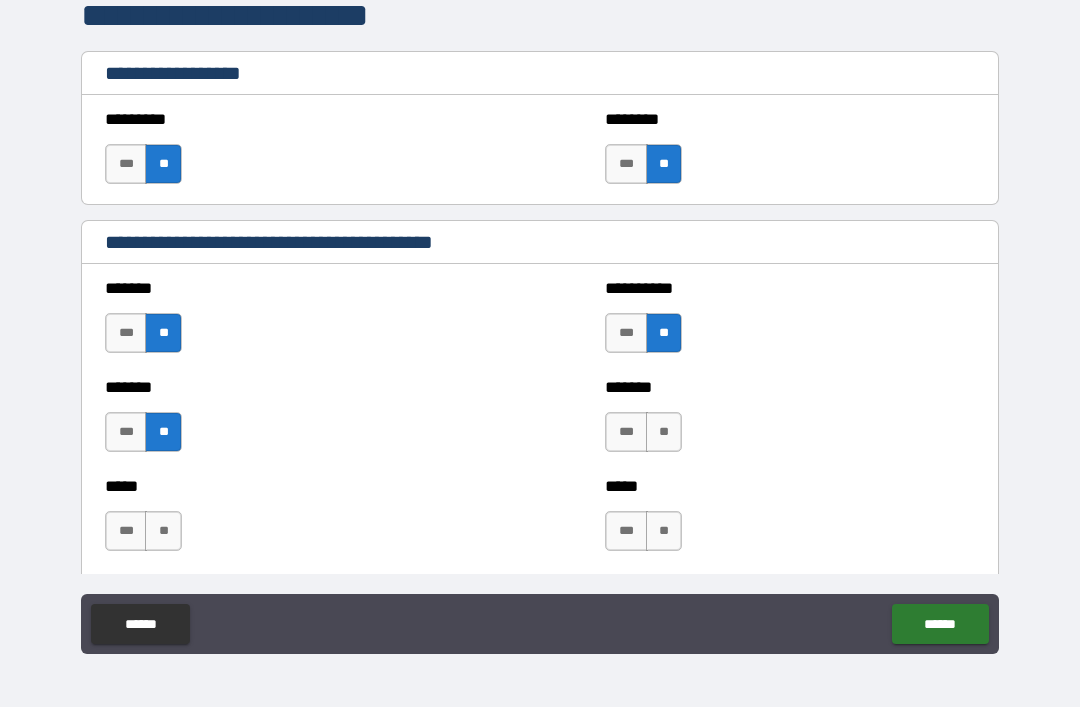 click on "**" at bounding box center [664, 432] 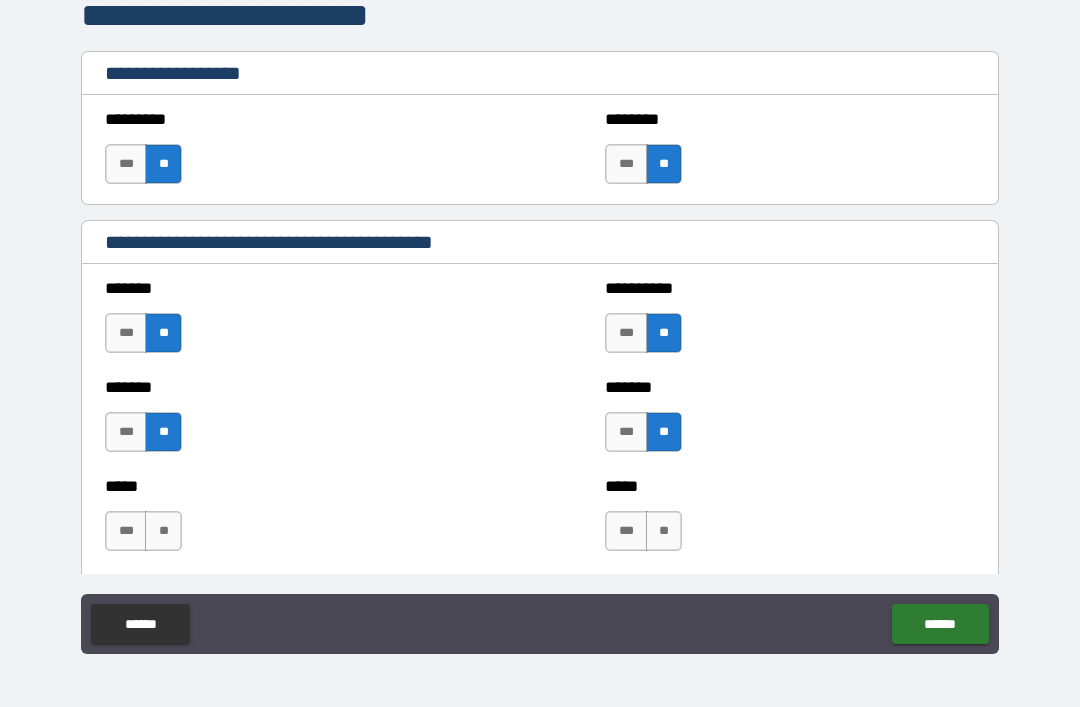 click on "**" at bounding box center [163, 531] 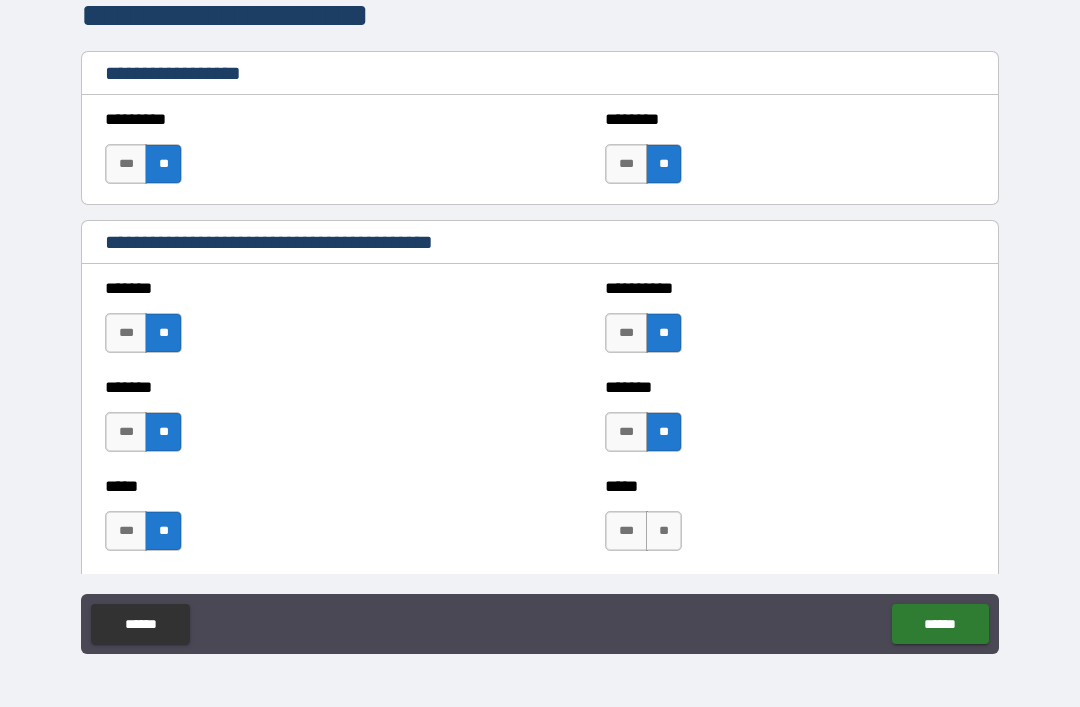 click on "**" at bounding box center (664, 531) 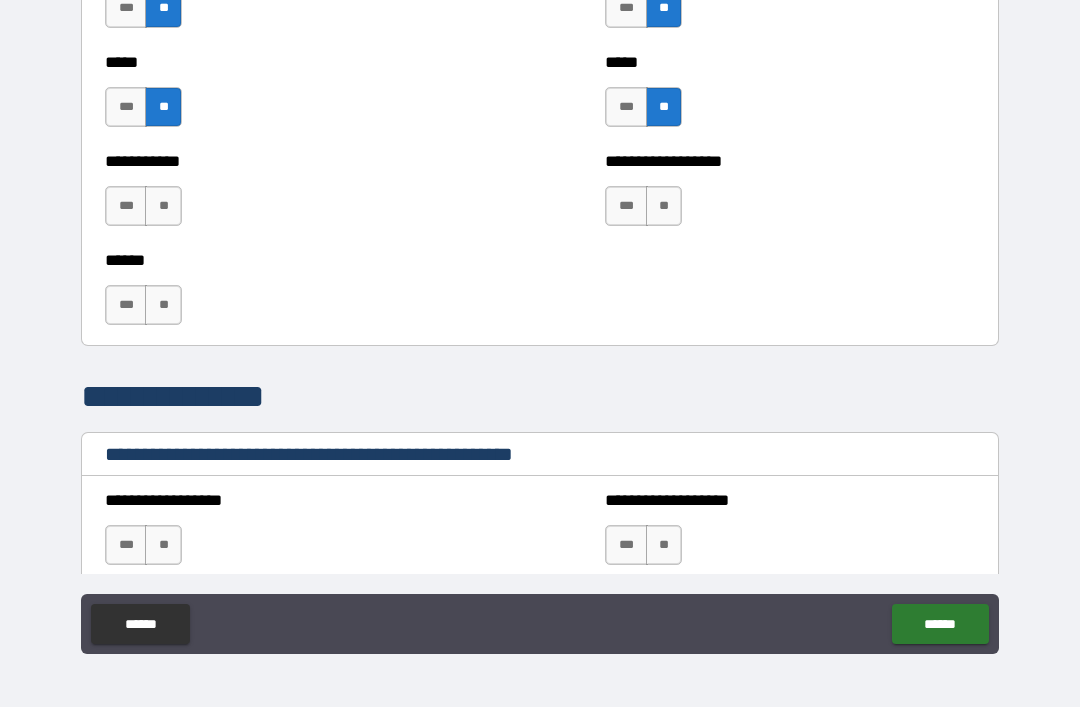 scroll, scrollTop: 1620, scrollLeft: 0, axis: vertical 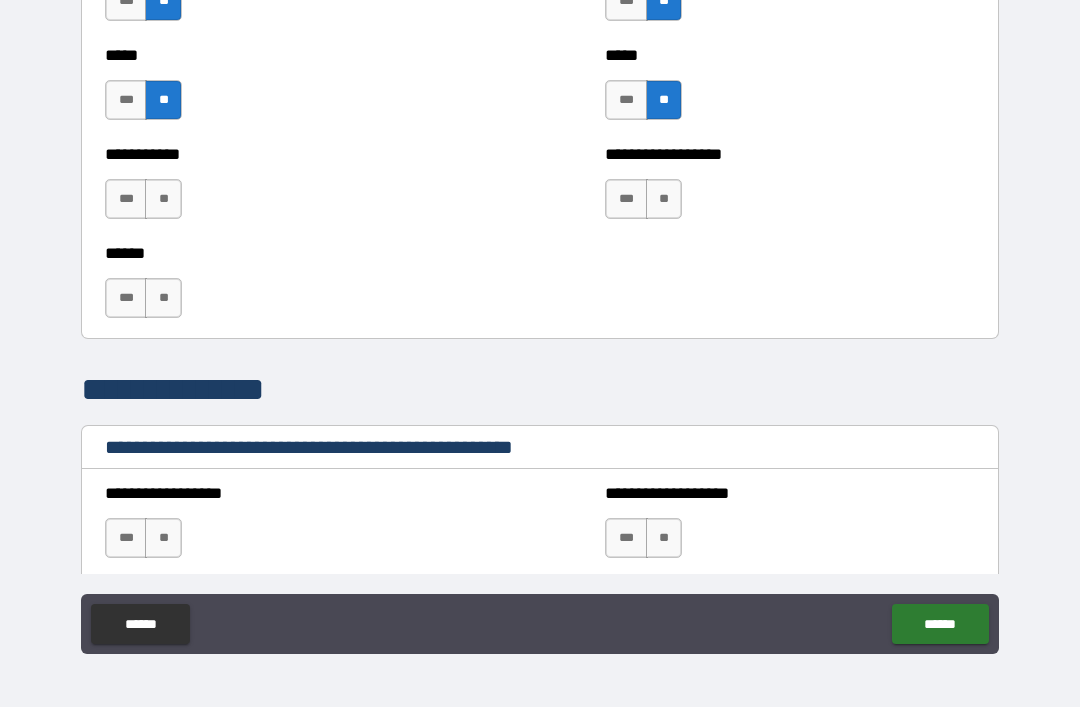 click on "**" at bounding box center (163, 199) 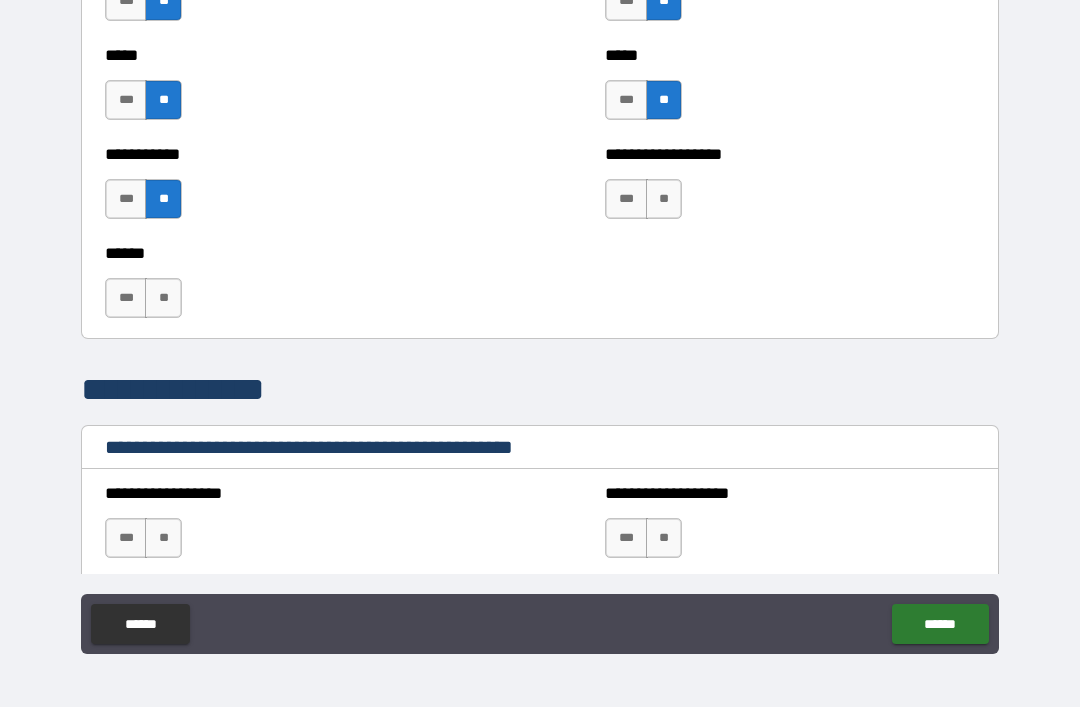 click on "**" at bounding box center [664, 199] 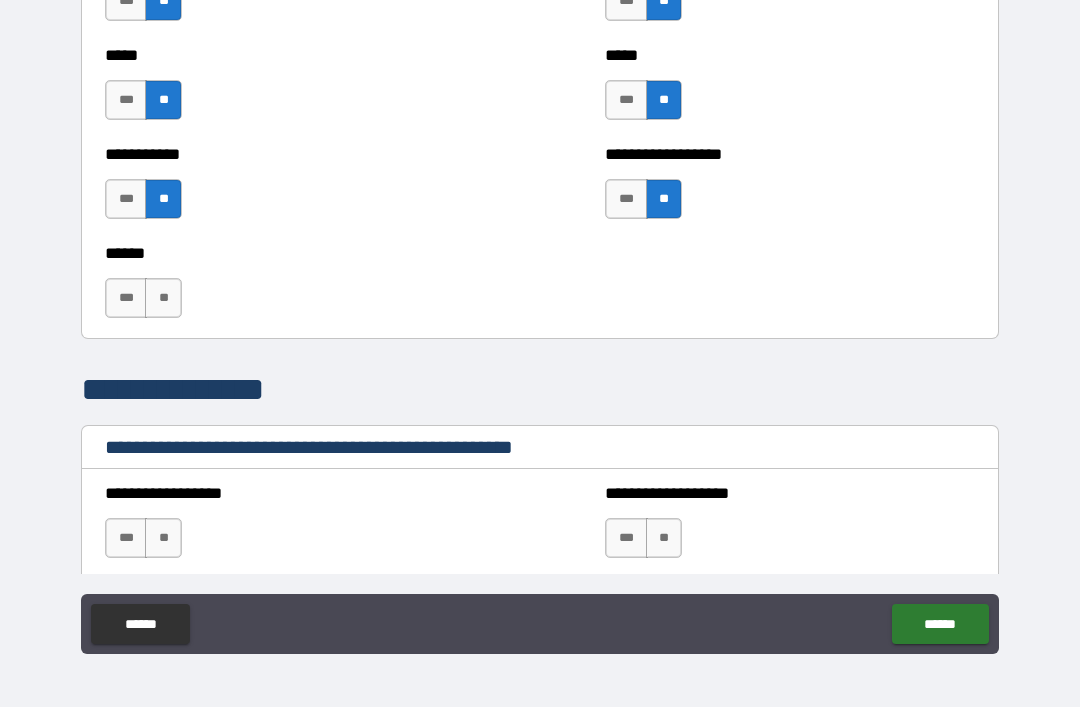 click on "**" at bounding box center (163, 298) 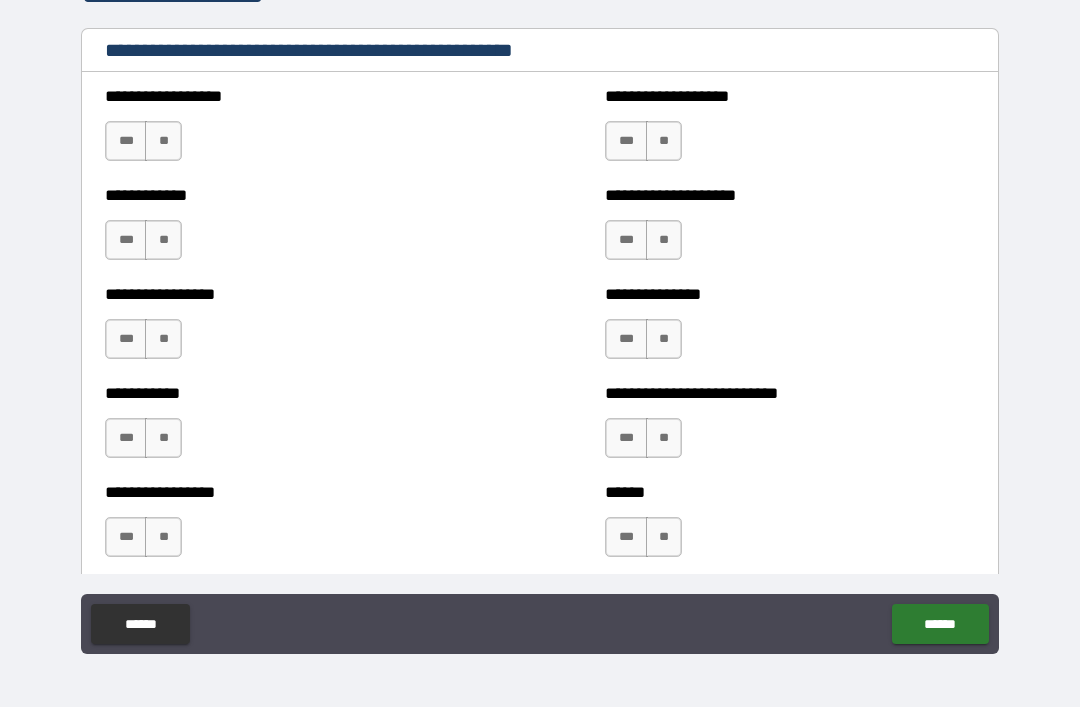 scroll, scrollTop: 2022, scrollLeft: 0, axis: vertical 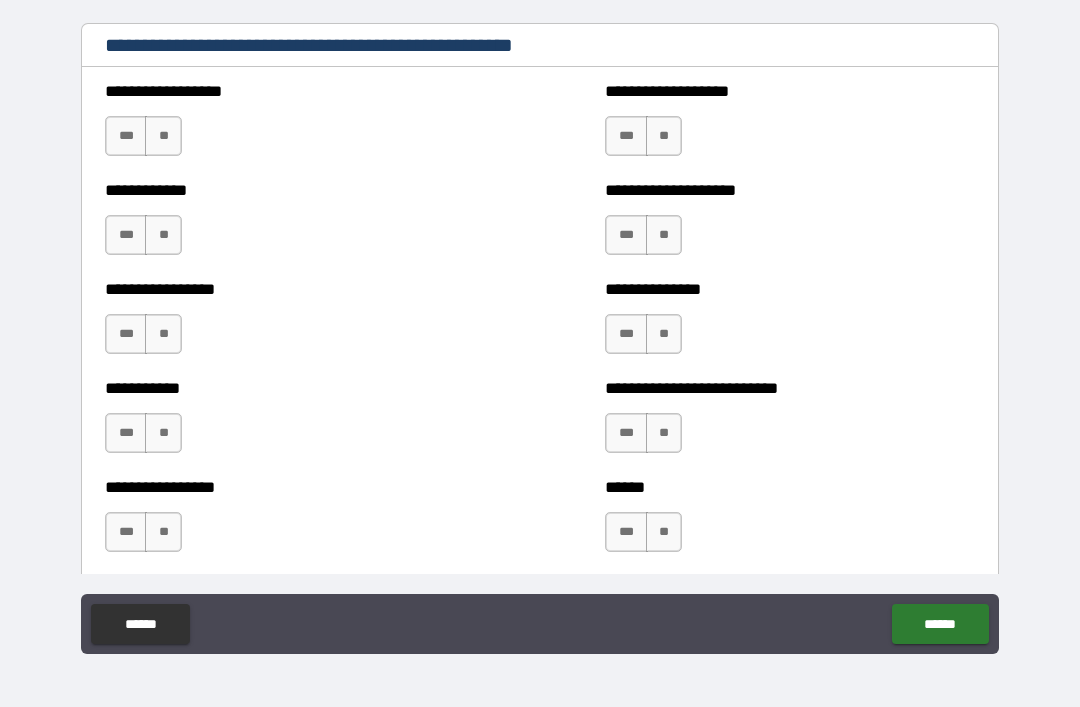 click on "**" at bounding box center (163, 136) 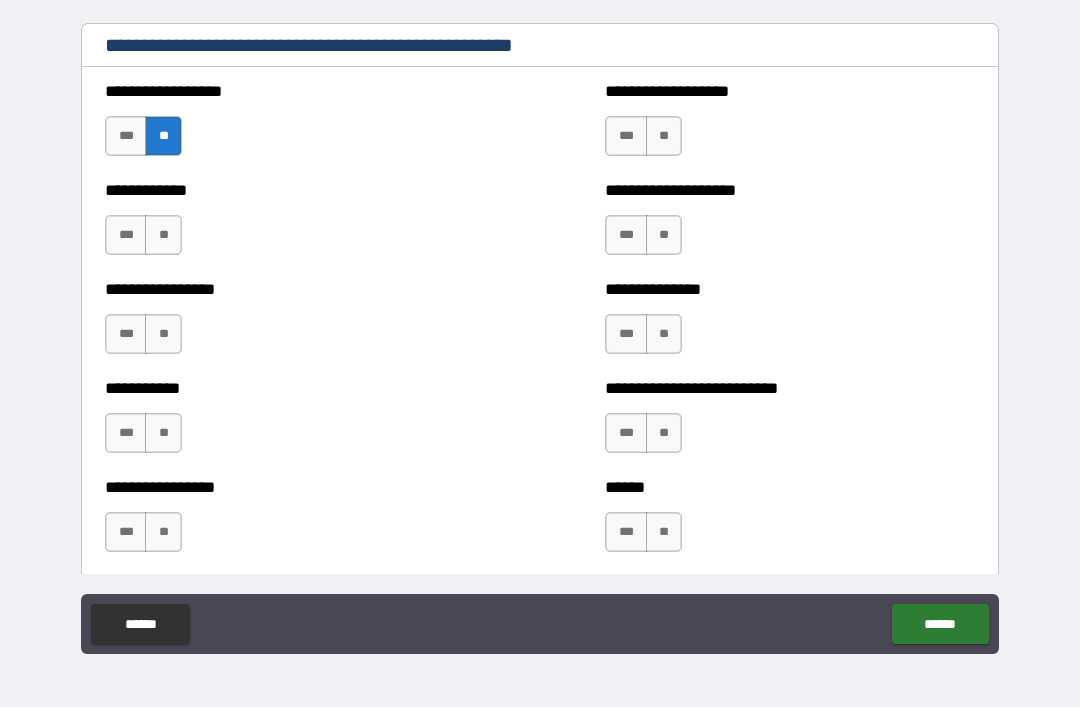 click on "**" at bounding box center (664, 136) 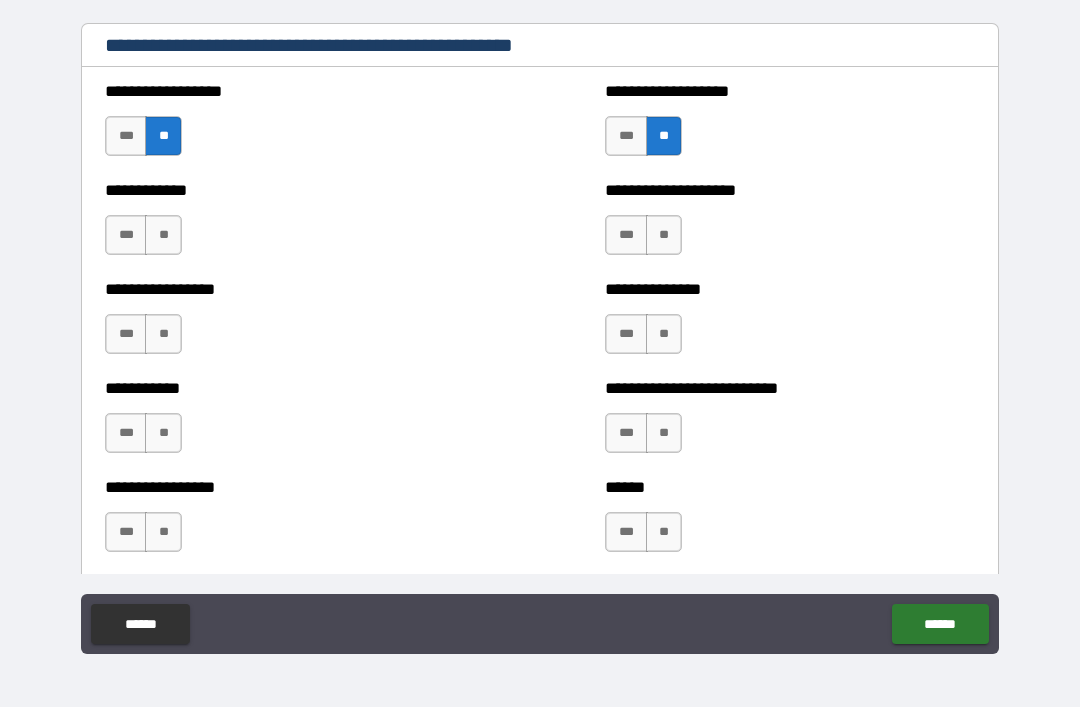 click on "**" at bounding box center (163, 235) 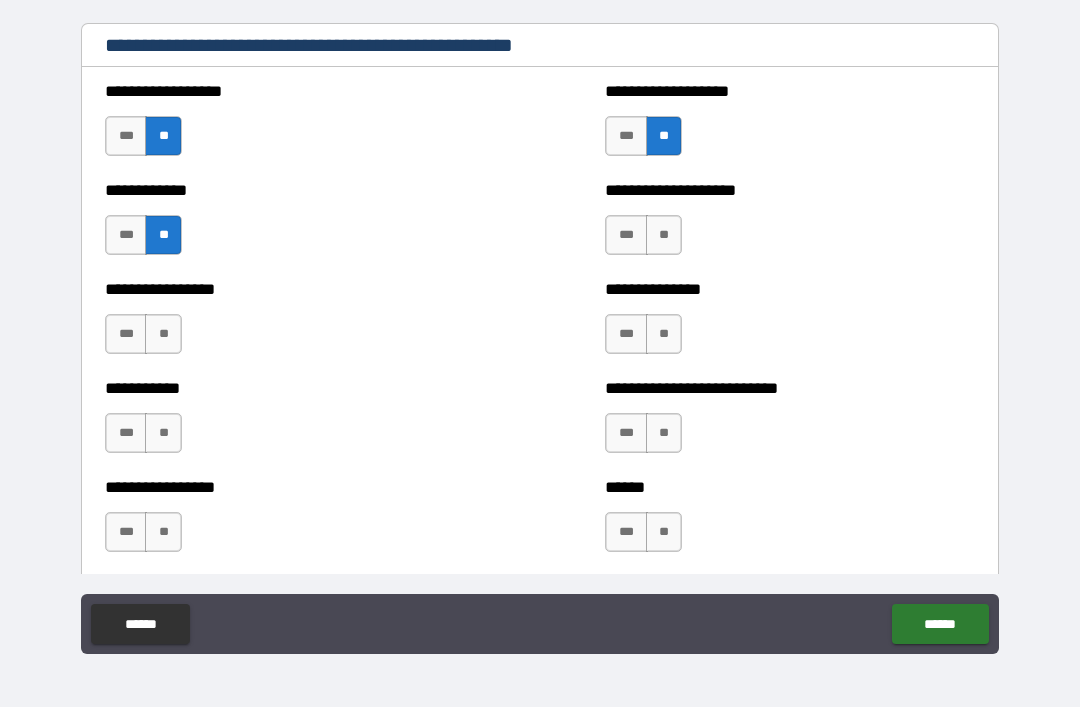 click on "**" at bounding box center (664, 235) 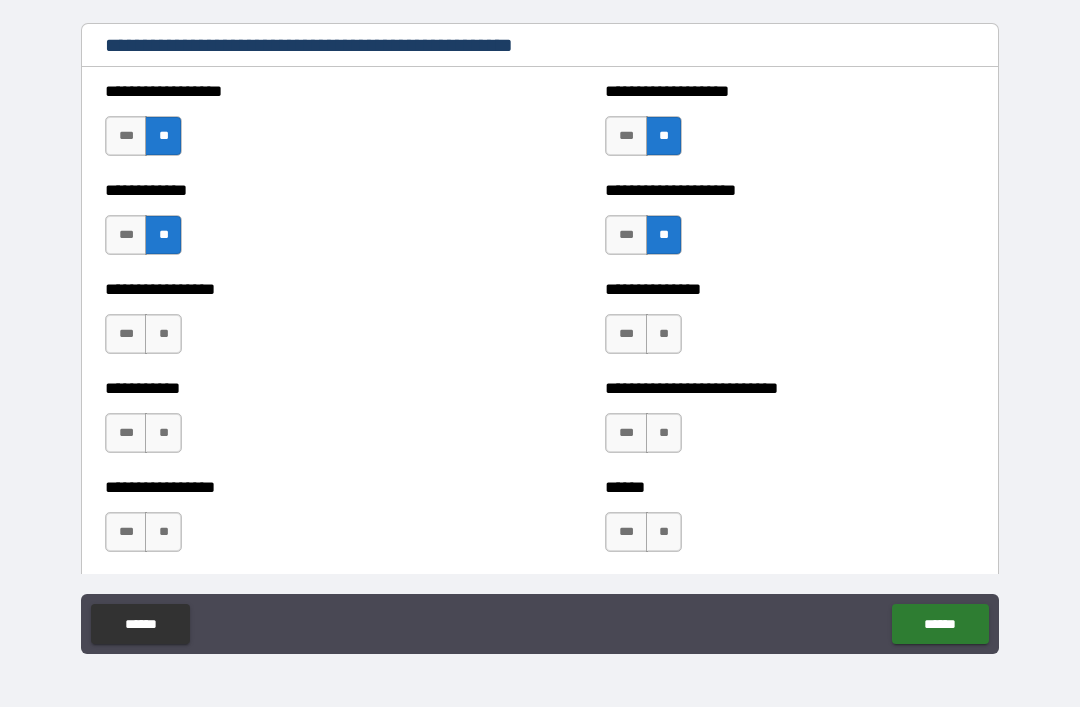 click on "**" at bounding box center (664, 334) 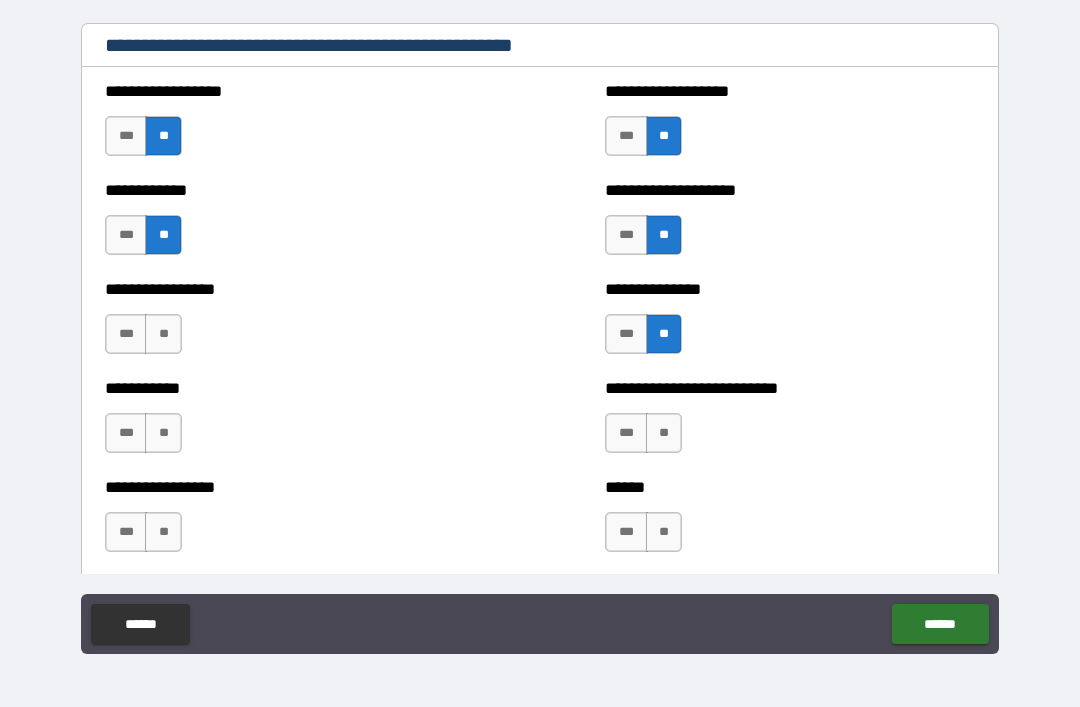 click on "**" at bounding box center (163, 334) 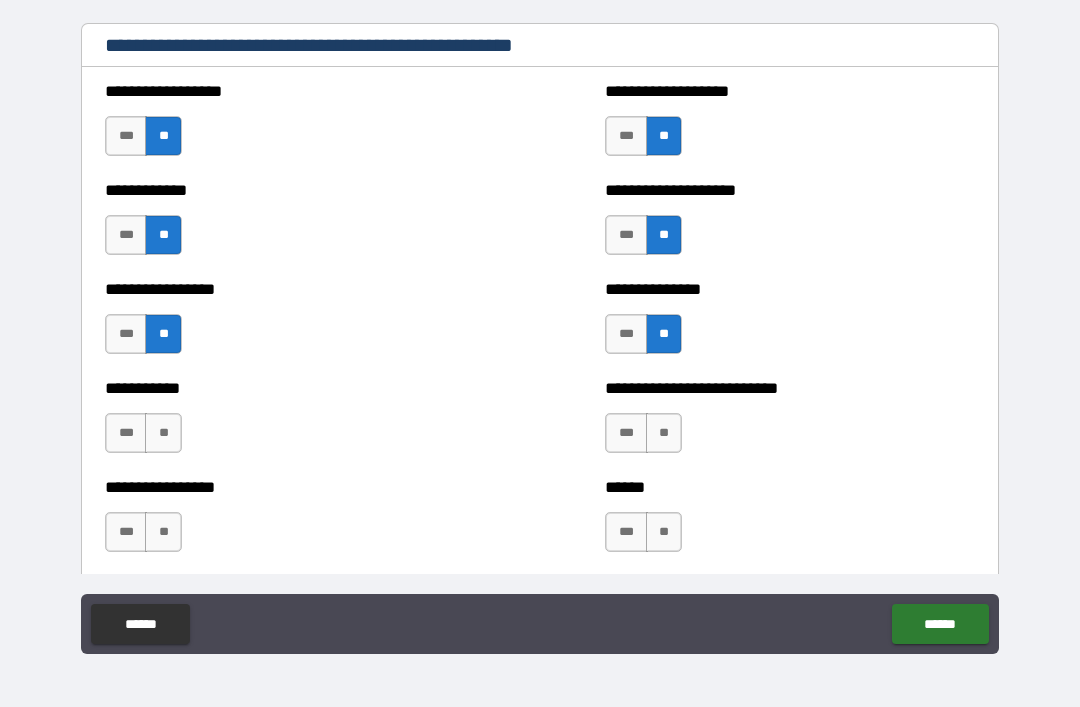 click on "**" at bounding box center [163, 433] 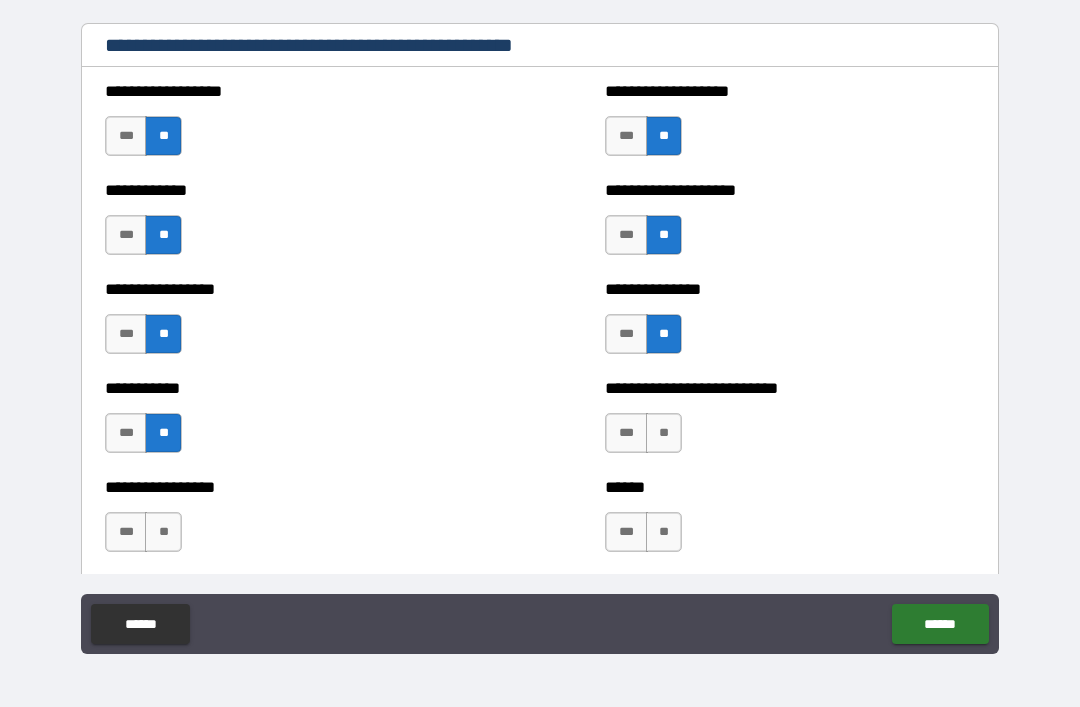 click on "***" at bounding box center (626, 433) 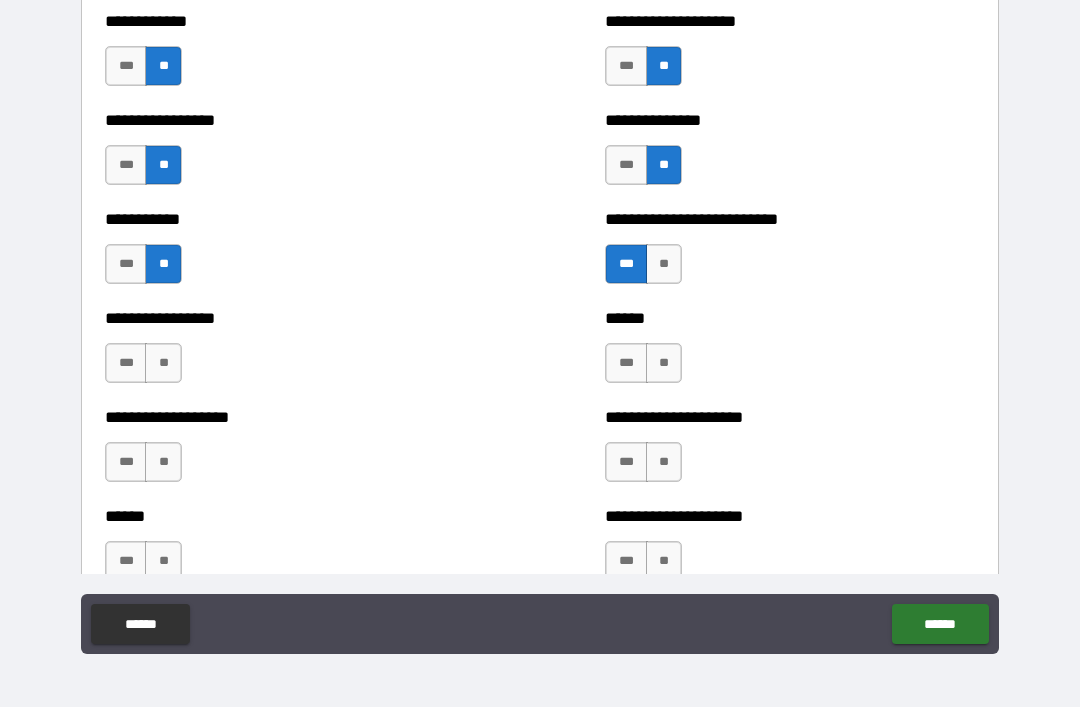 scroll, scrollTop: 2192, scrollLeft: 0, axis: vertical 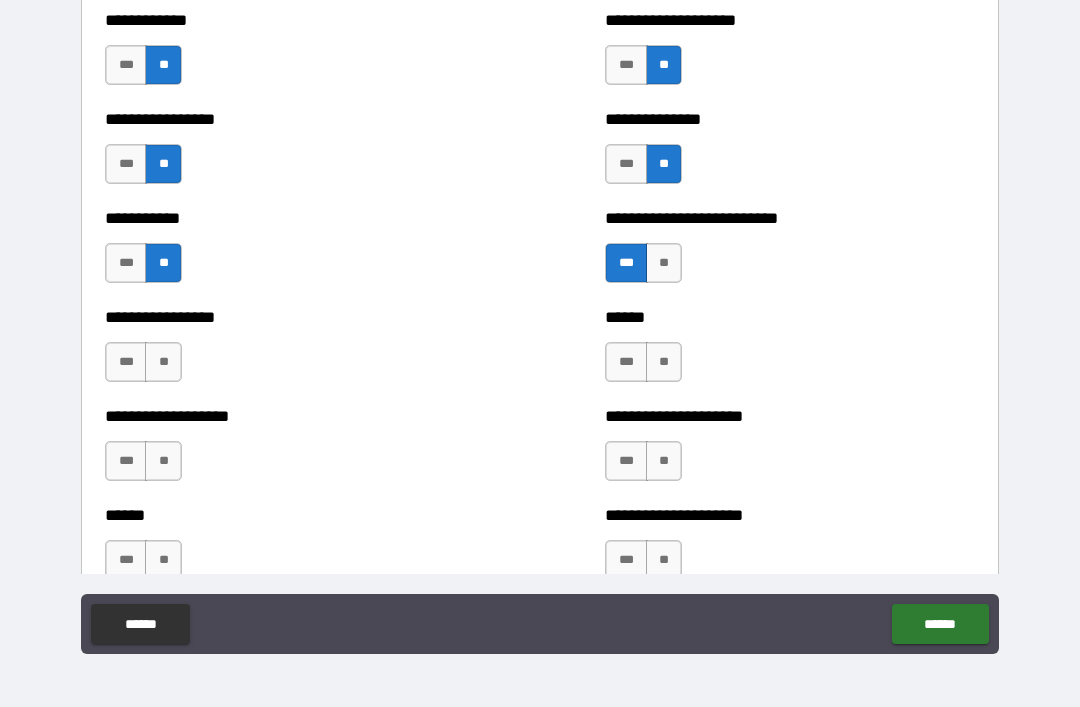 click on "**" at bounding box center [163, 362] 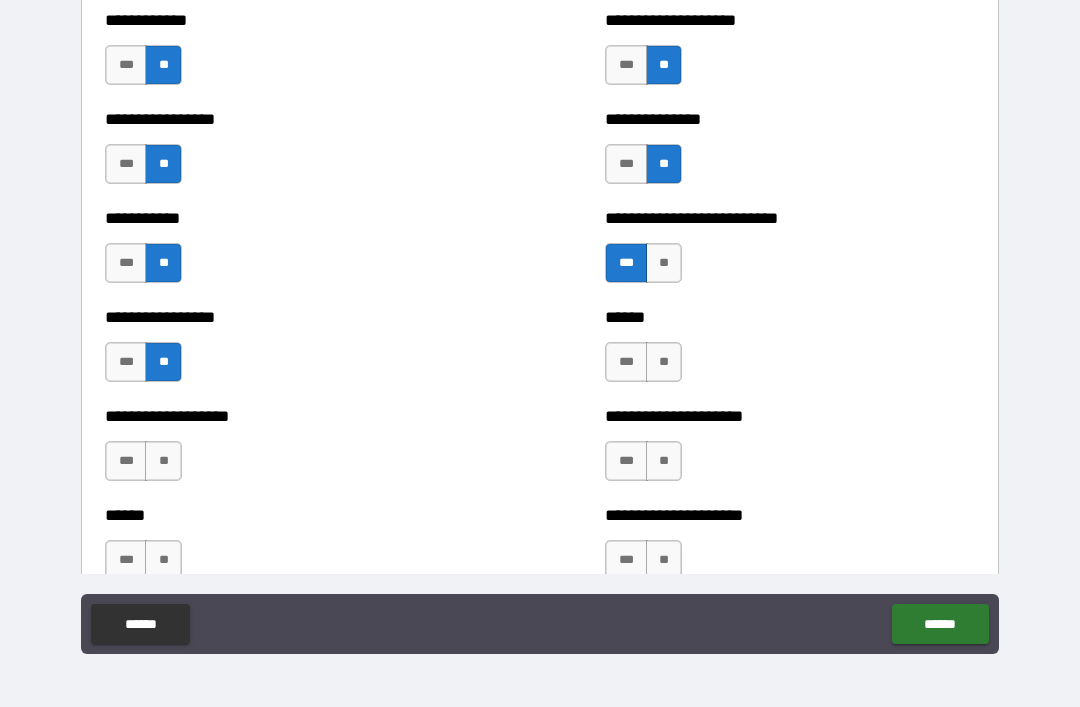click on "**" at bounding box center (664, 362) 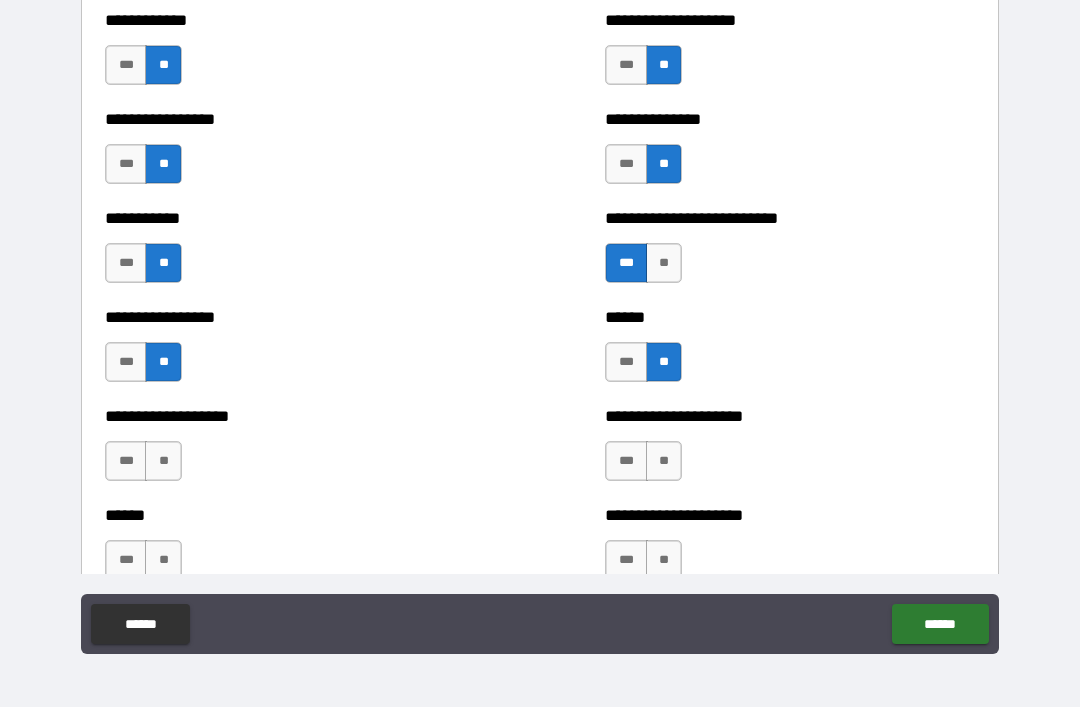 click on "**" at bounding box center (163, 461) 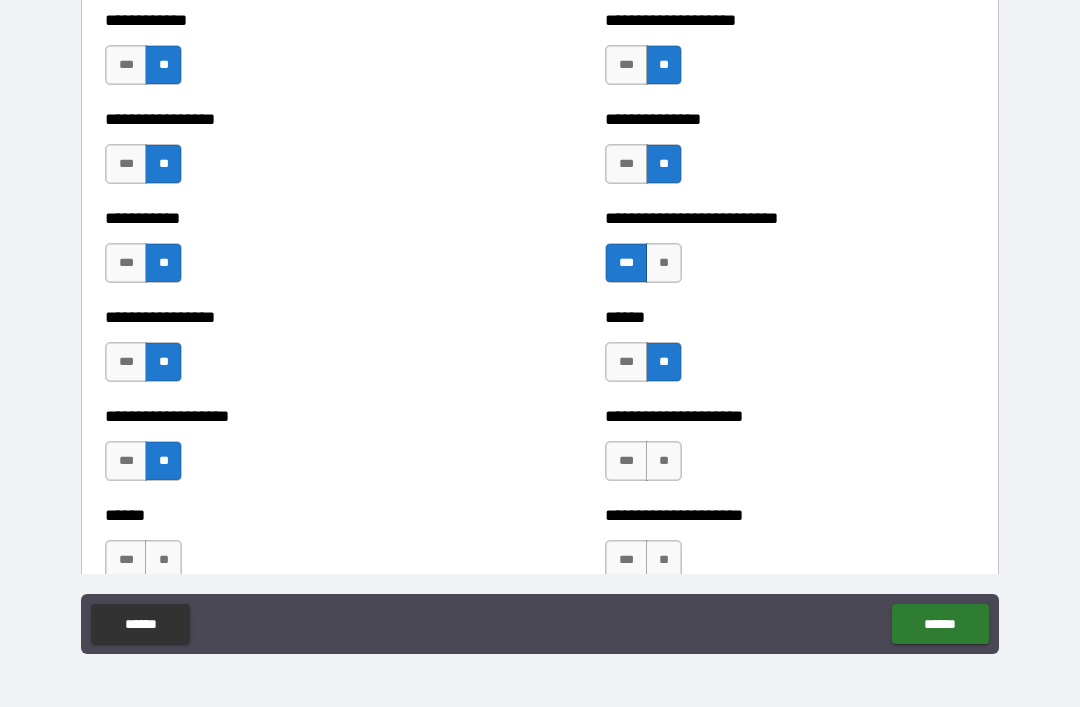 click on "**" at bounding box center [664, 461] 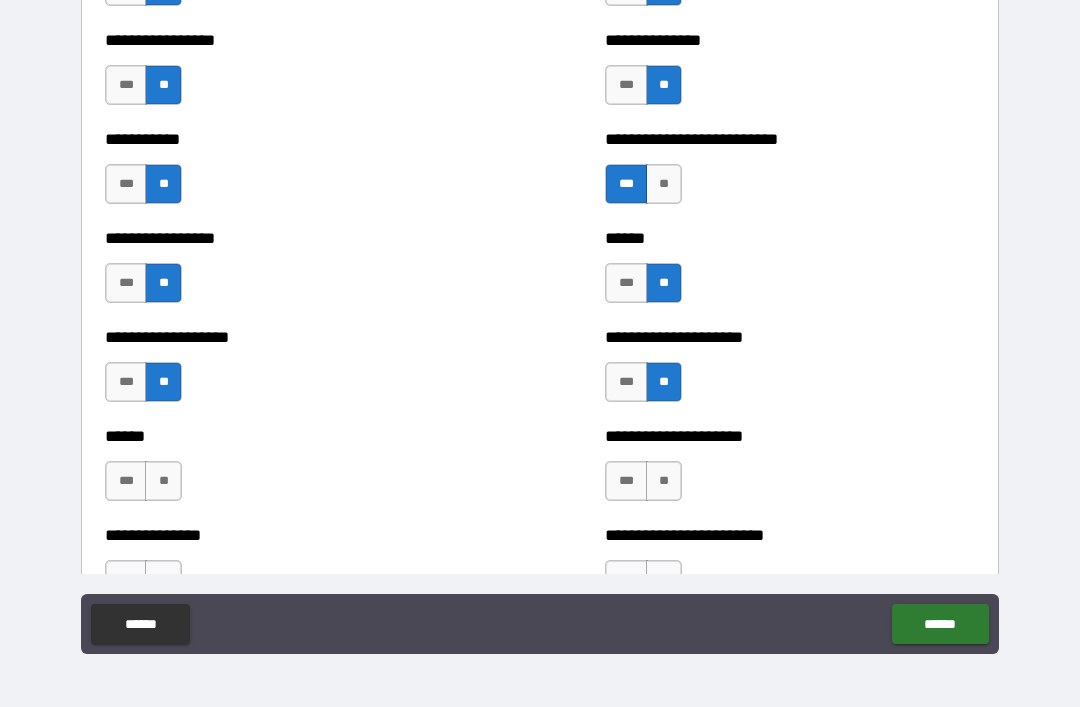 click on "***" at bounding box center (126, 382) 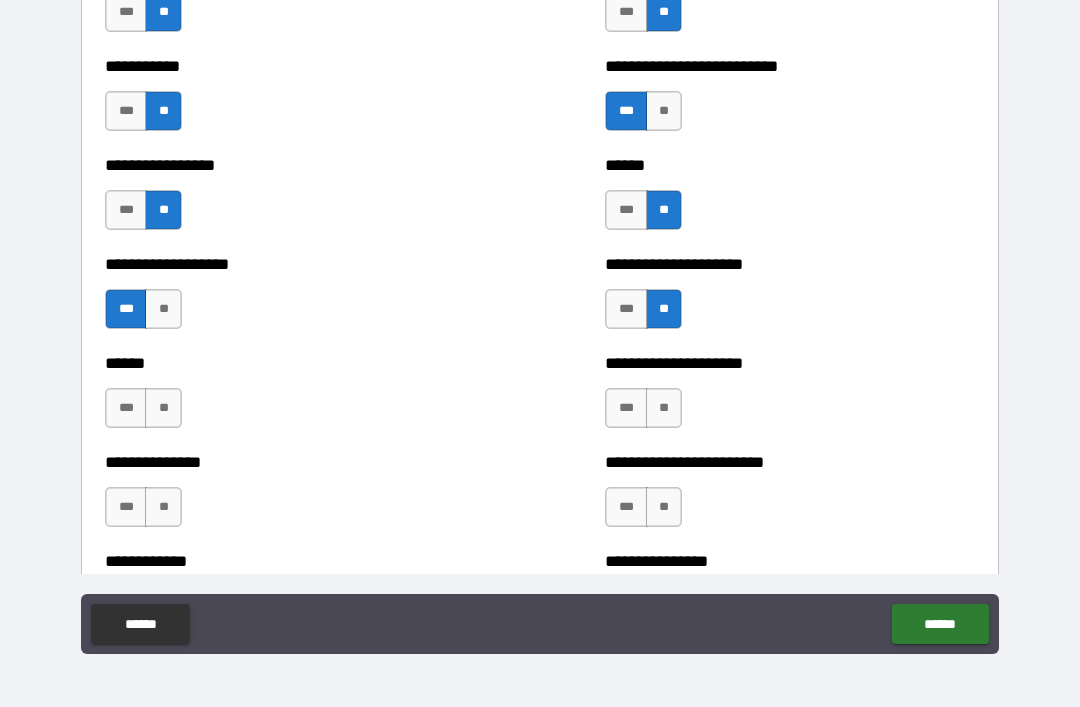 scroll, scrollTop: 2372, scrollLeft: 0, axis: vertical 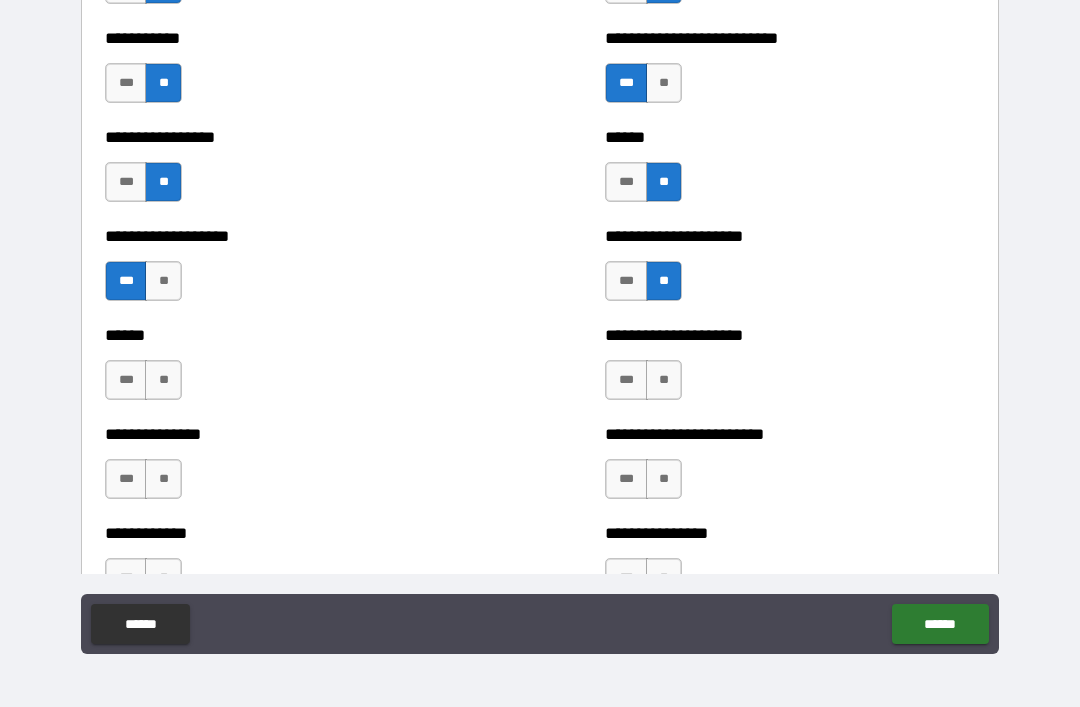 click on "*** **" at bounding box center (146, 385) 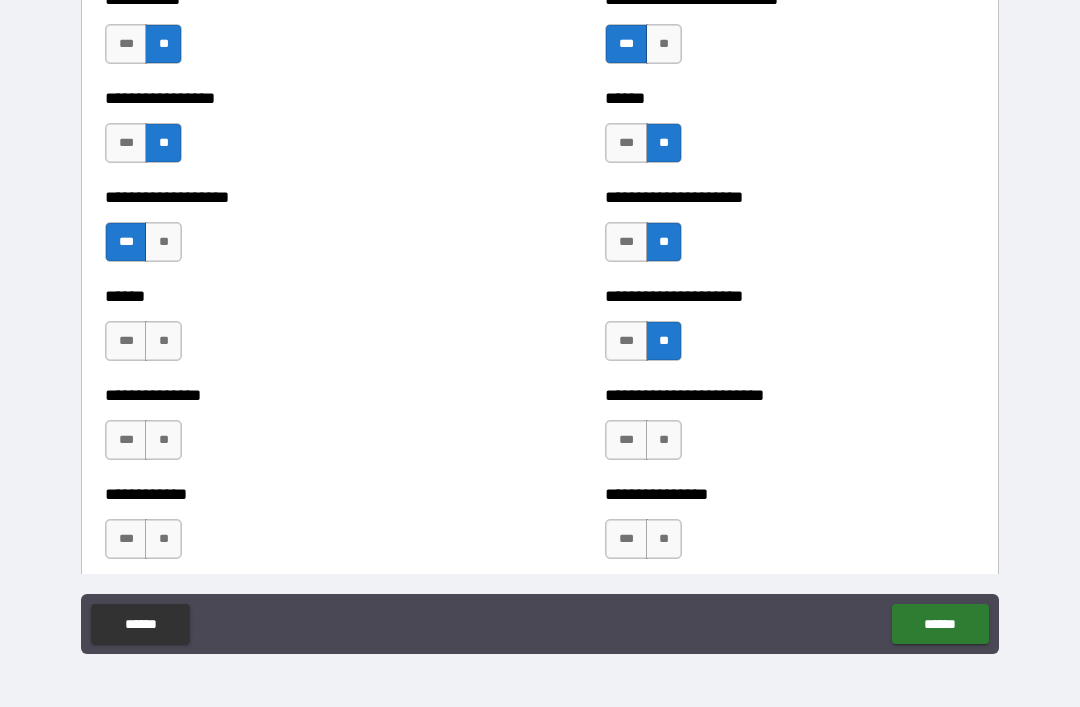 scroll, scrollTop: 2445, scrollLeft: 0, axis: vertical 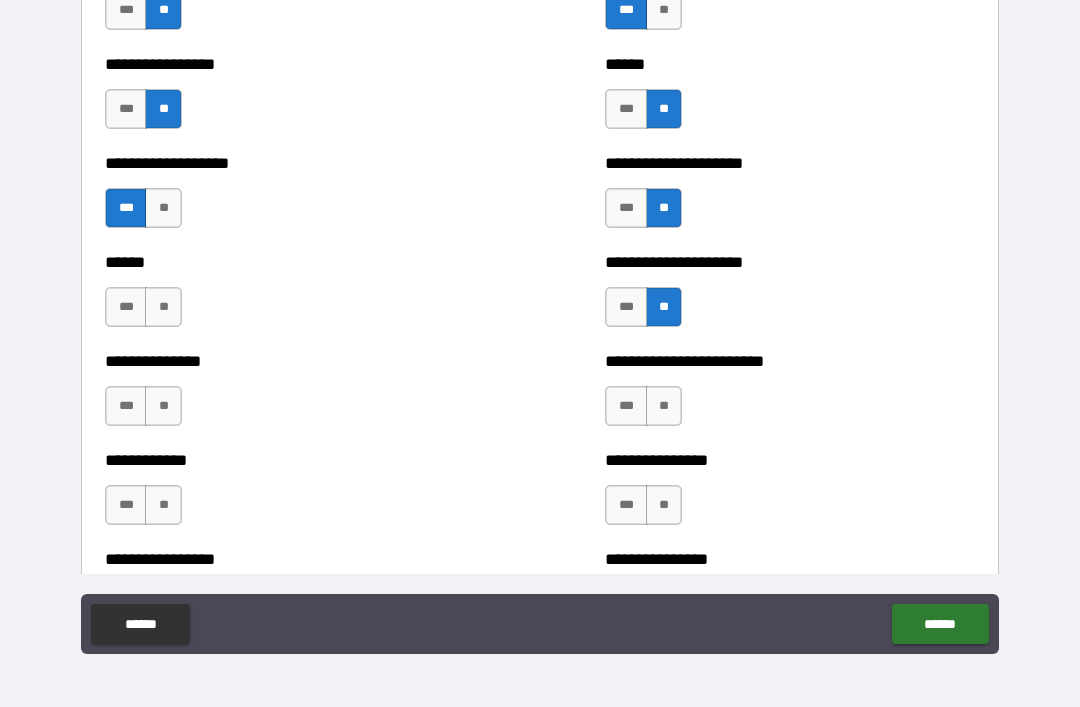 click on "**" at bounding box center (163, 307) 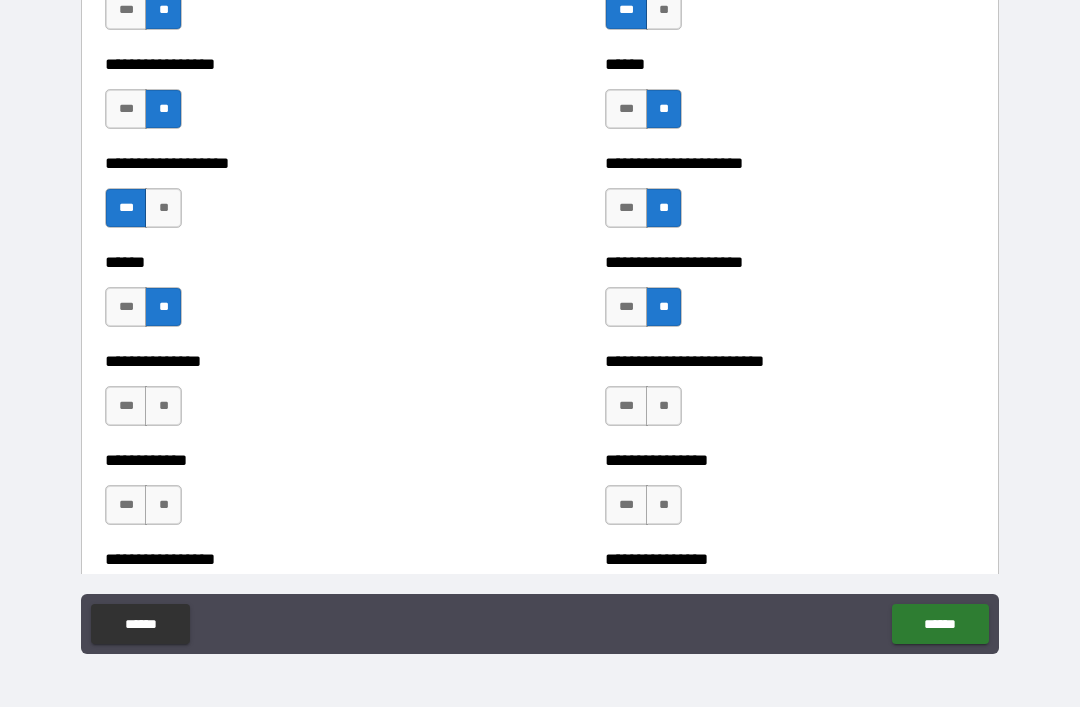 click on "**" at bounding box center (163, 406) 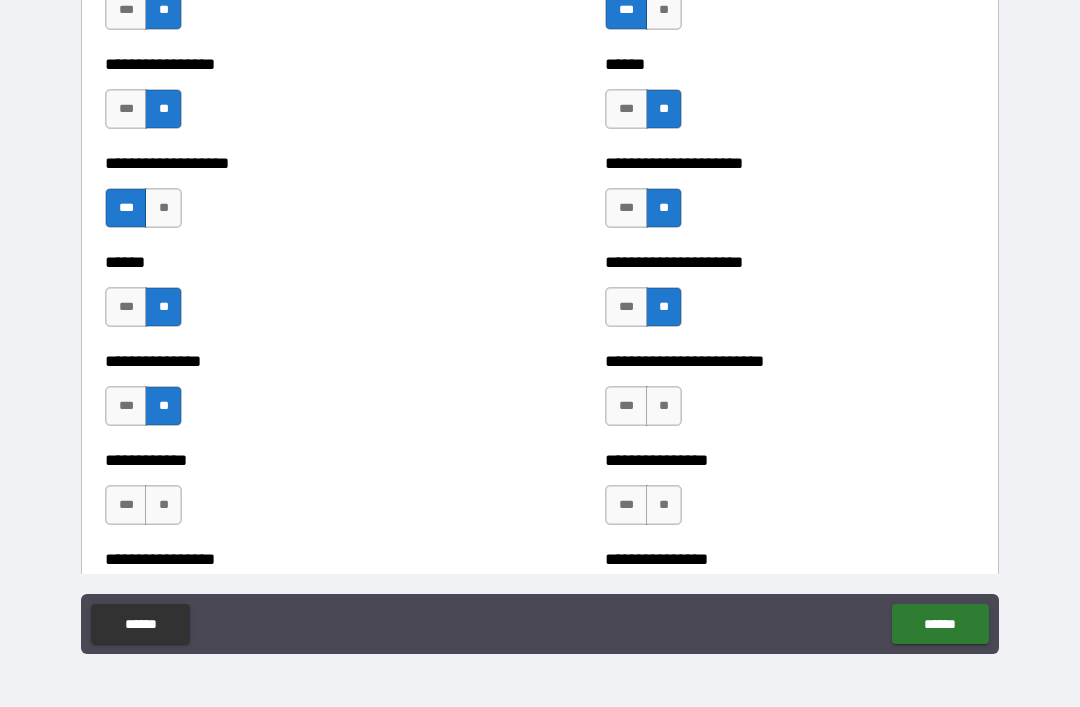 click on "**" at bounding box center (664, 406) 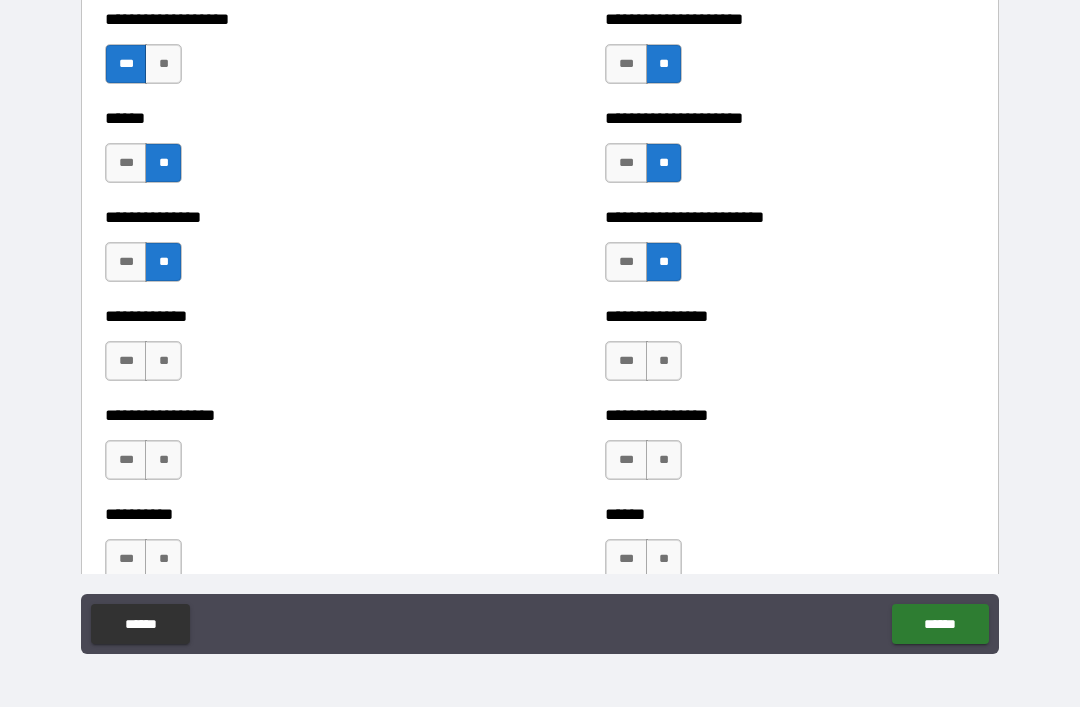 scroll, scrollTop: 2591, scrollLeft: 0, axis: vertical 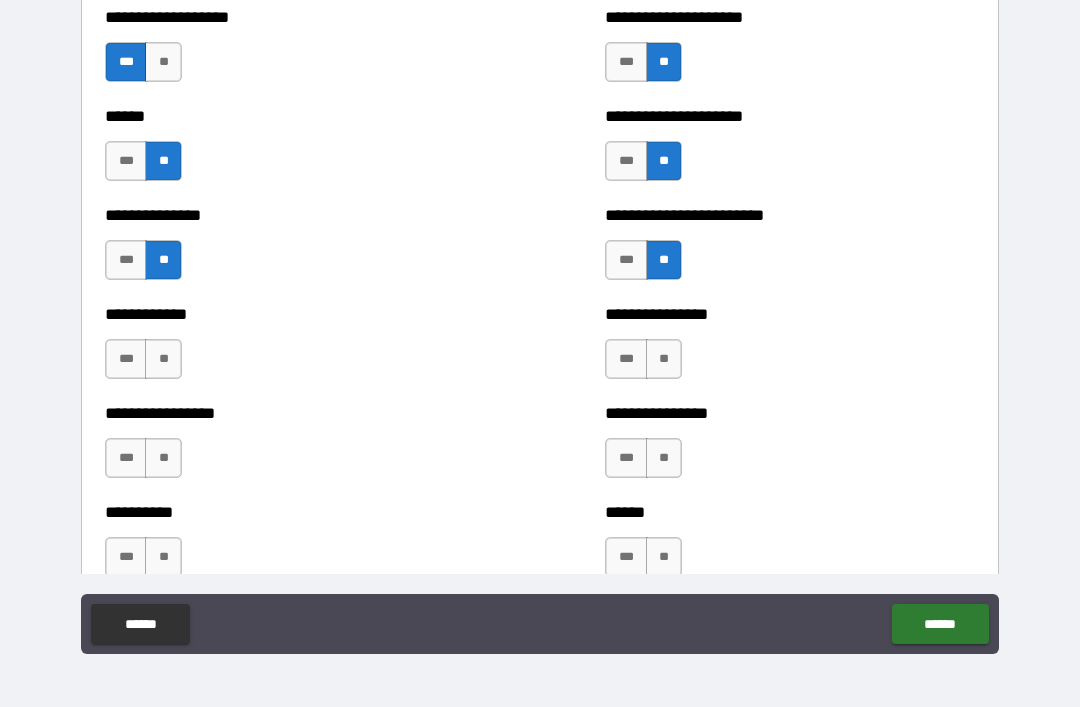 click on "**" at bounding box center (163, 359) 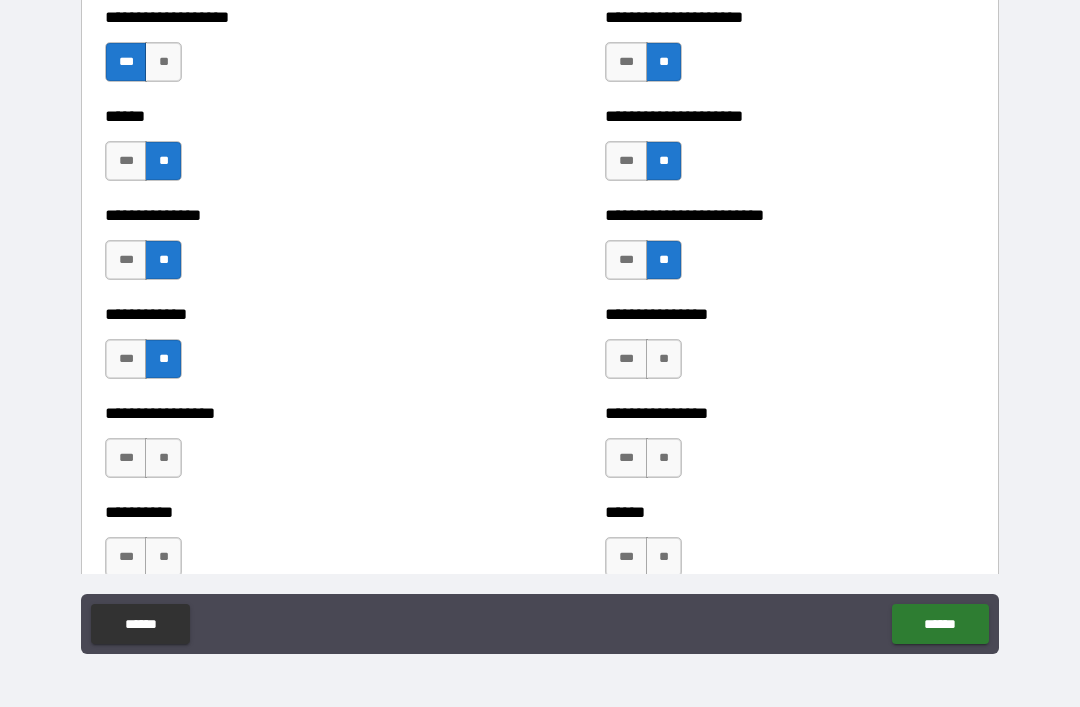 click on "**" at bounding box center [664, 359] 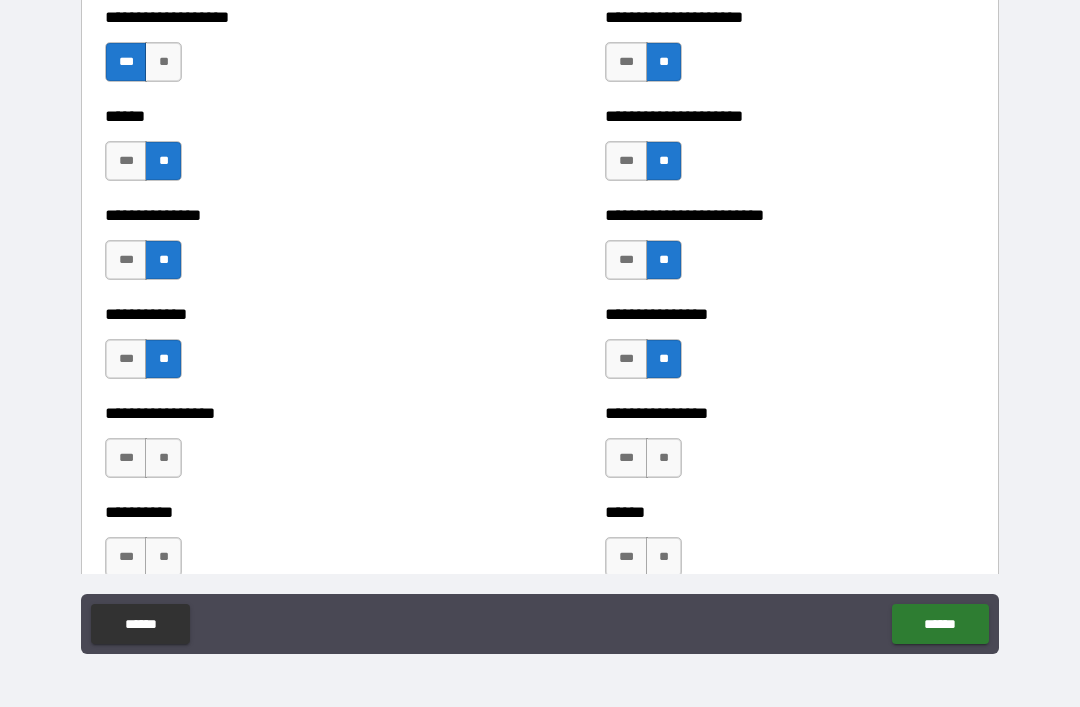 click on "**" at bounding box center [664, 458] 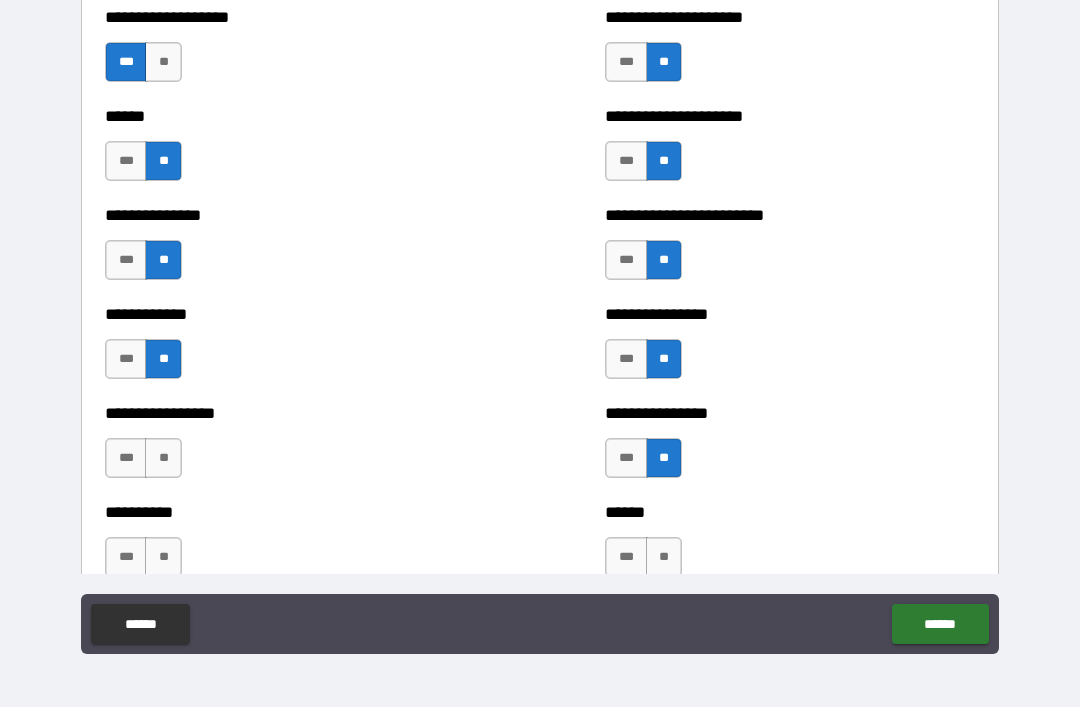 click on "**" at bounding box center (163, 458) 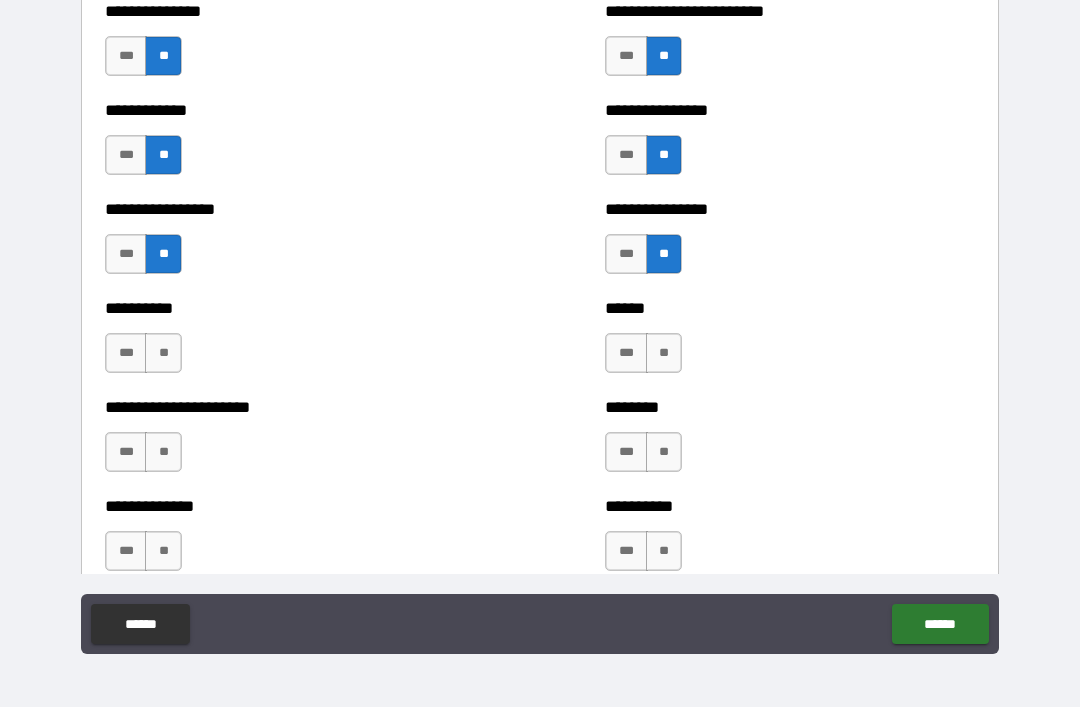 scroll, scrollTop: 2797, scrollLeft: 0, axis: vertical 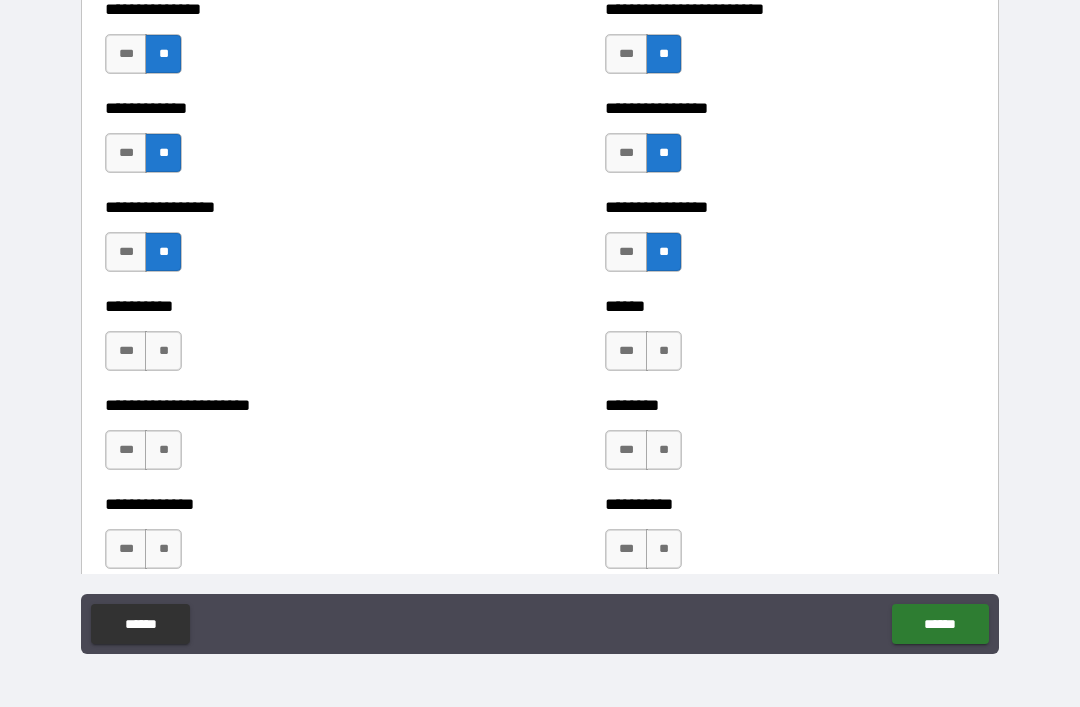 click on "**" at bounding box center (163, 351) 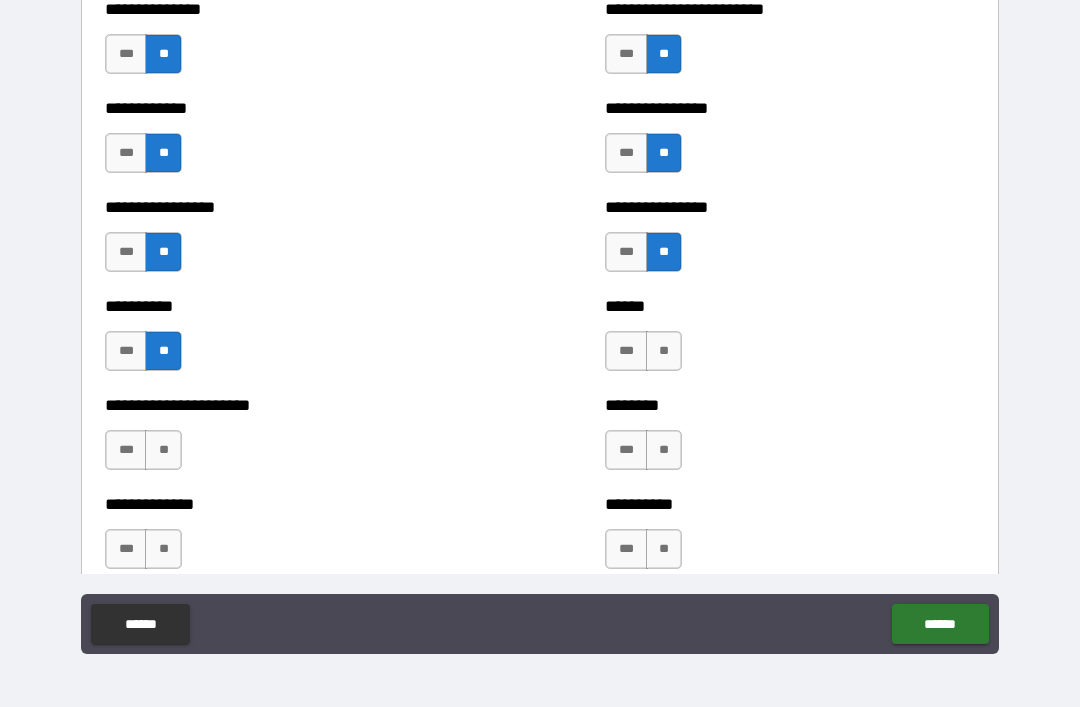 click on "**" at bounding box center [664, 351] 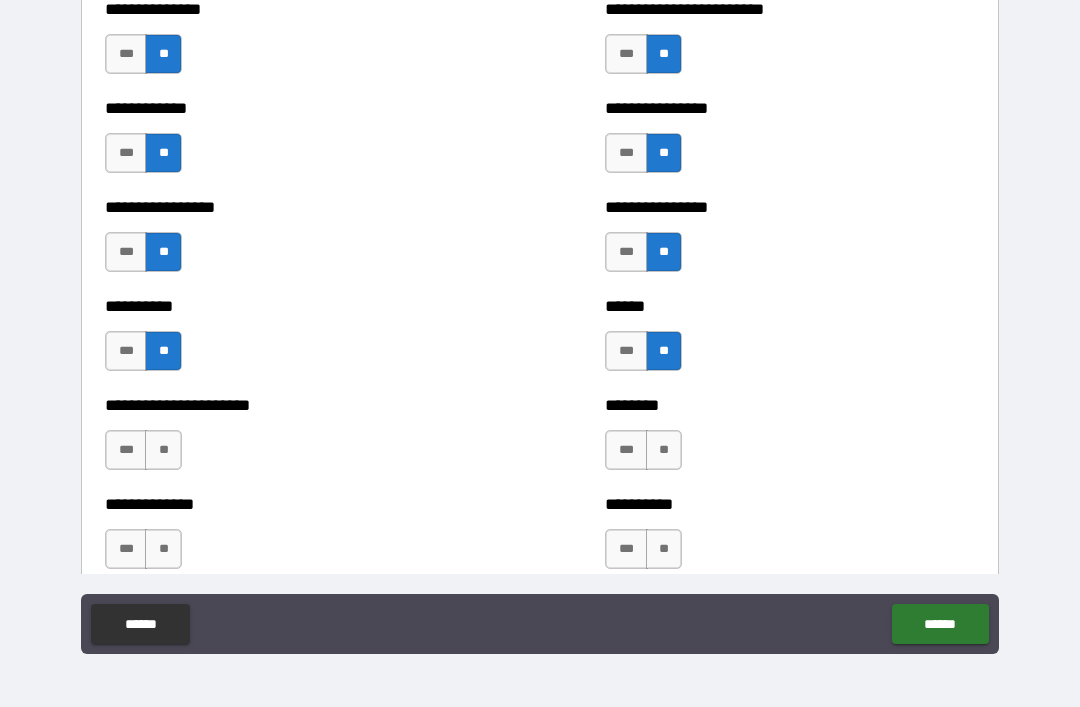 click on "**" at bounding box center (163, 450) 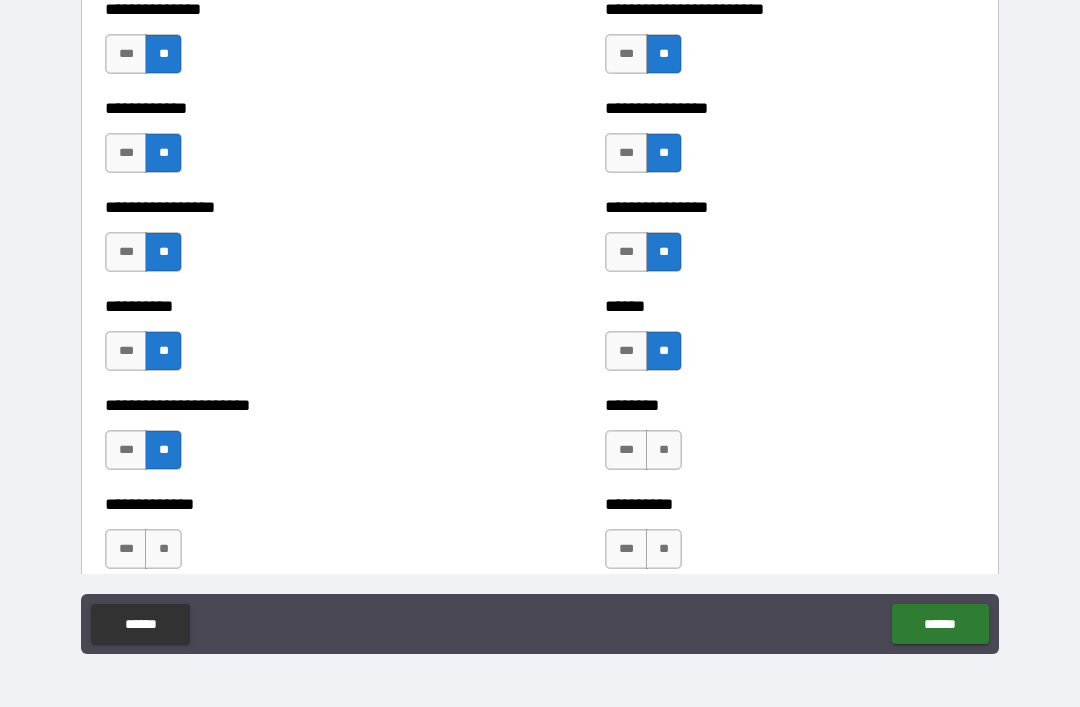 click on "**" at bounding box center [664, 450] 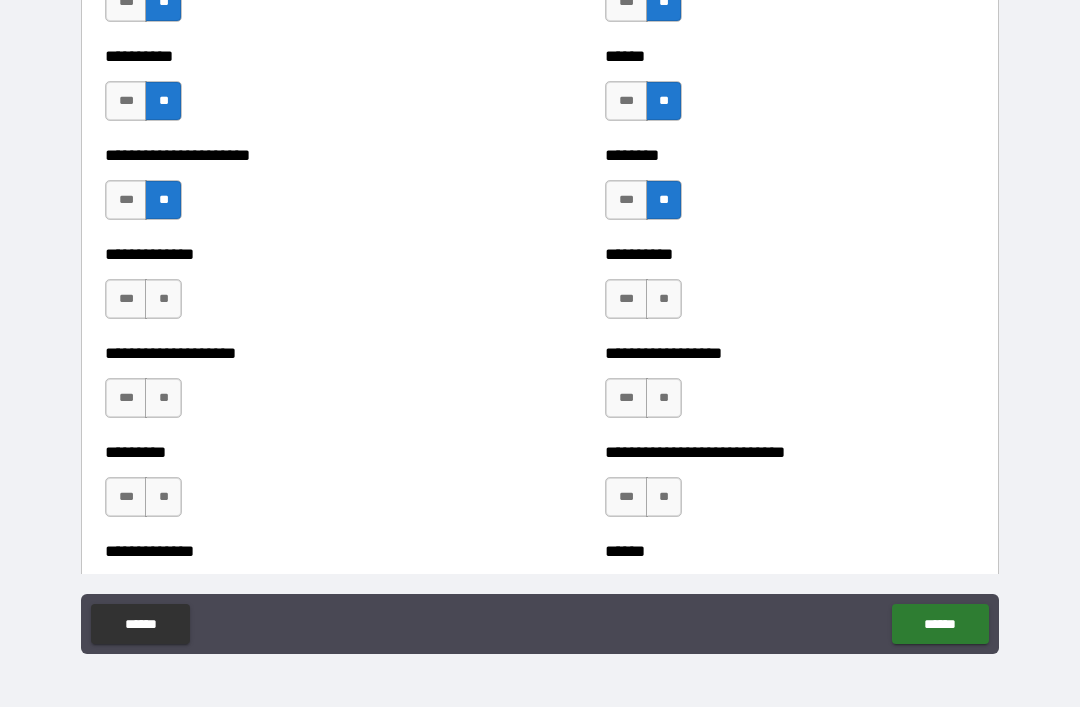 scroll, scrollTop: 3052, scrollLeft: 0, axis: vertical 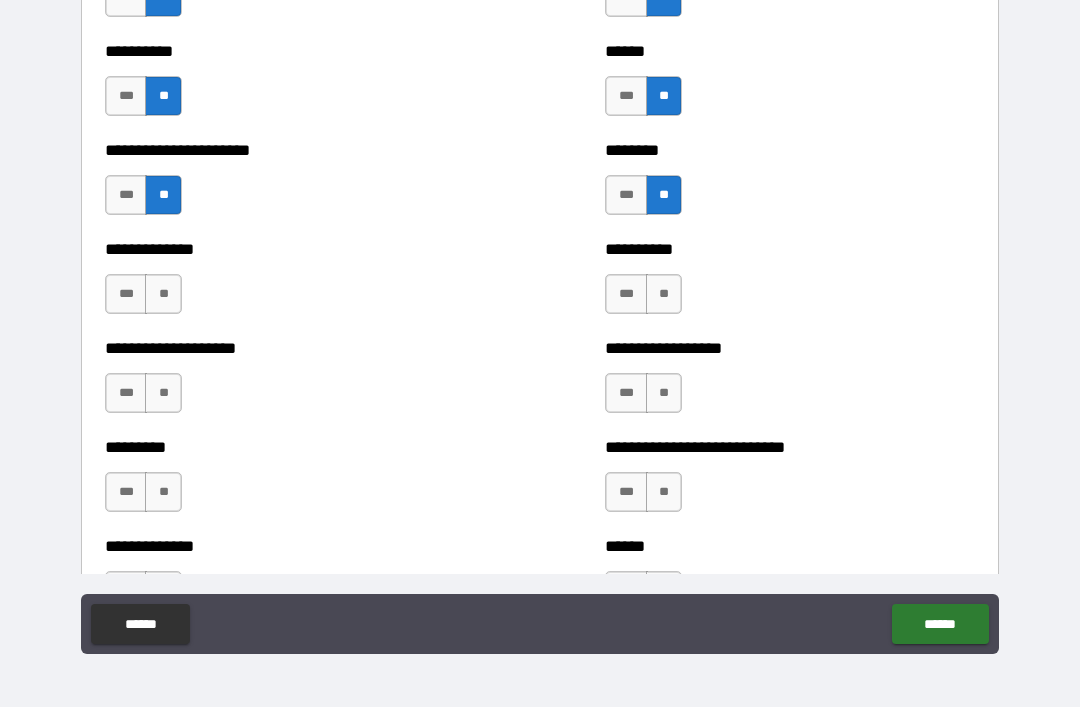 click on "**" at bounding box center (163, 294) 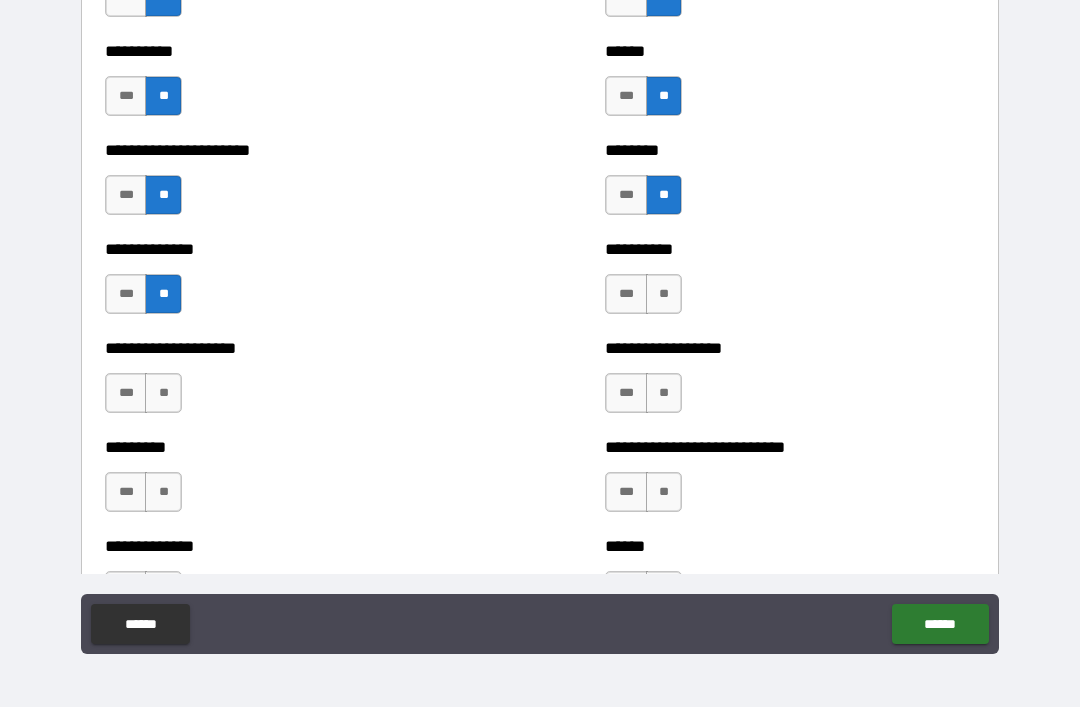 click on "**" at bounding box center (664, 294) 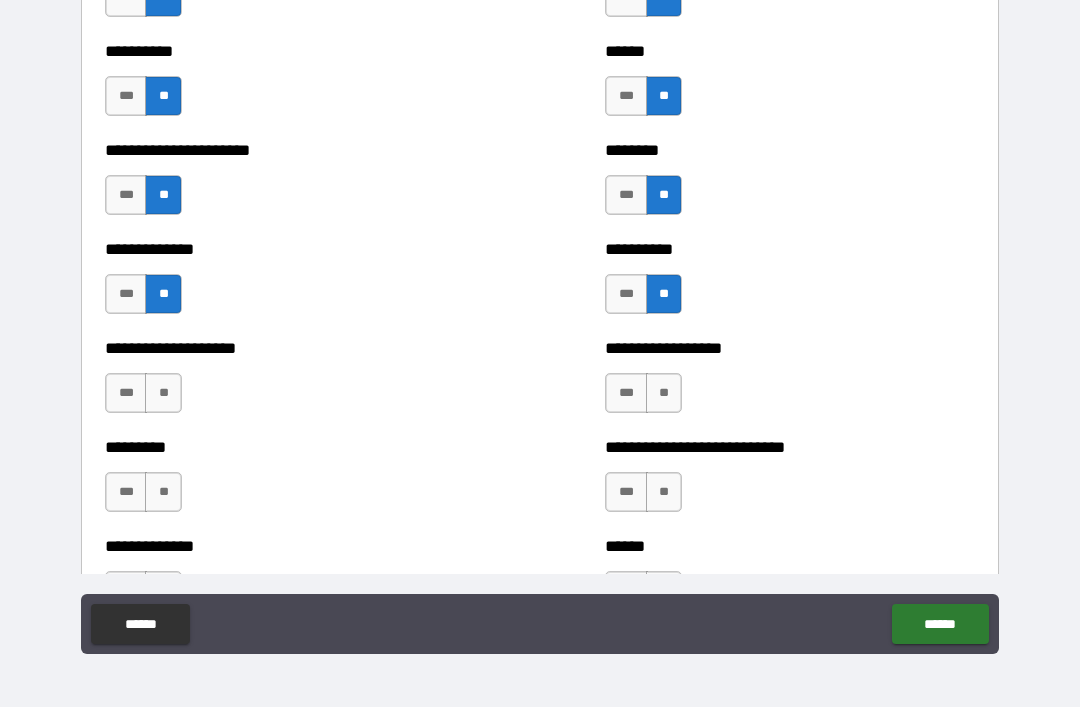 click on "**" at bounding box center [664, 393] 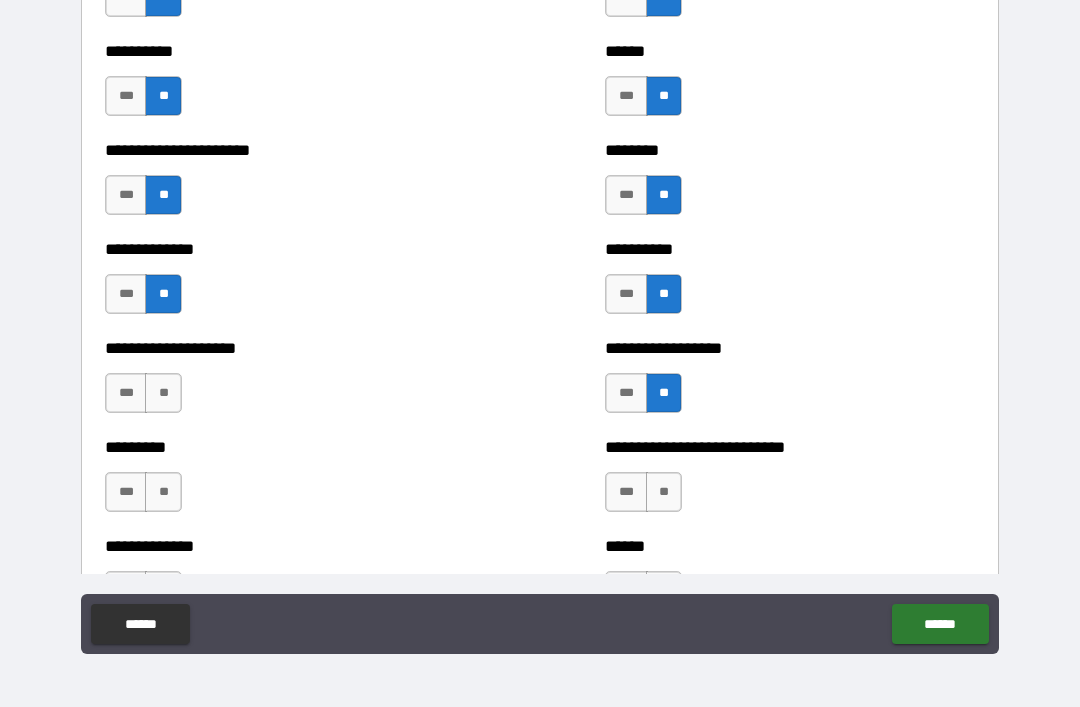 click on "**" at bounding box center (163, 393) 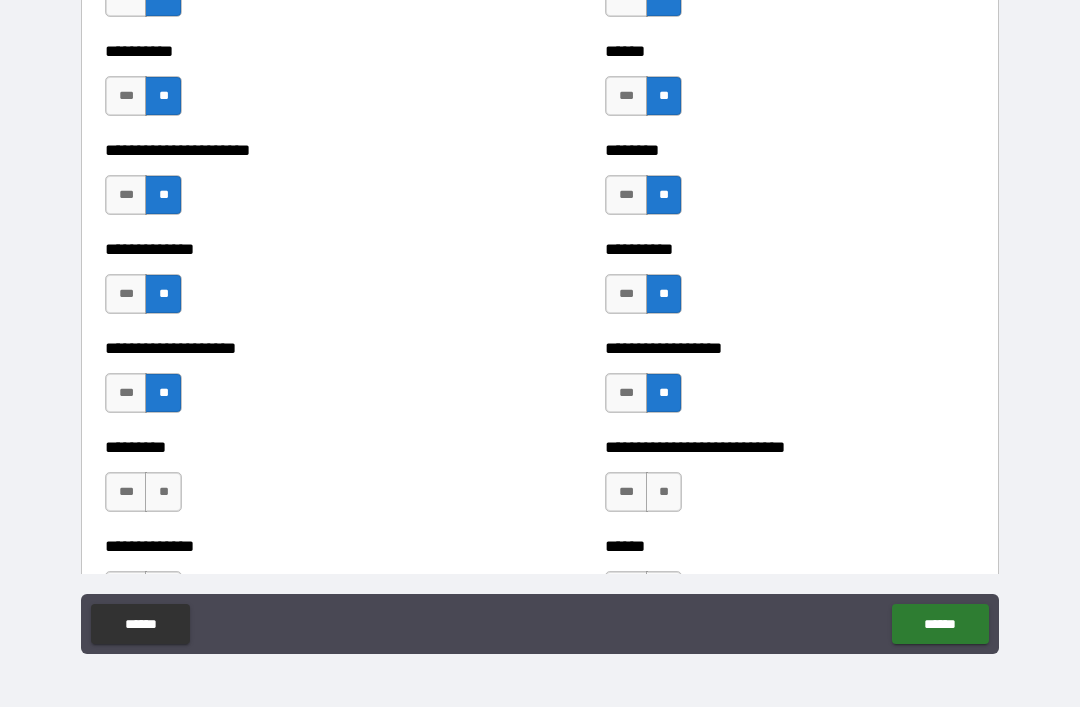 click on "**" at bounding box center [163, 492] 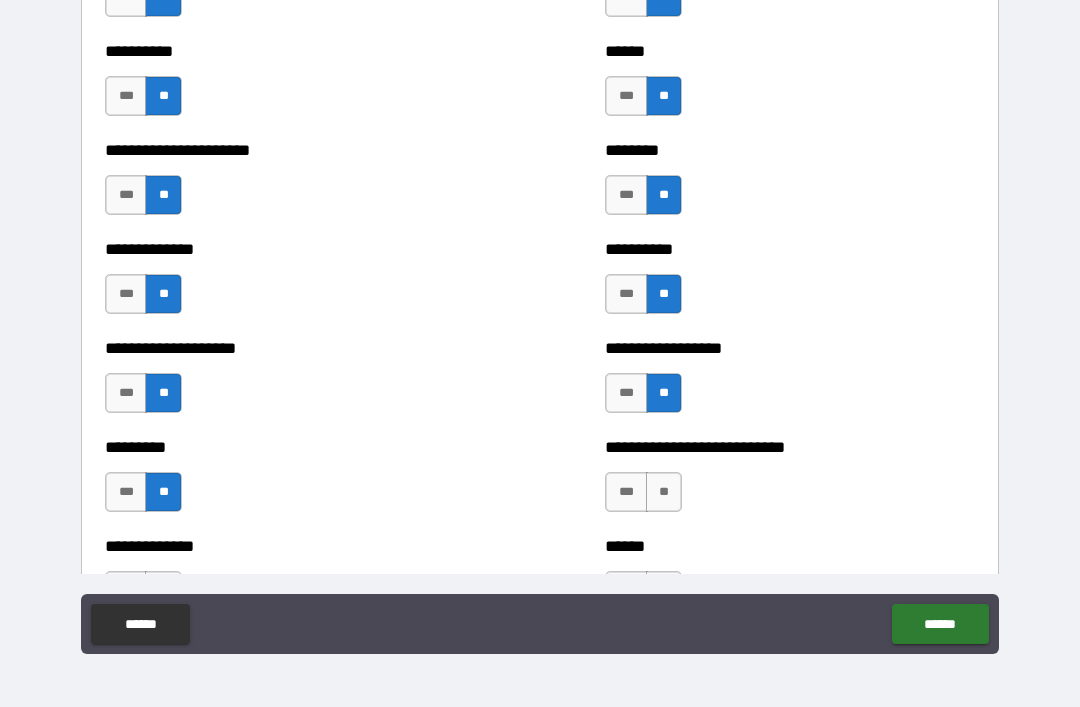 click on "**" at bounding box center [664, 492] 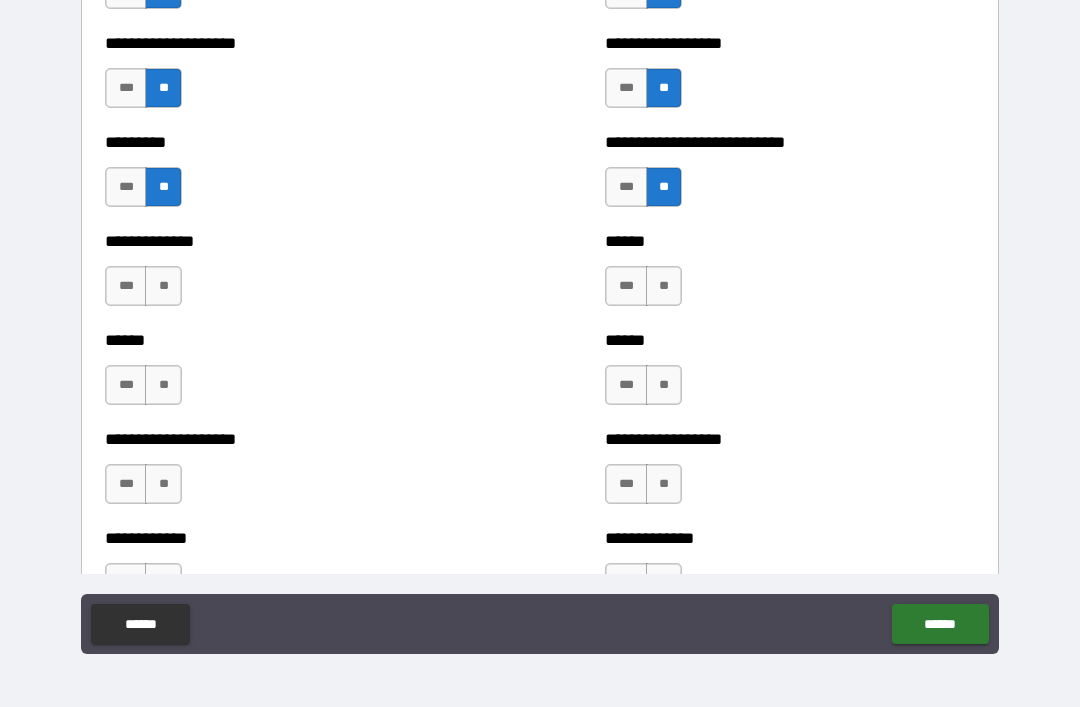 scroll, scrollTop: 3361, scrollLeft: 0, axis: vertical 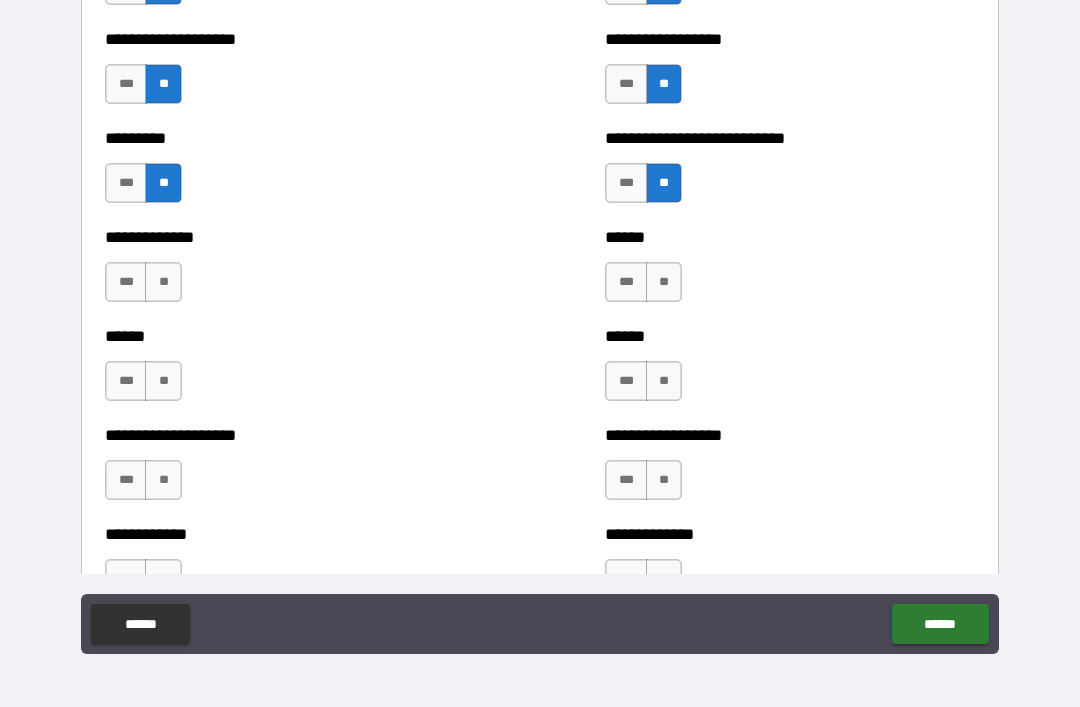 click on "**" at bounding box center [163, 282] 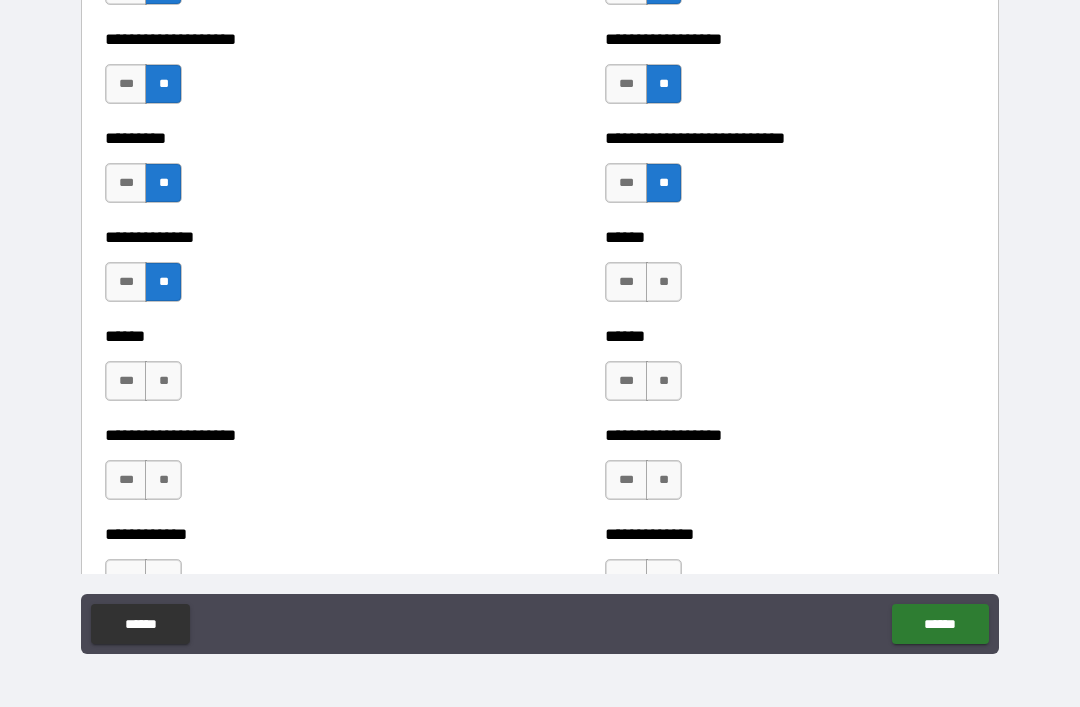 click on "**" at bounding box center [664, 282] 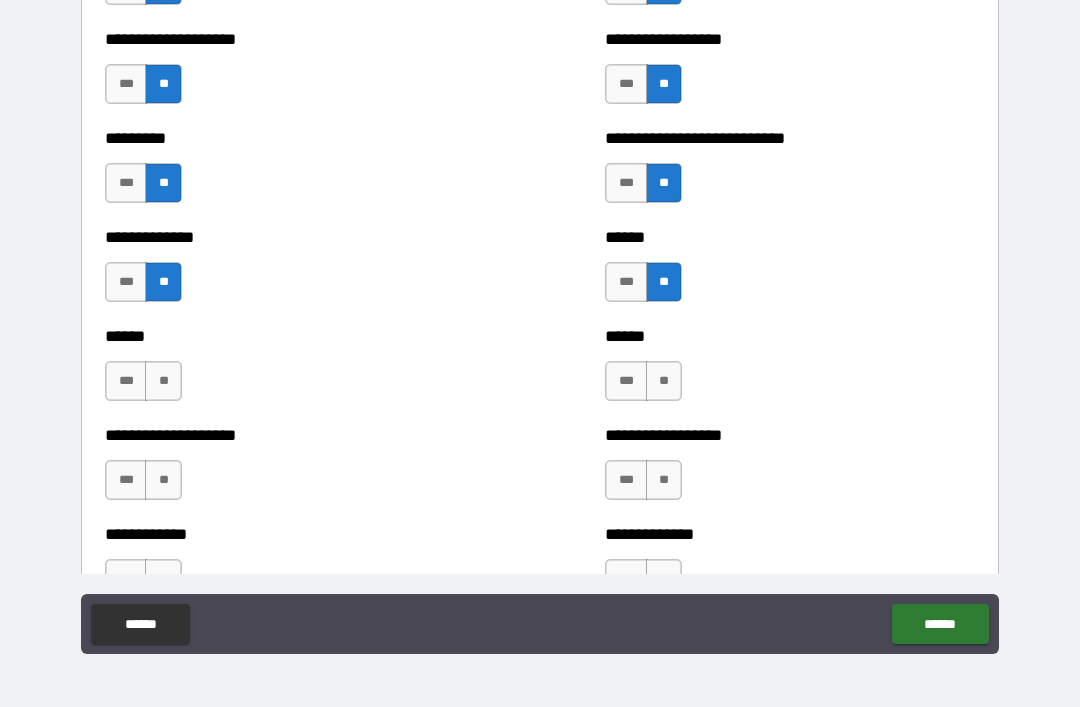 click on "**" at bounding box center (163, 381) 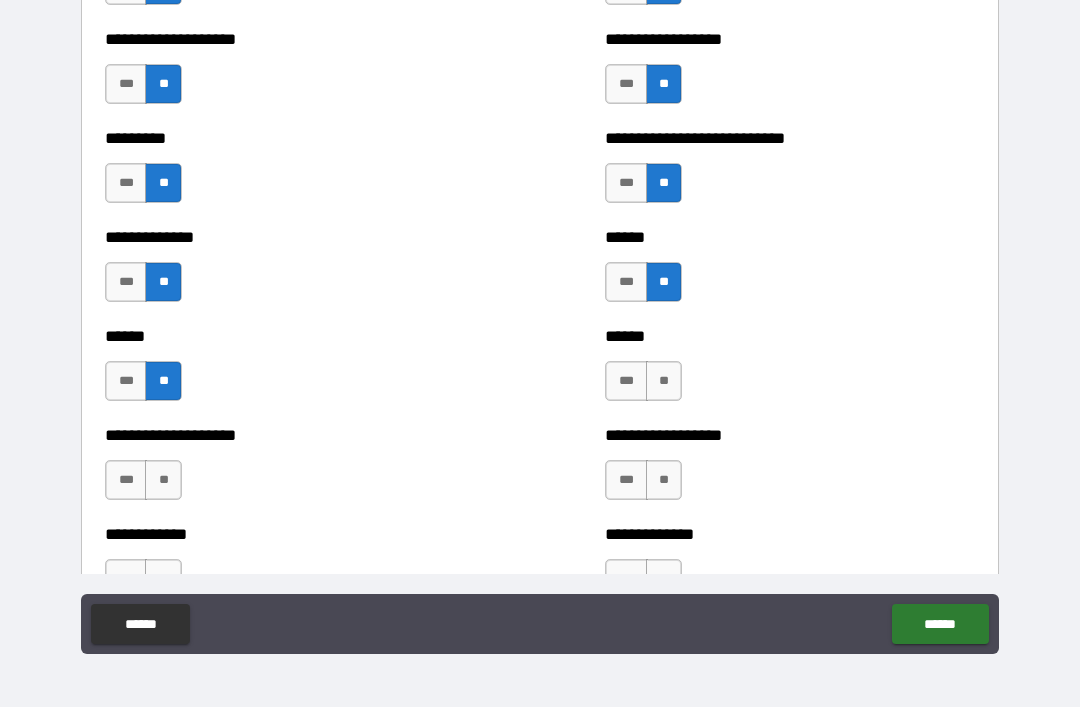 click on "**" at bounding box center (664, 381) 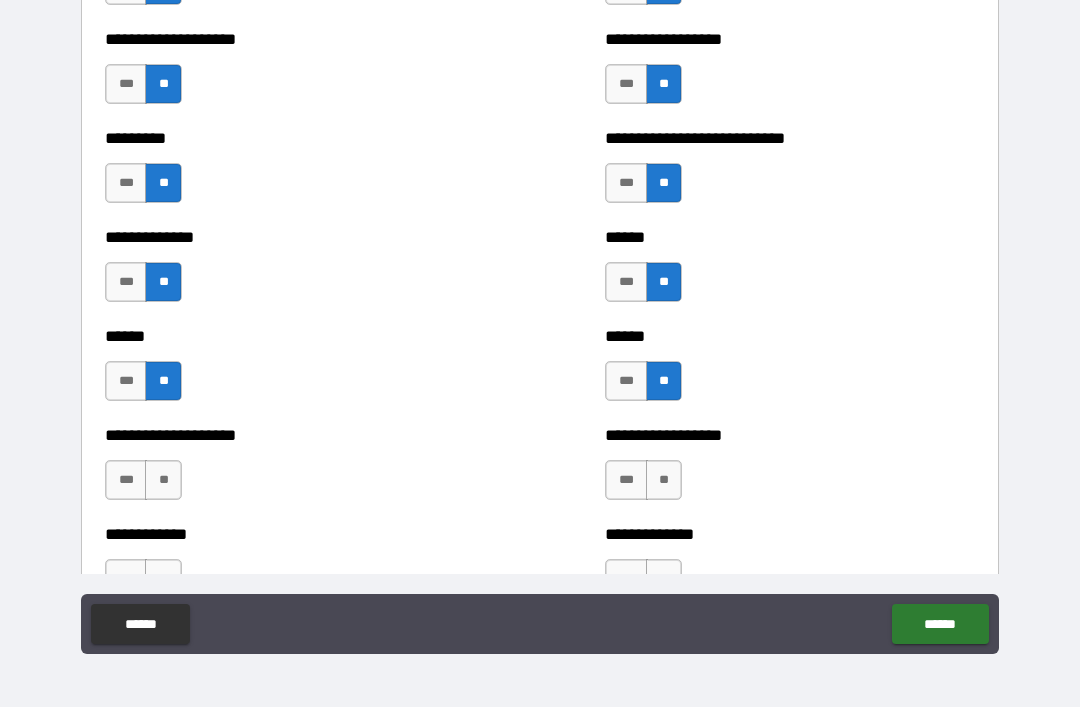 click on "**" at bounding box center (163, 480) 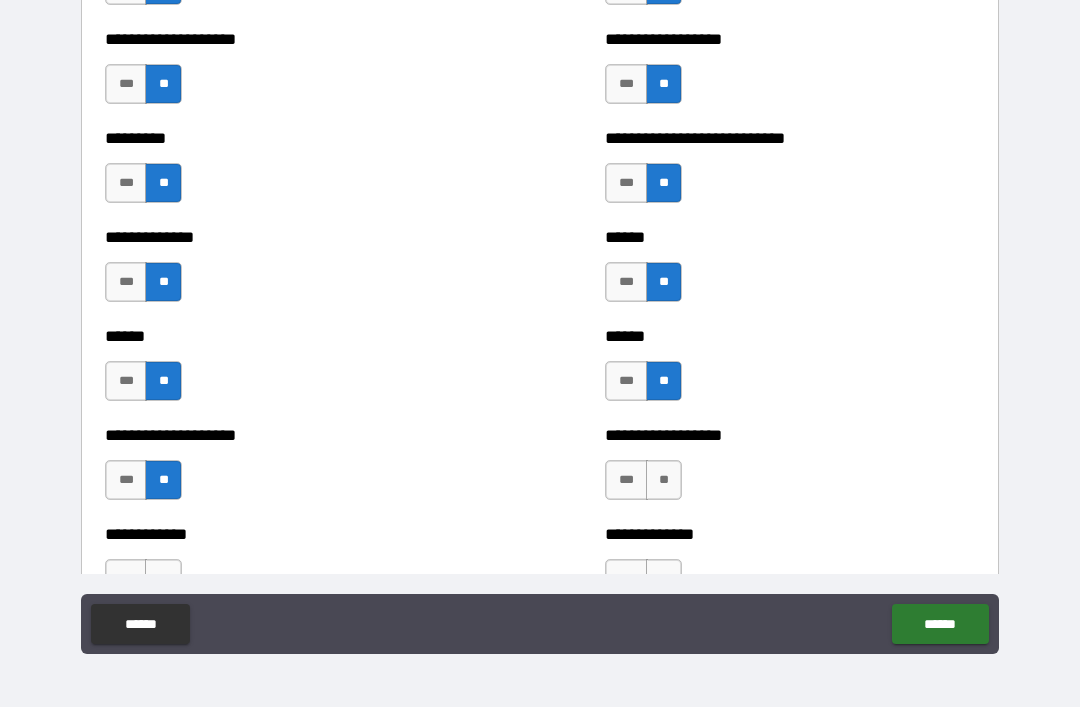 click on "**" at bounding box center (664, 480) 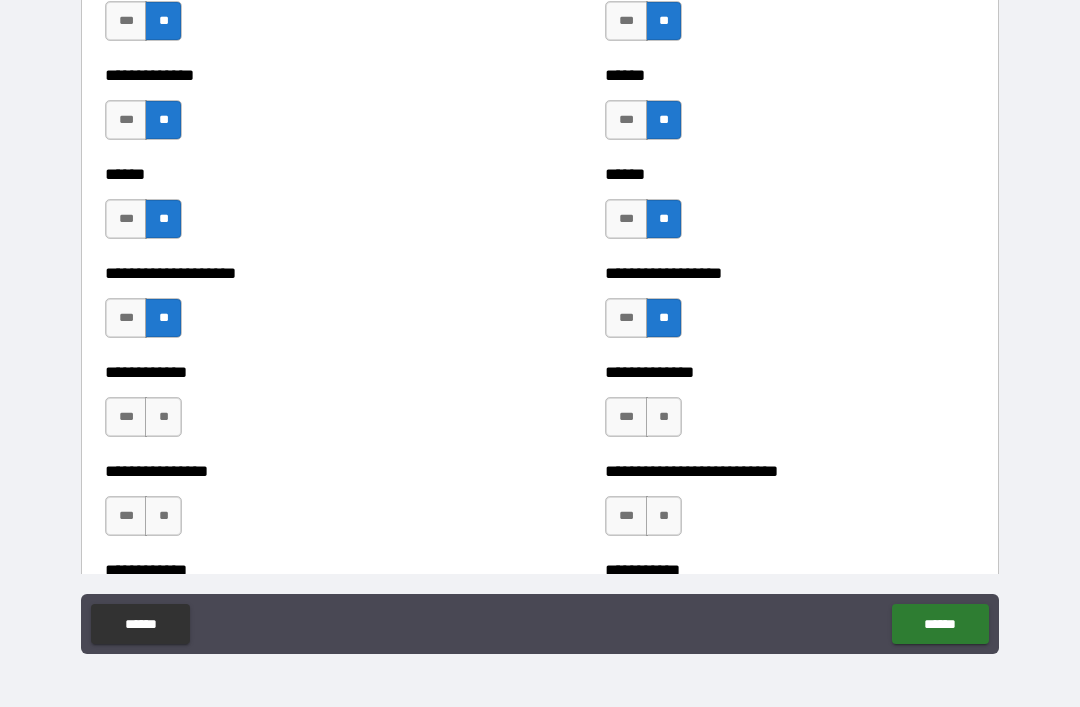 scroll, scrollTop: 3525, scrollLeft: 0, axis: vertical 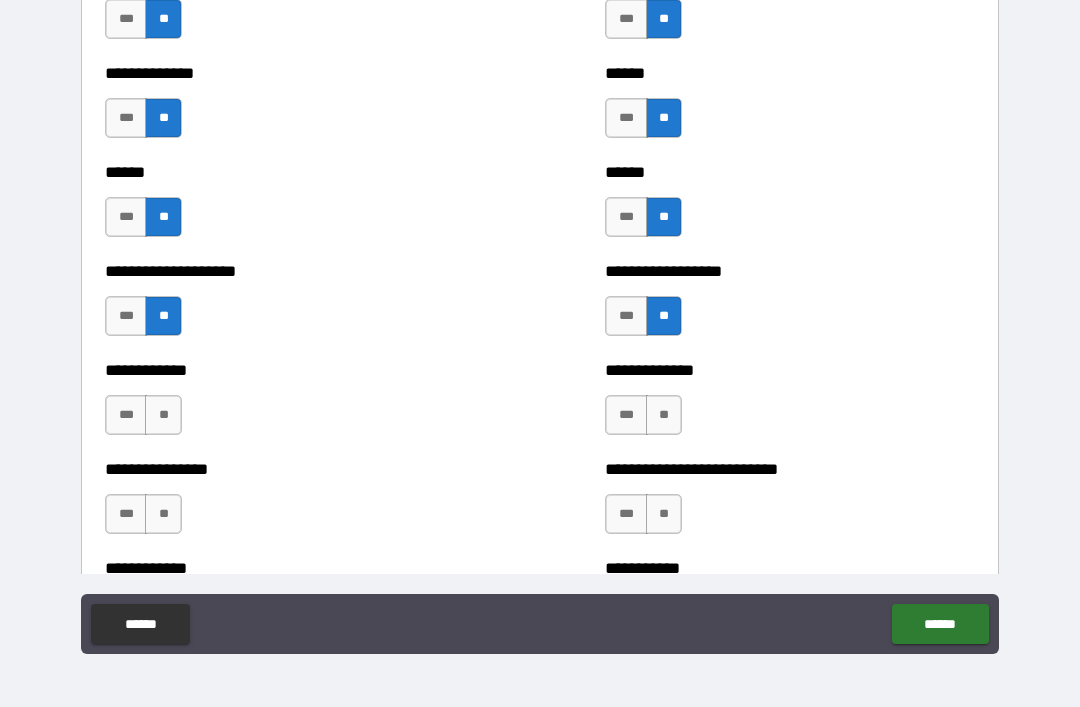 click on "**" at bounding box center (664, 415) 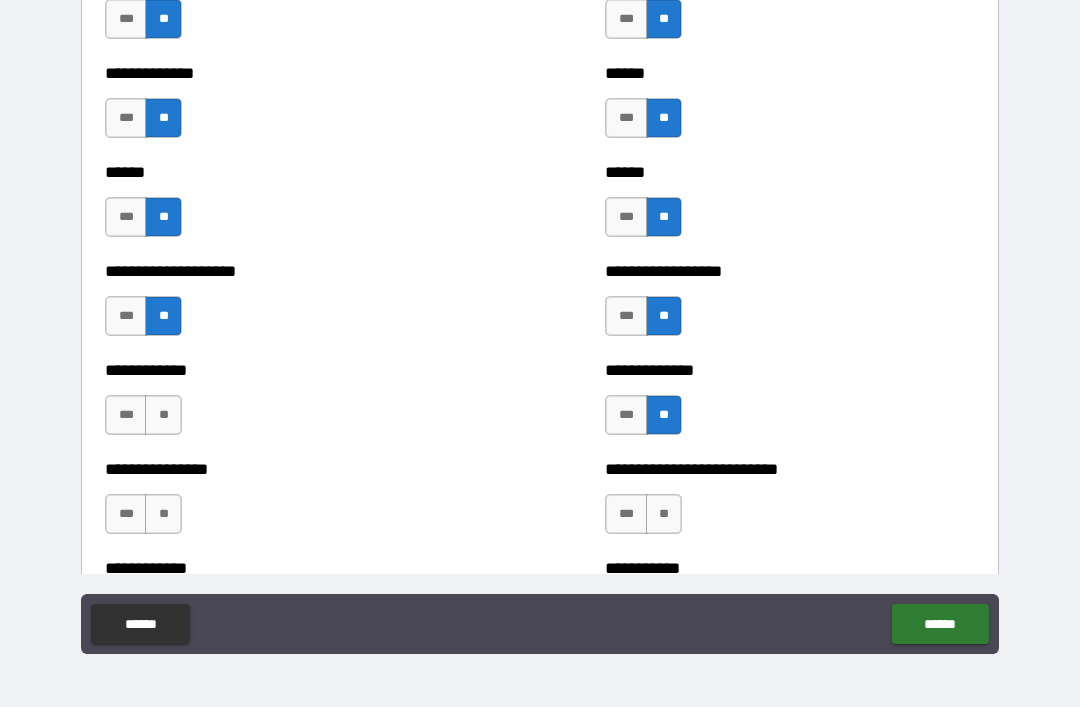 click on "**" at bounding box center [163, 415] 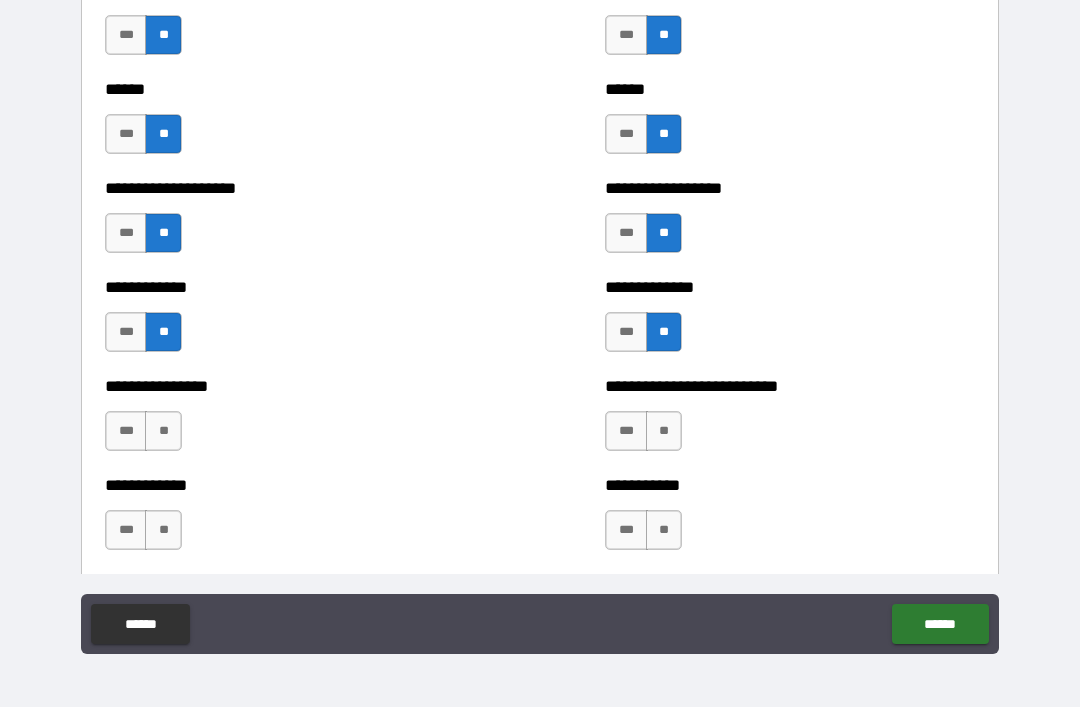 scroll, scrollTop: 3656, scrollLeft: 0, axis: vertical 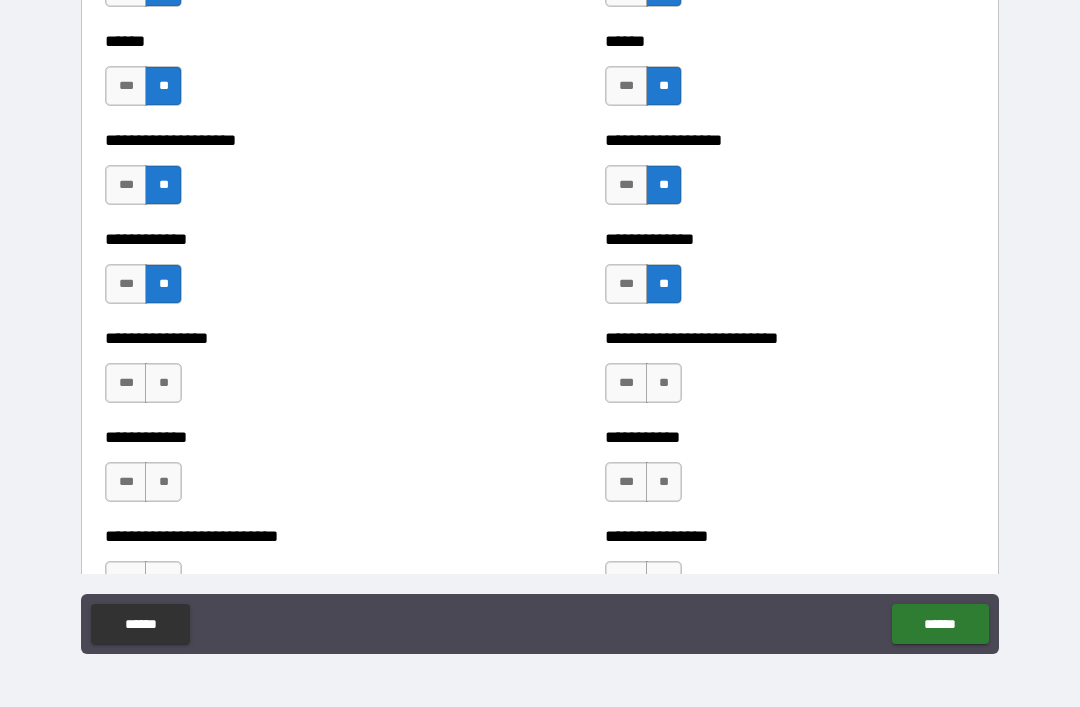 click on "**" at bounding box center [163, 383] 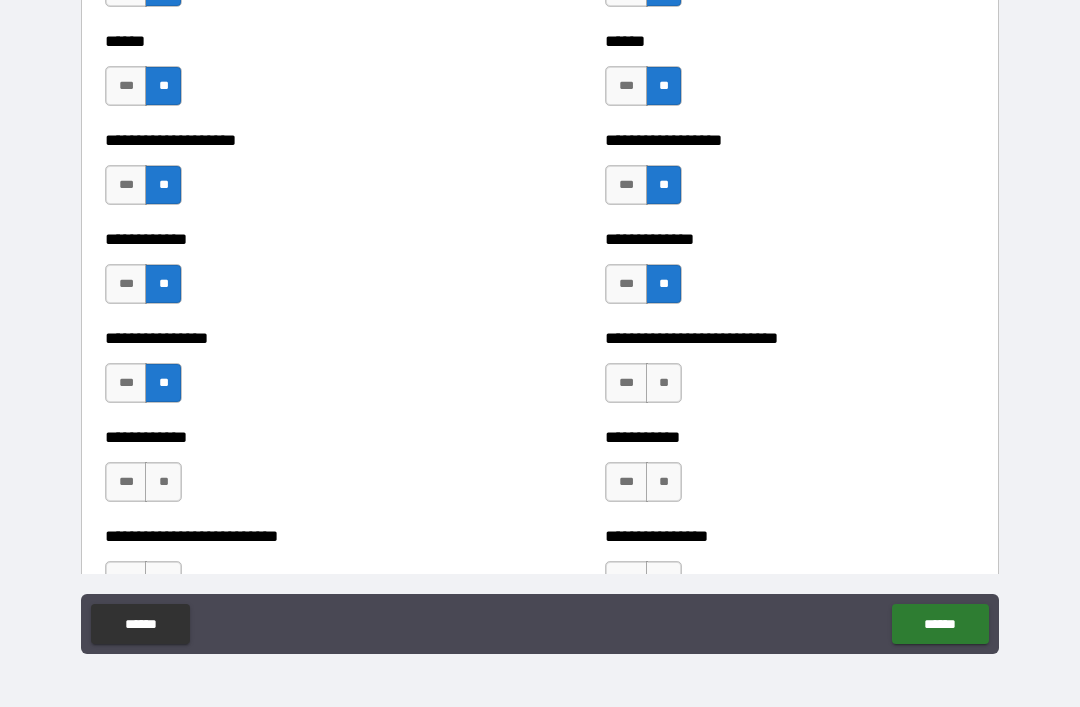 click on "**" at bounding box center (664, 383) 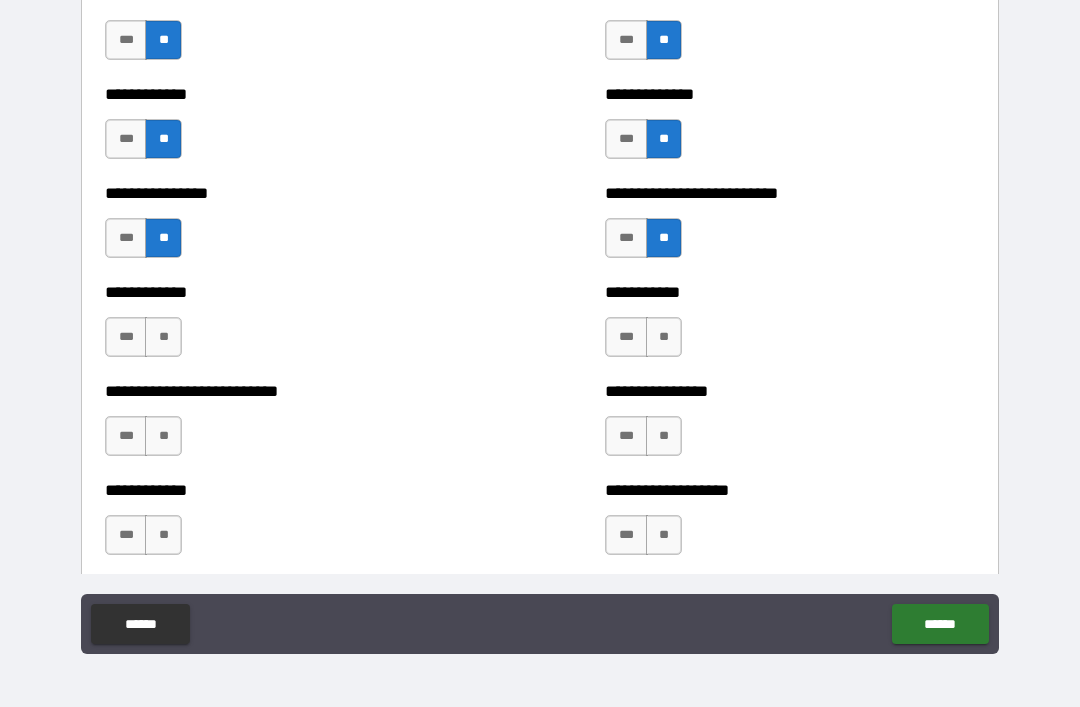 scroll, scrollTop: 3808, scrollLeft: 0, axis: vertical 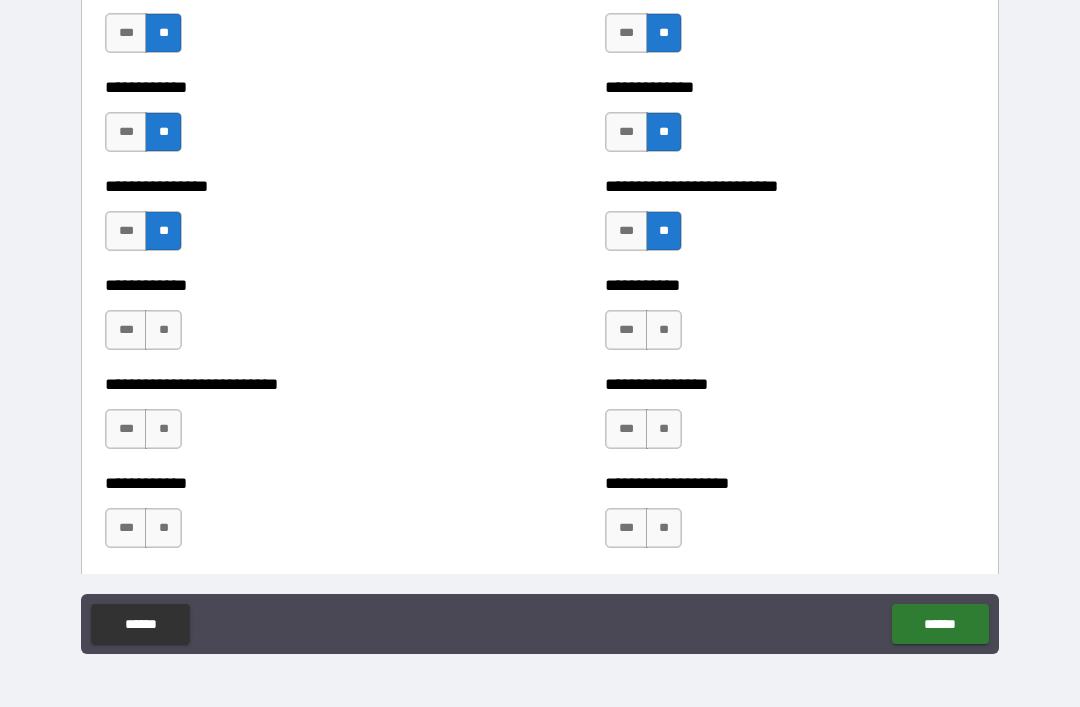 click on "**" at bounding box center (664, 330) 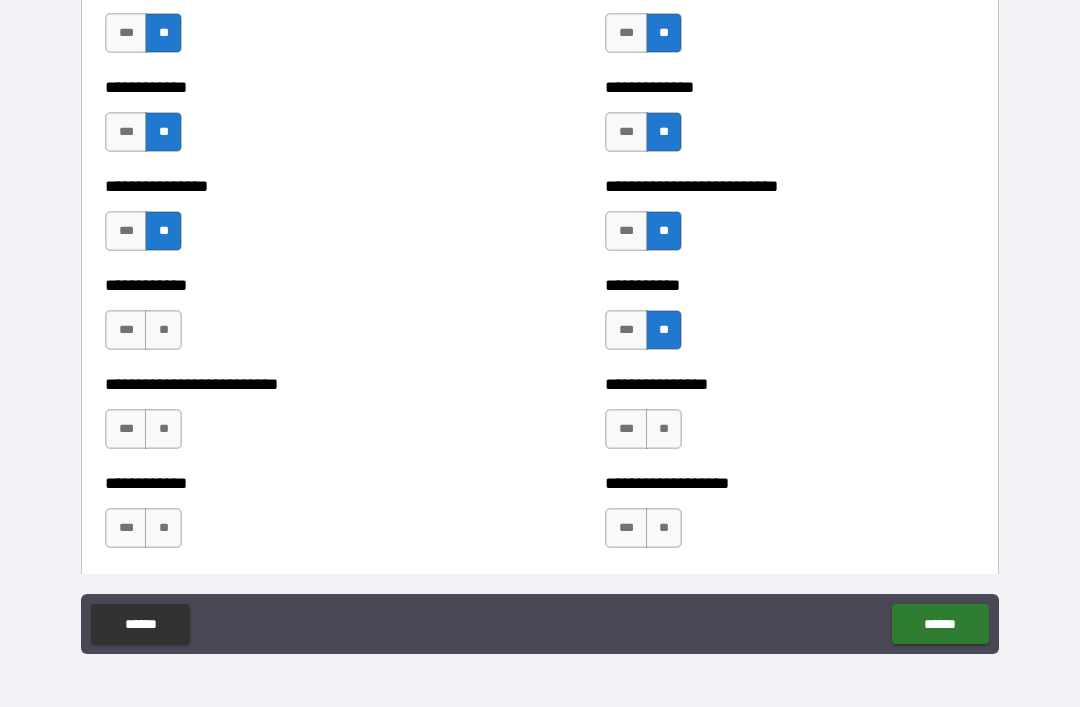 click on "**" at bounding box center [163, 330] 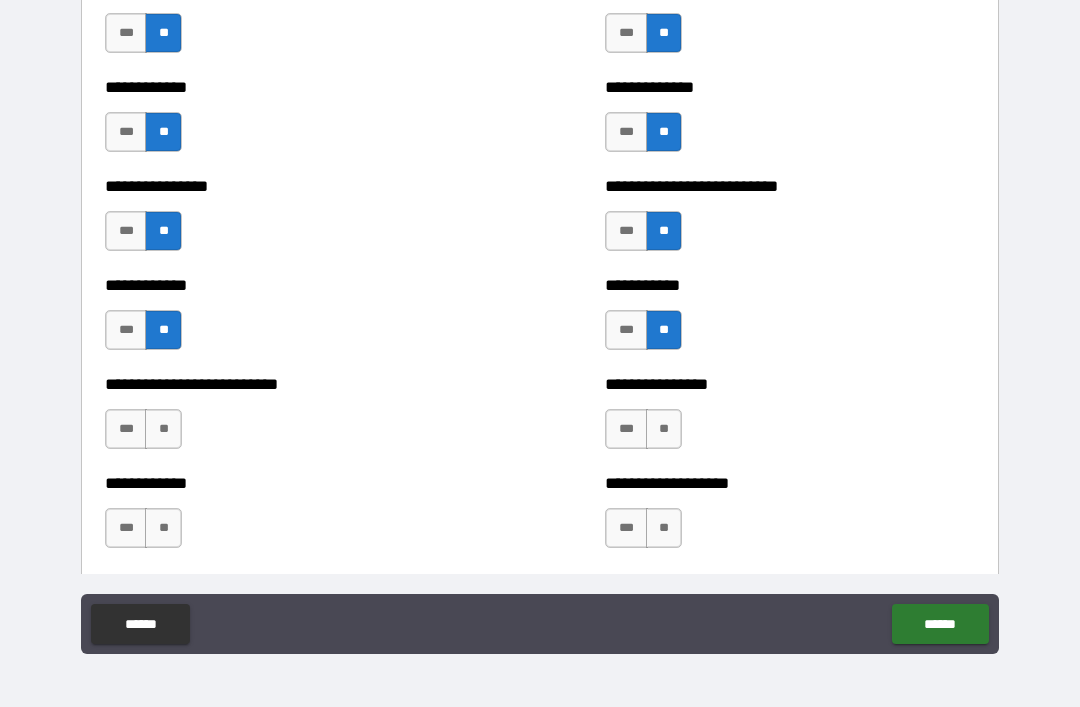 click on "**" at bounding box center [163, 429] 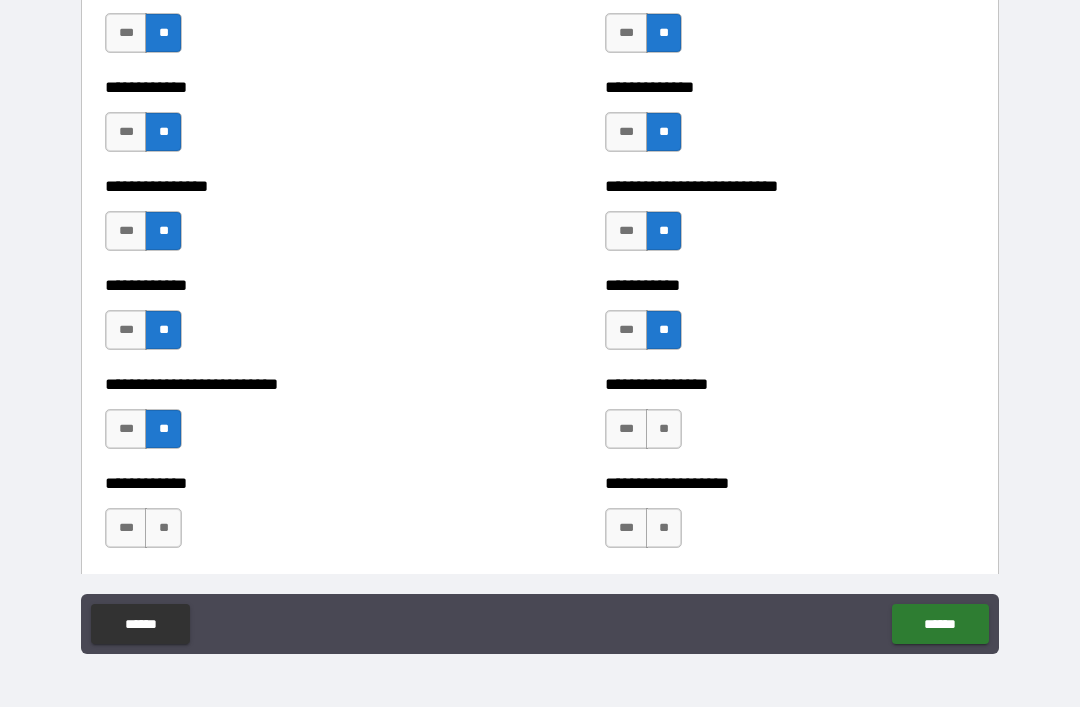 click on "**" at bounding box center [664, 429] 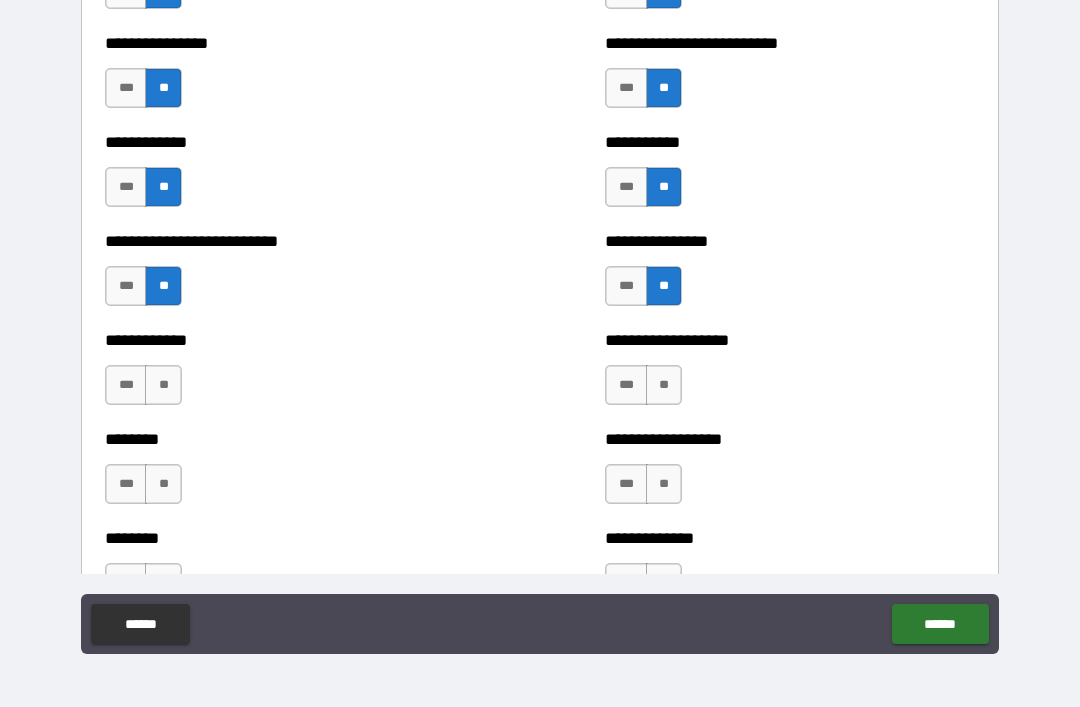scroll, scrollTop: 3970, scrollLeft: 0, axis: vertical 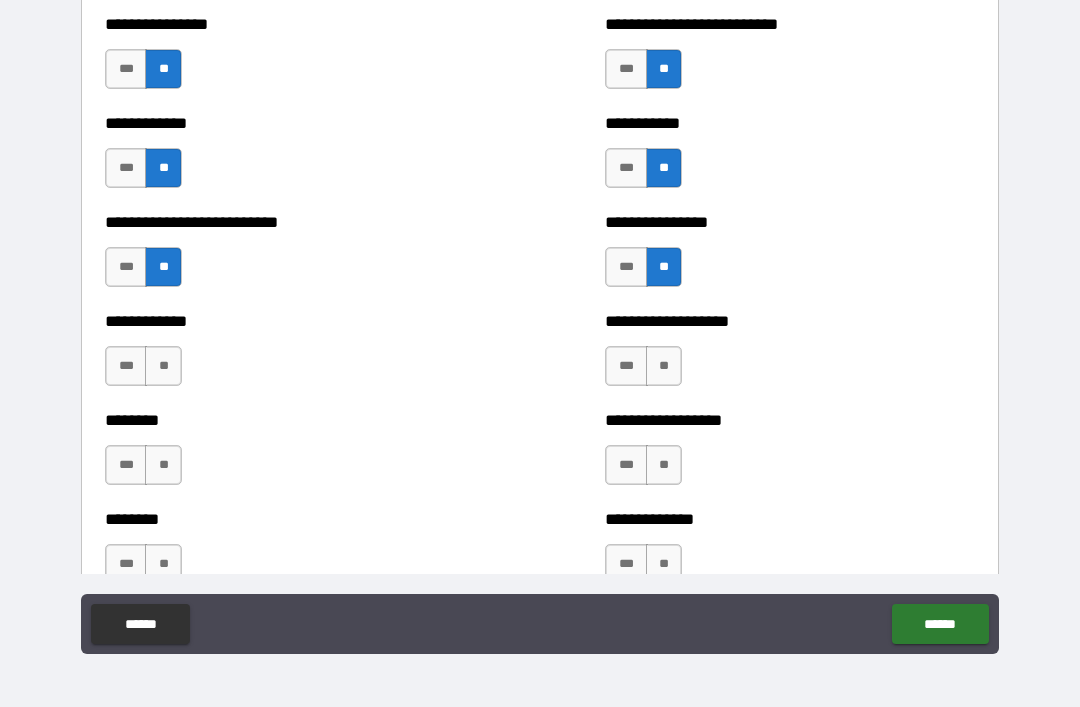 click on "**" at bounding box center (664, 366) 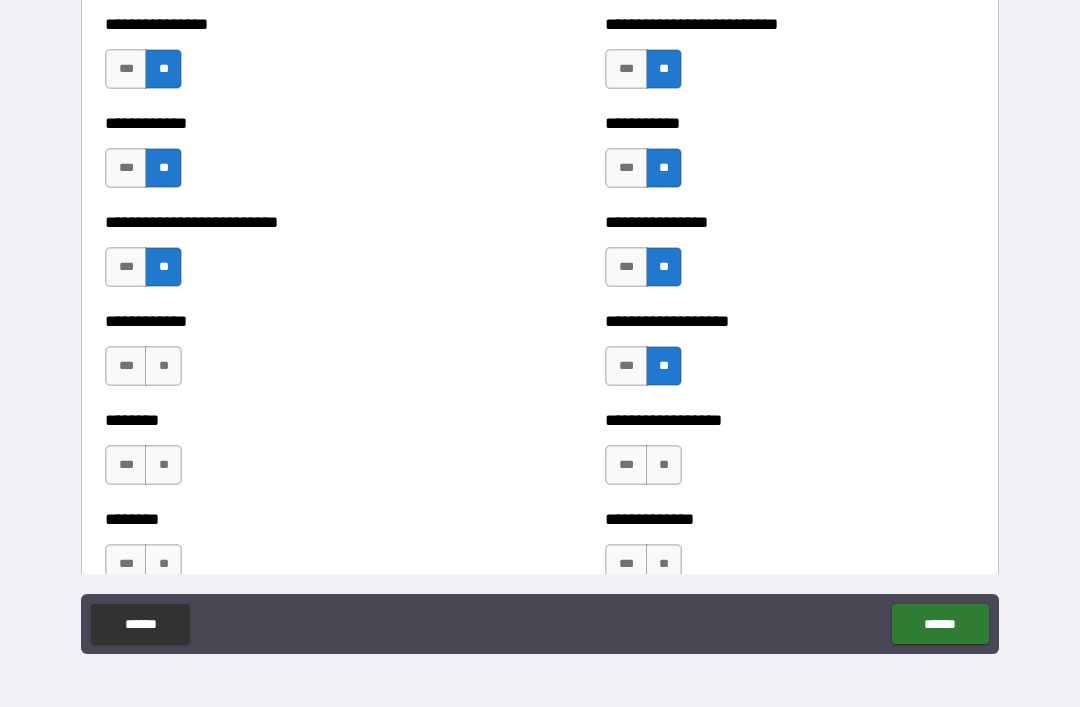 click on "**" at bounding box center [163, 366] 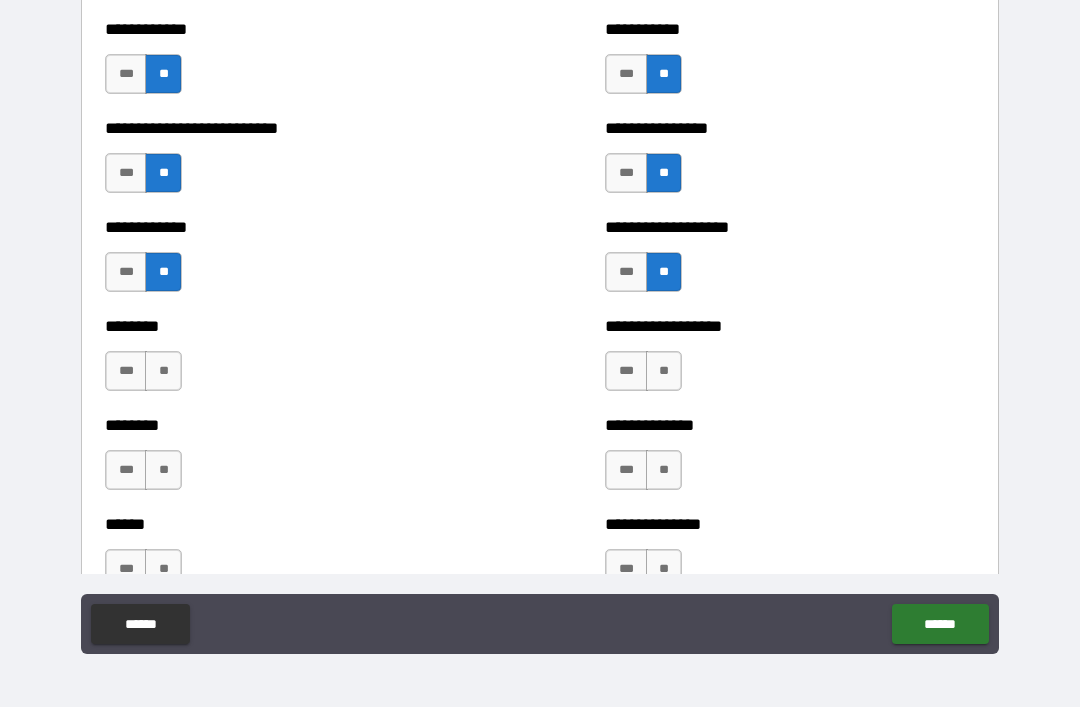 scroll, scrollTop: 4084, scrollLeft: 0, axis: vertical 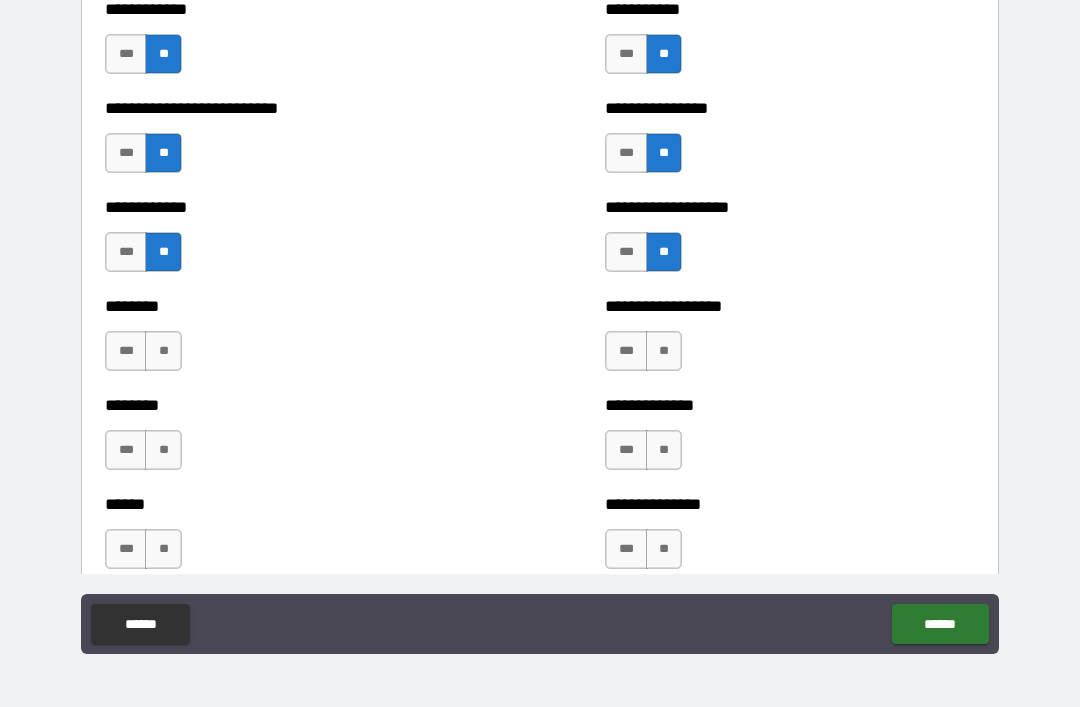 click on "**" at bounding box center (163, 351) 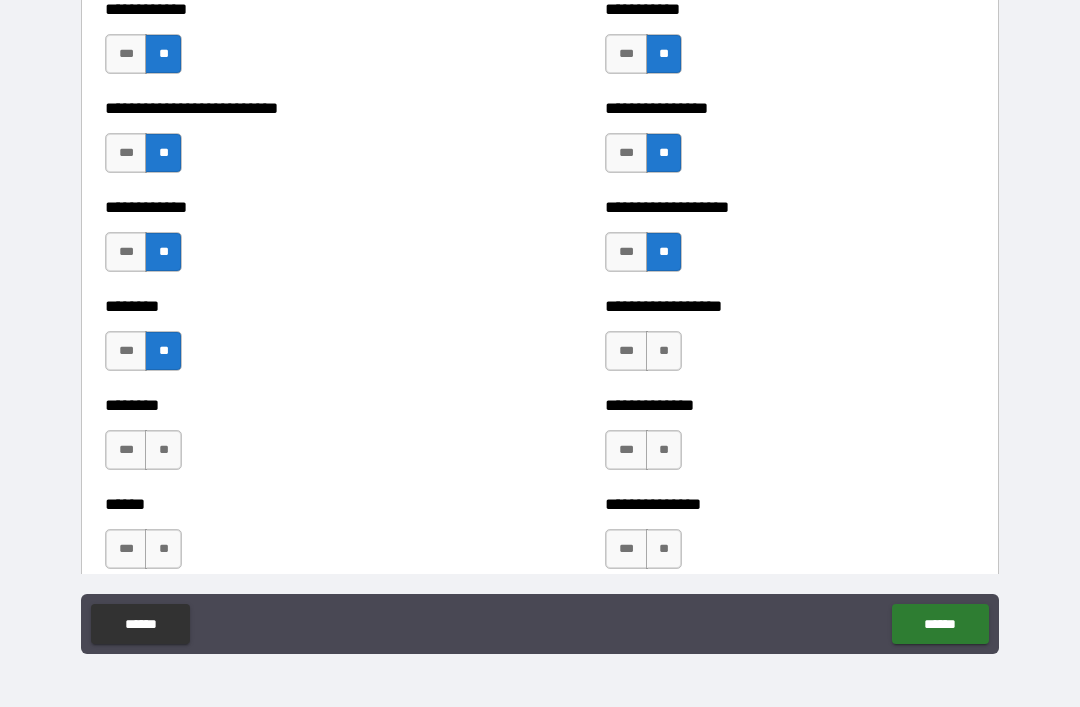 click on "**" at bounding box center (664, 351) 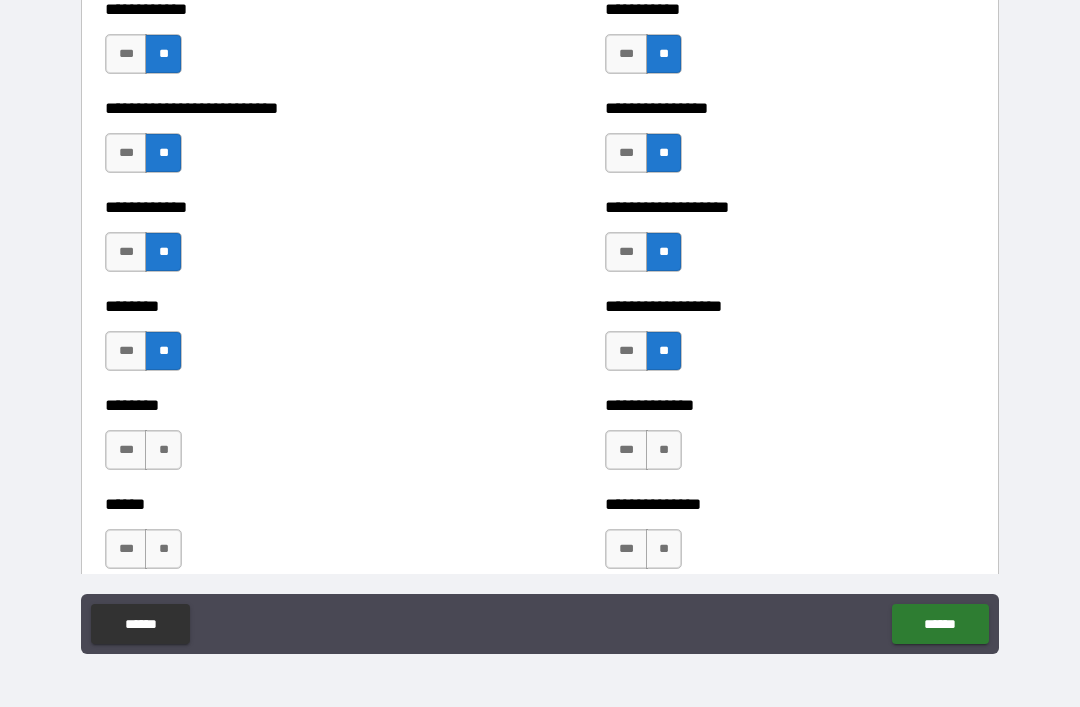 click on "**" at bounding box center [664, 450] 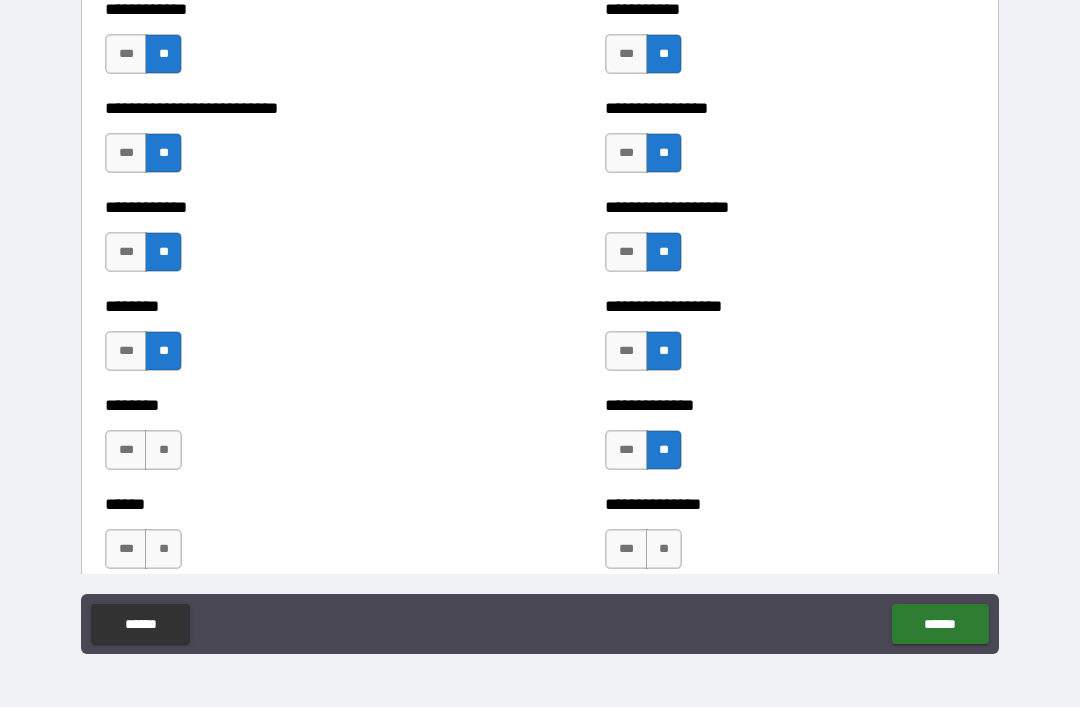 click on "**" at bounding box center [163, 450] 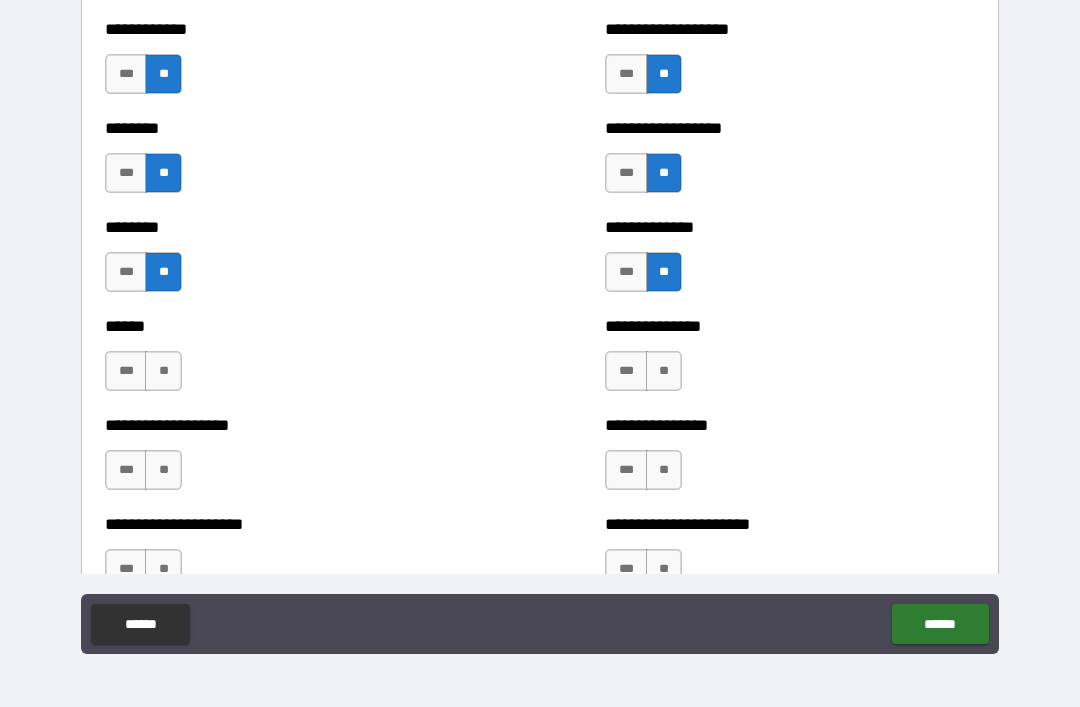 scroll, scrollTop: 4263, scrollLeft: 0, axis: vertical 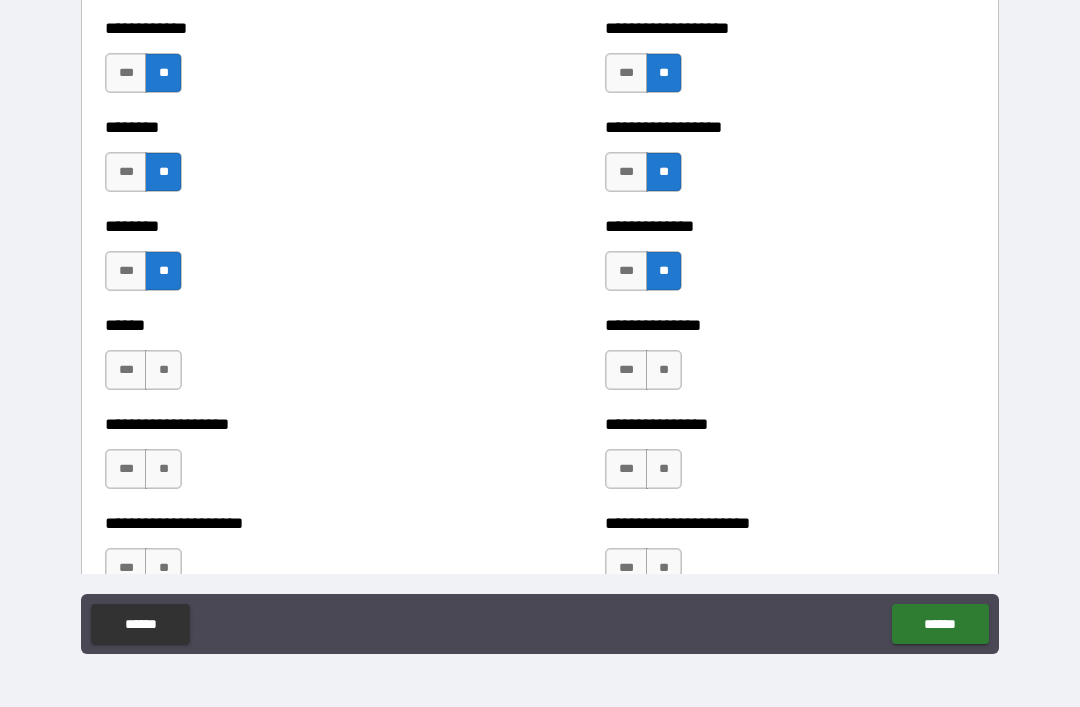 click on "**" at bounding box center (163, 370) 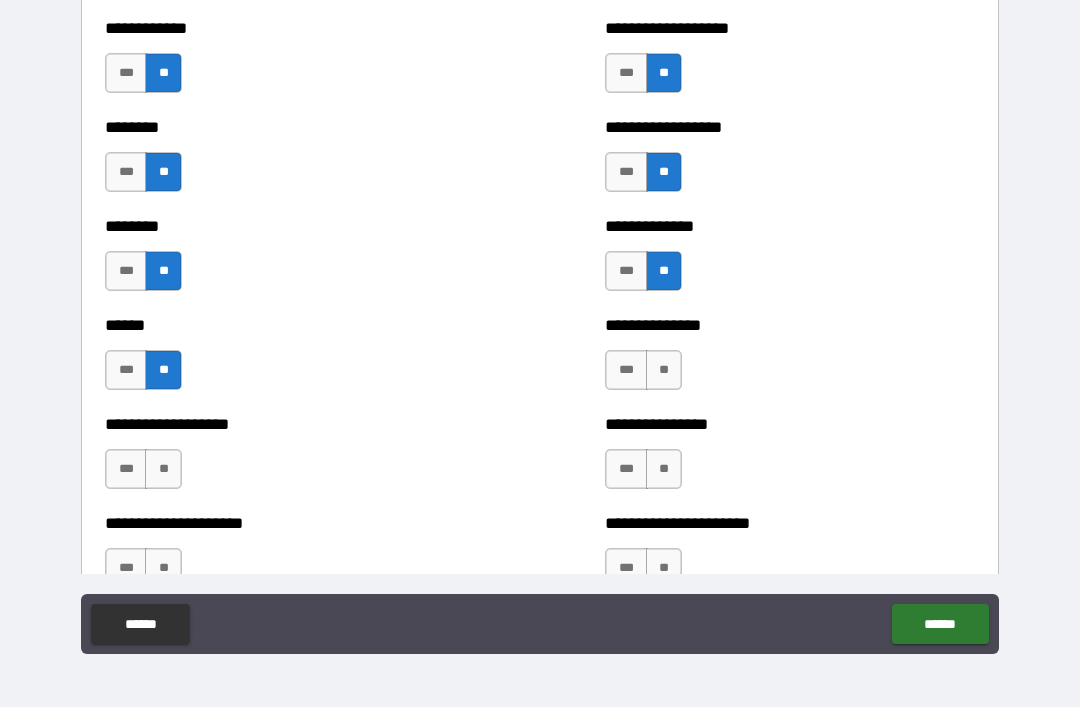 click on "**" at bounding box center [664, 370] 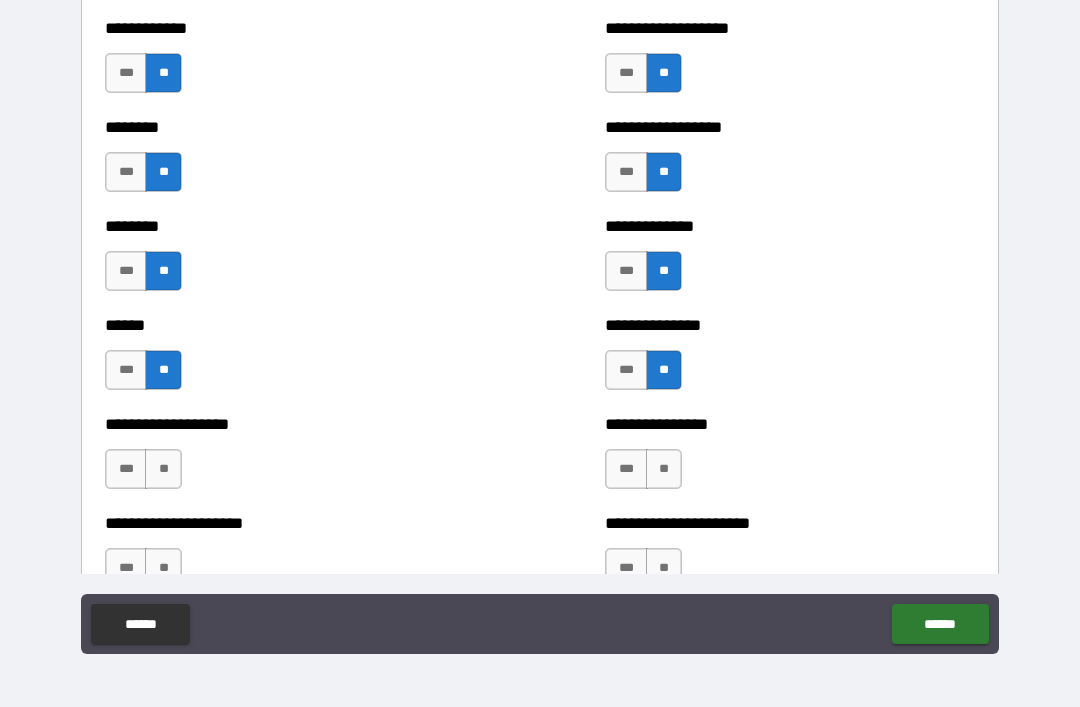 click on "**" at bounding box center (664, 469) 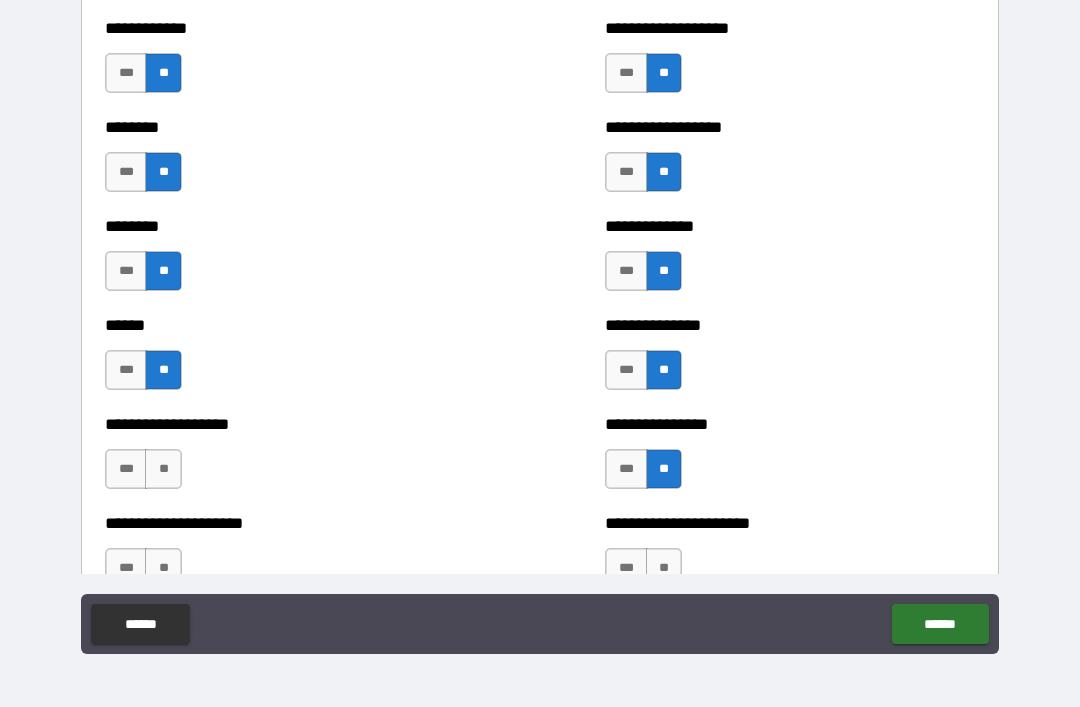 click on "**" at bounding box center [163, 469] 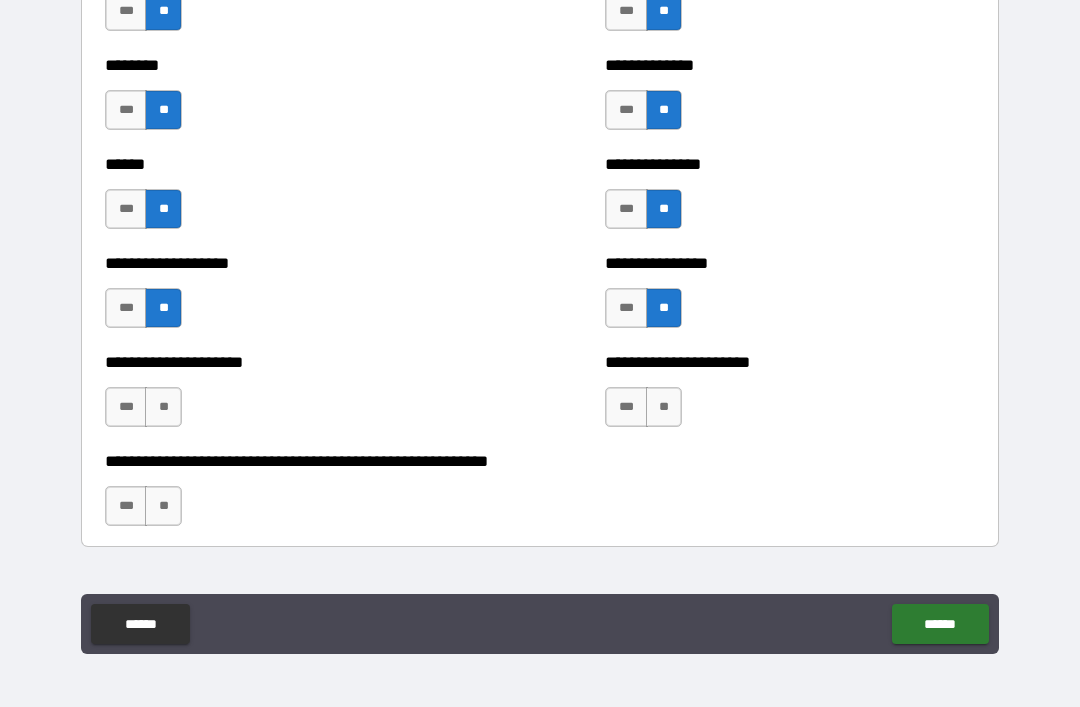 scroll, scrollTop: 4515, scrollLeft: 0, axis: vertical 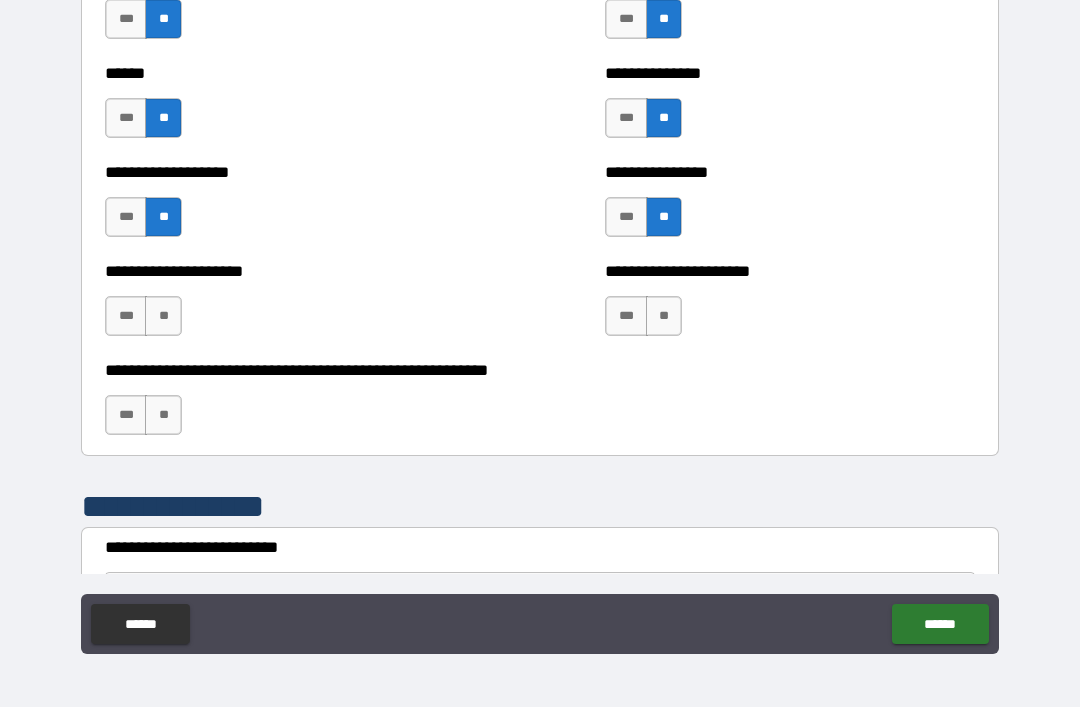 click on "**" at bounding box center (664, 316) 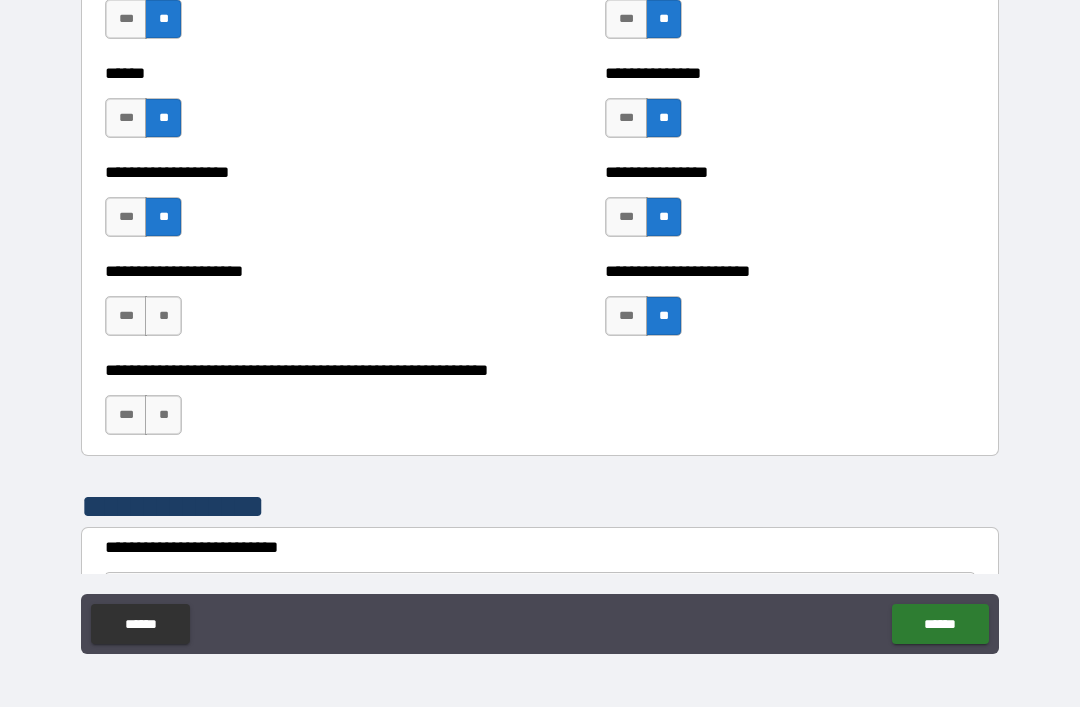 click on "**" at bounding box center [163, 316] 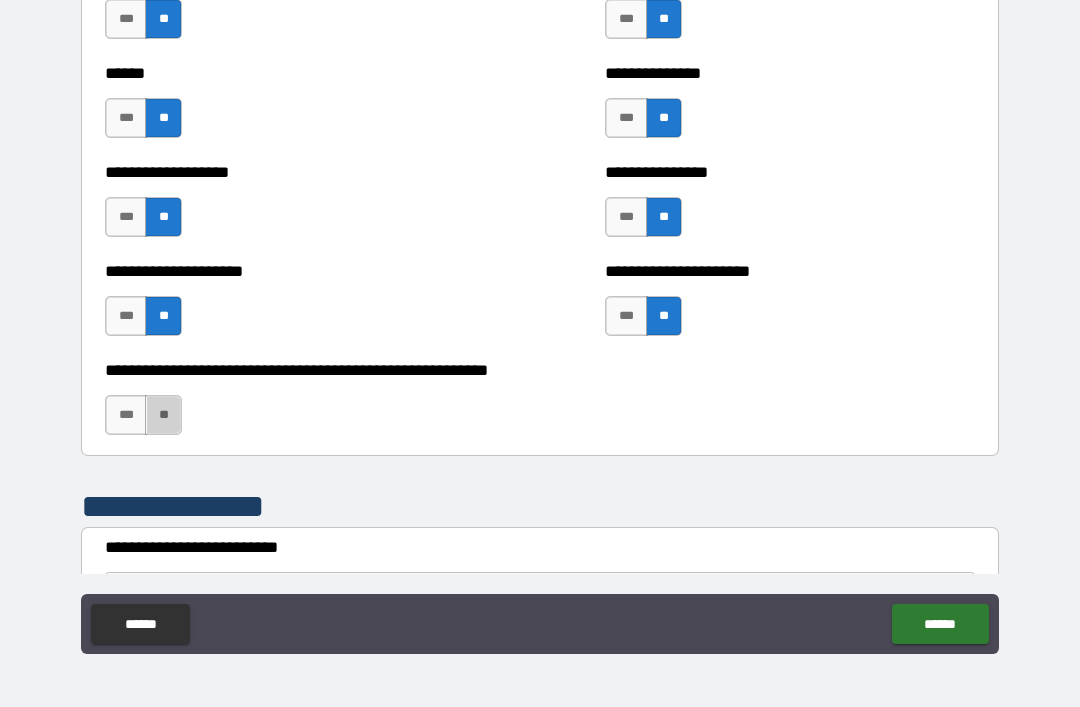 click on "**" at bounding box center (163, 415) 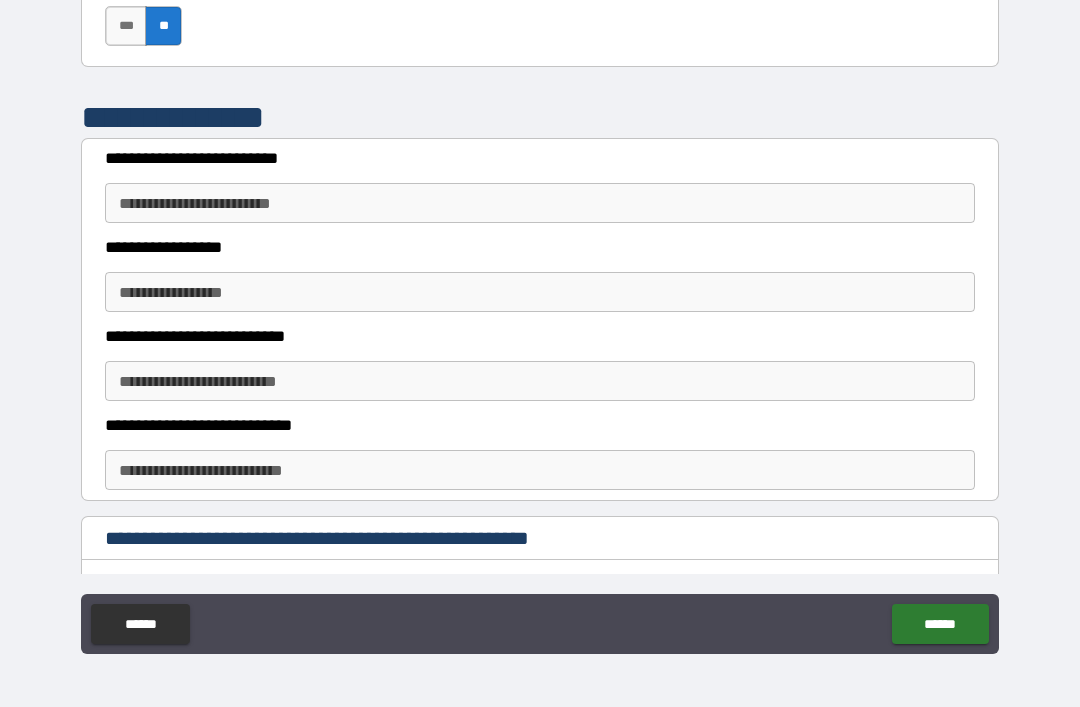 scroll, scrollTop: 4884, scrollLeft: 0, axis: vertical 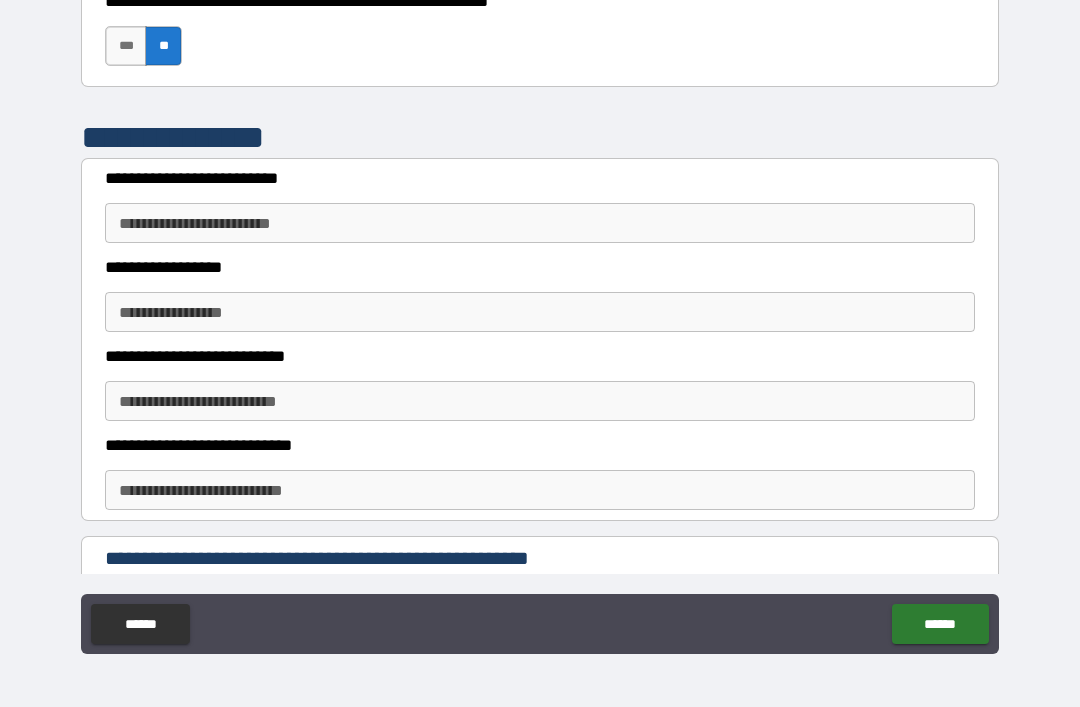 click on "**********" at bounding box center [540, 223] 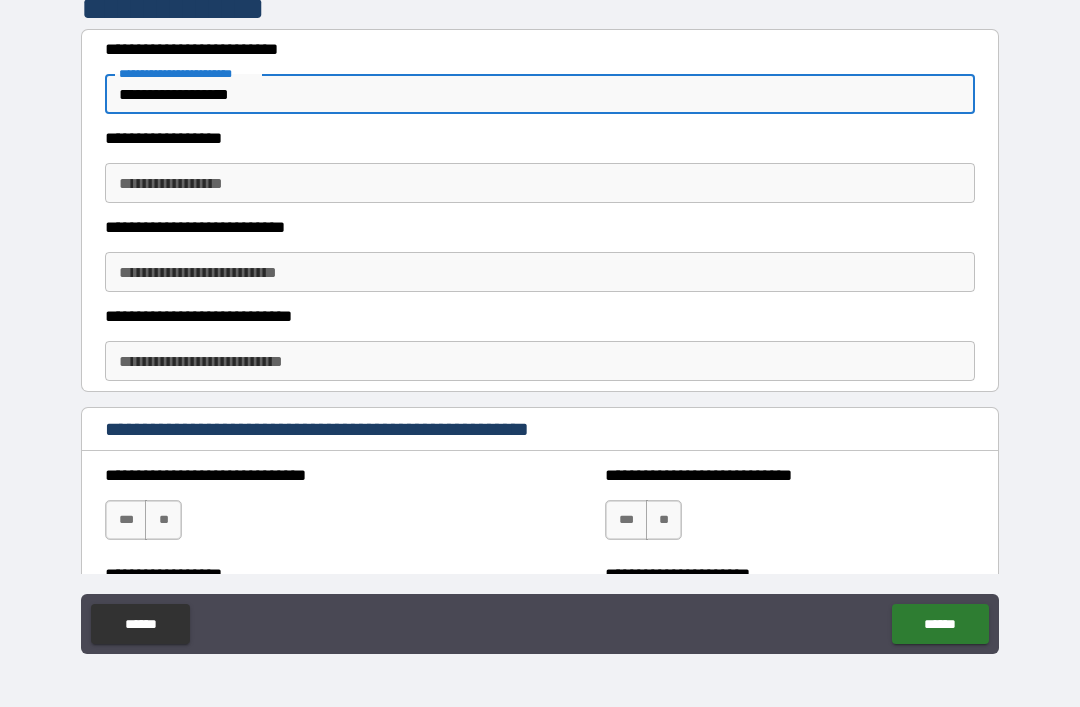 scroll, scrollTop: 5019, scrollLeft: 0, axis: vertical 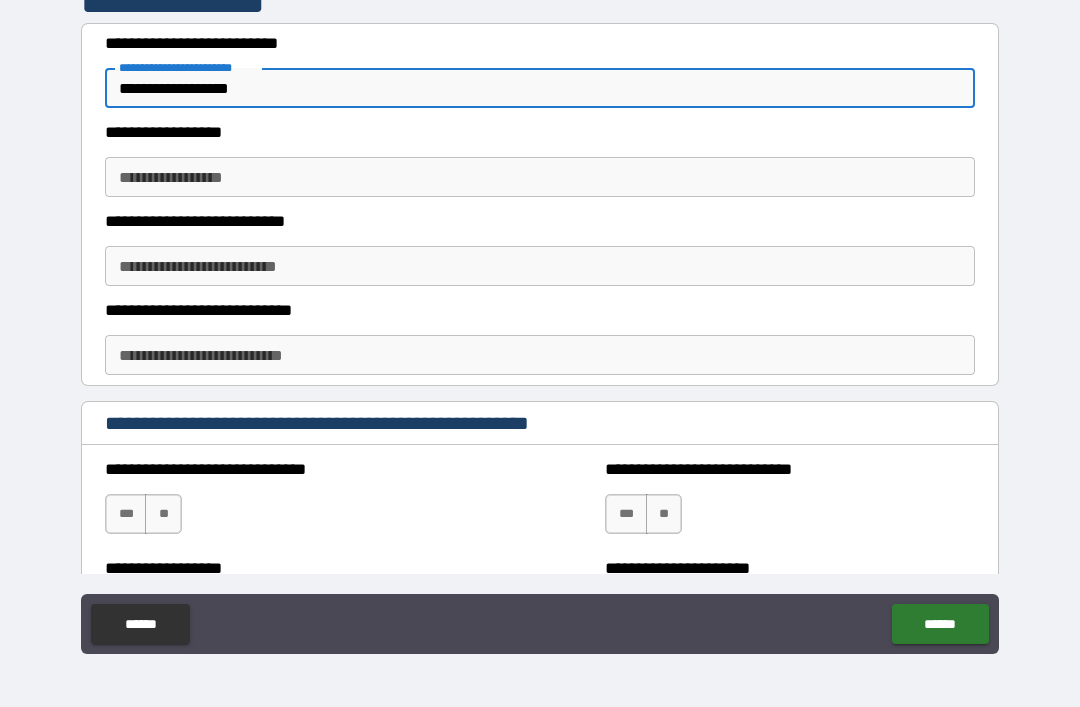 type on "**********" 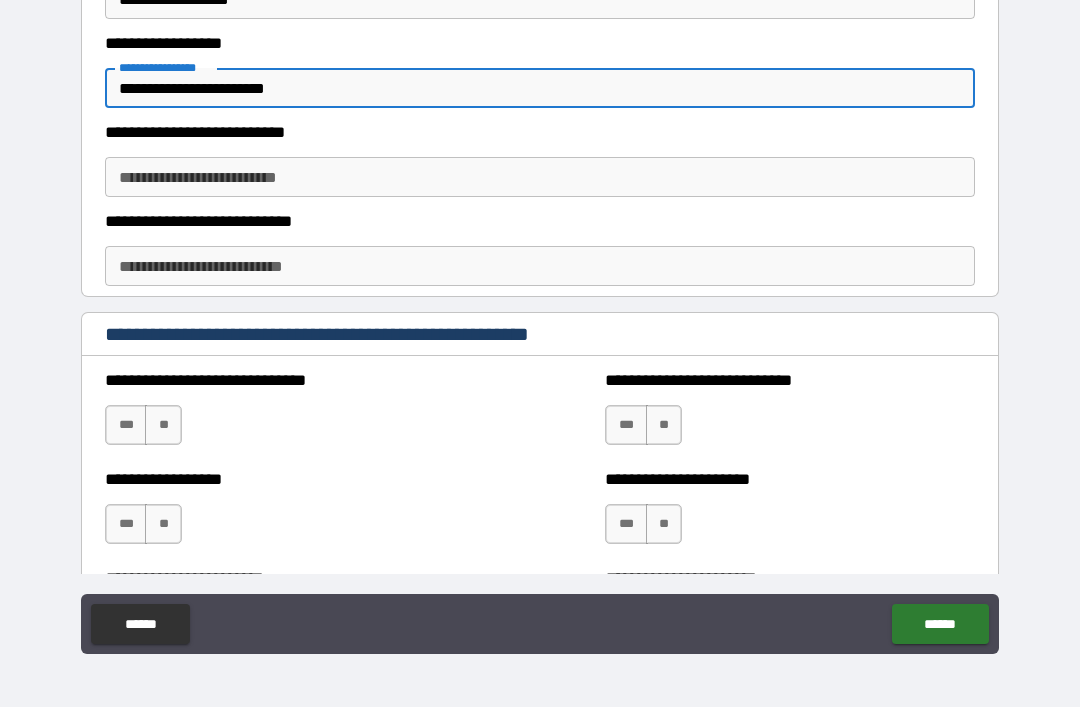 scroll, scrollTop: 5130, scrollLeft: 0, axis: vertical 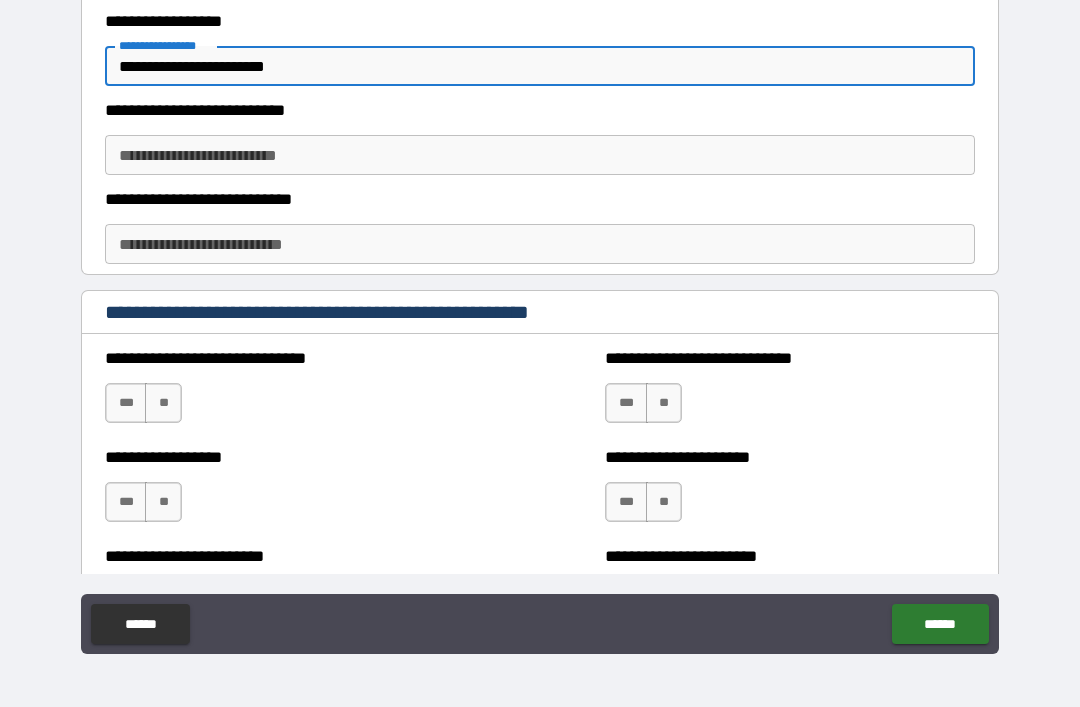 type on "**********" 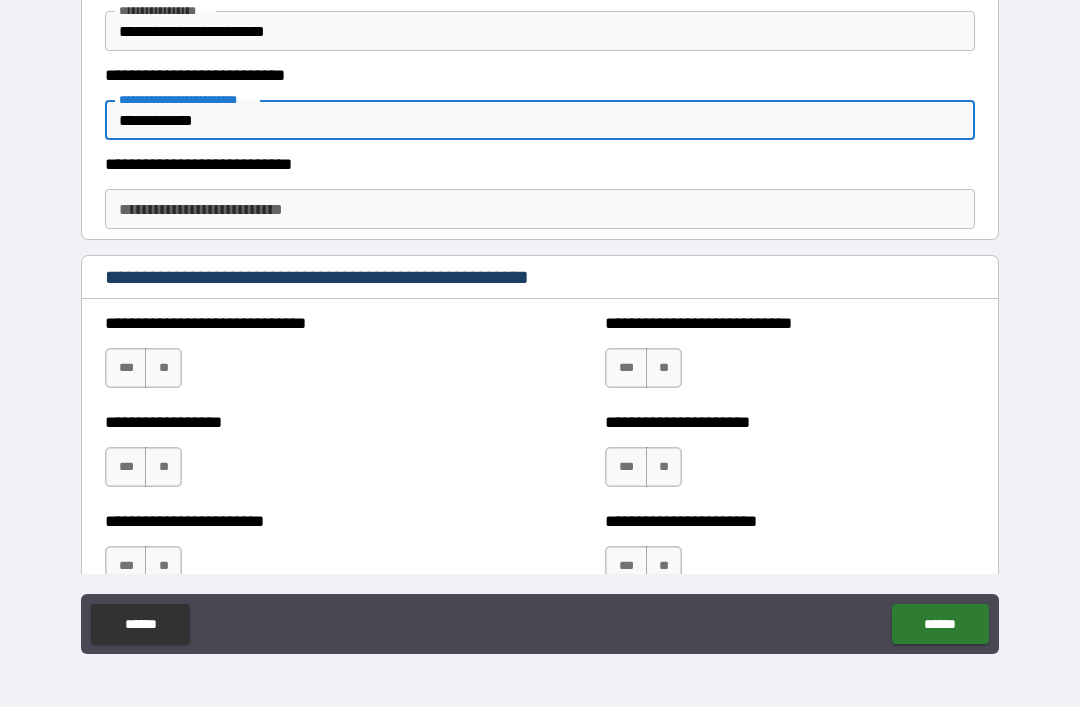 scroll, scrollTop: 5166, scrollLeft: 0, axis: vertical 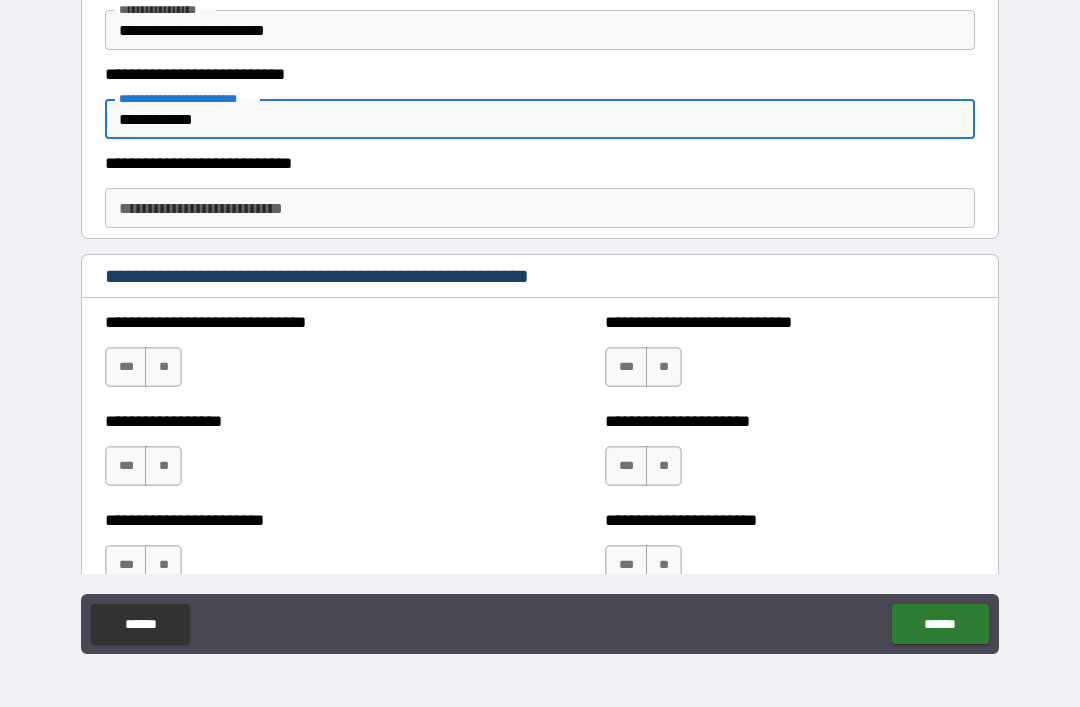 type on "**********" 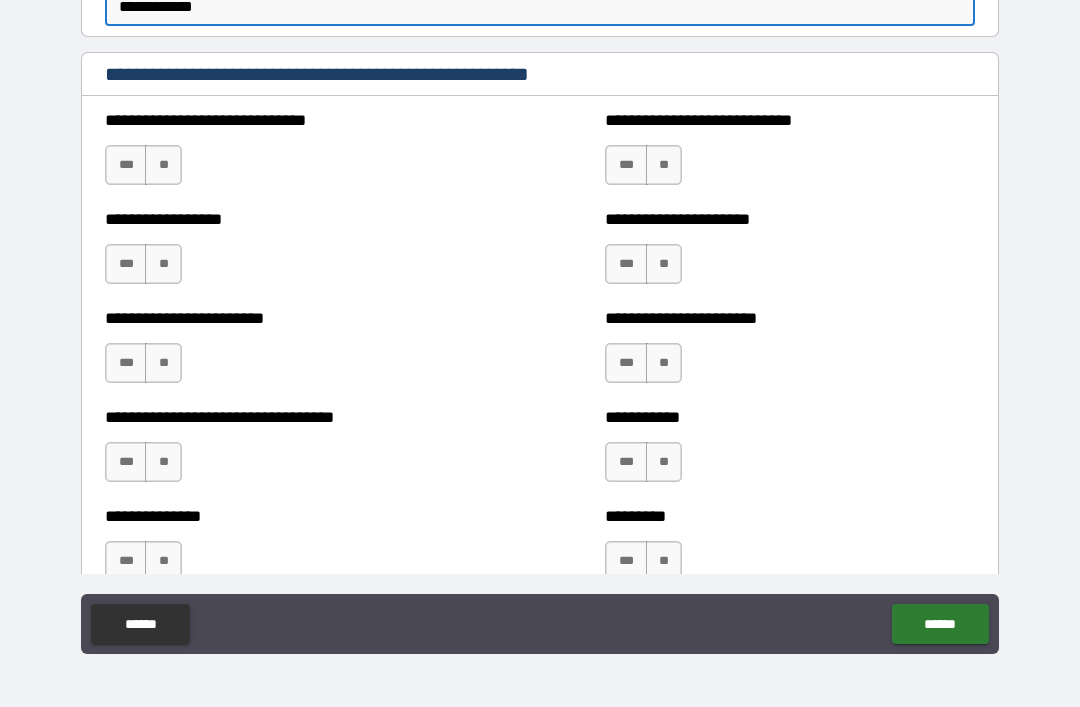 scroll, scrollTop: 5402, scrollLeft: 0, axis: vertical 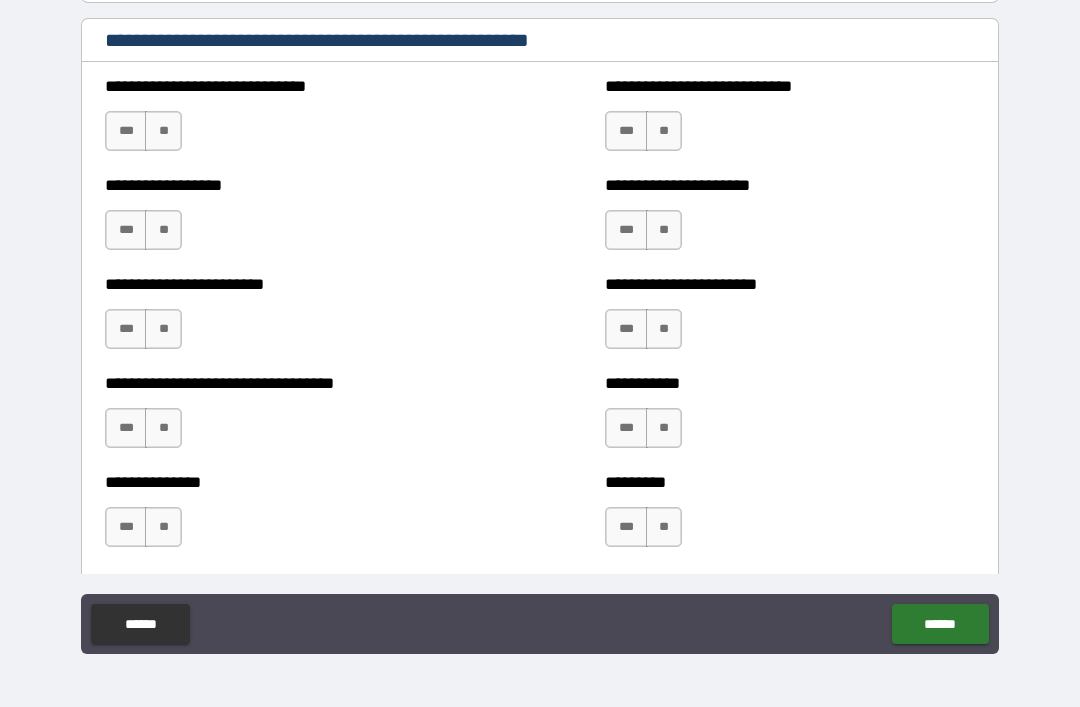 type on "**********" 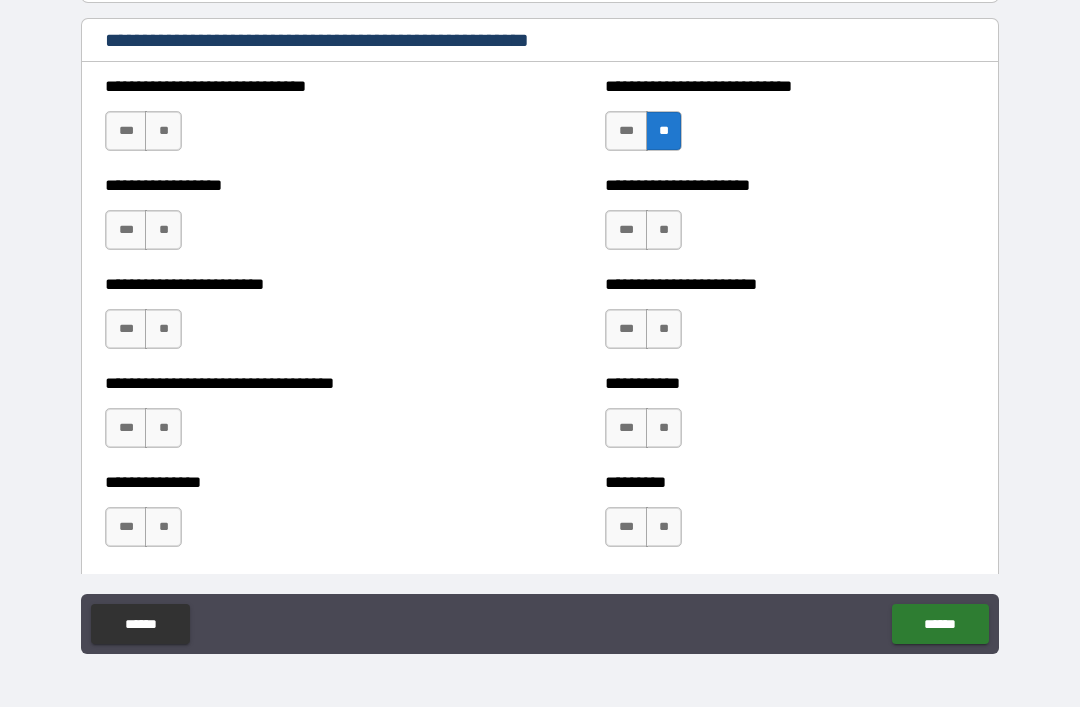 click on "**" at bounding box center [163, 131] 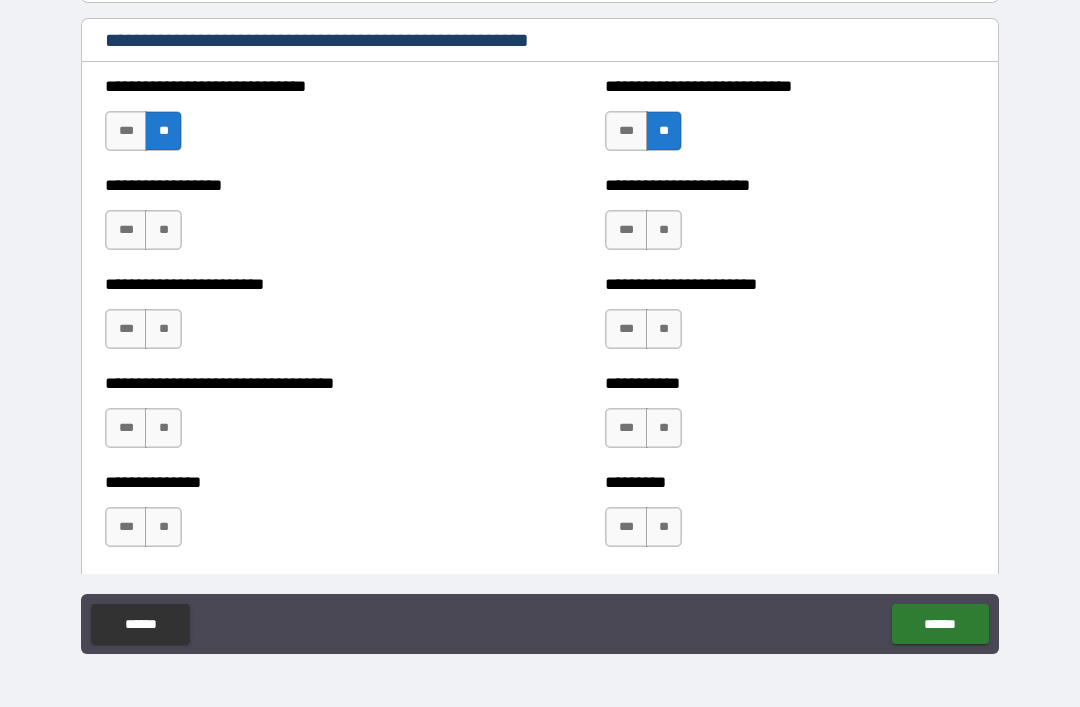 click on "**" at bounding box center [163, 230] 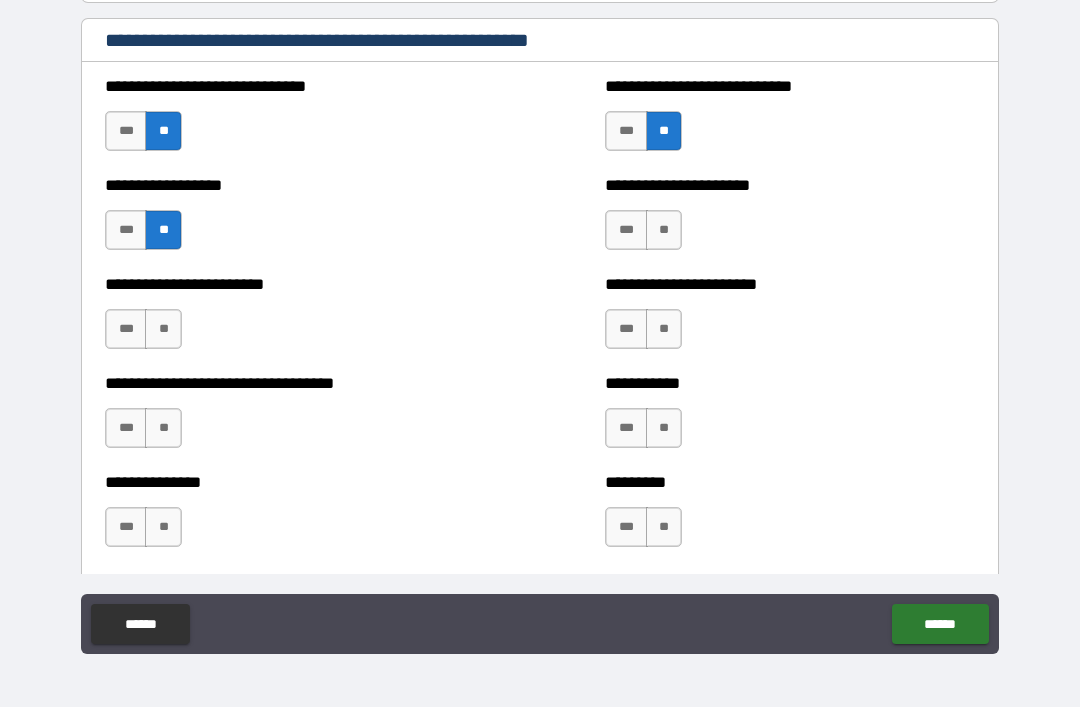 click on "**" at bounding box center [664, 230] 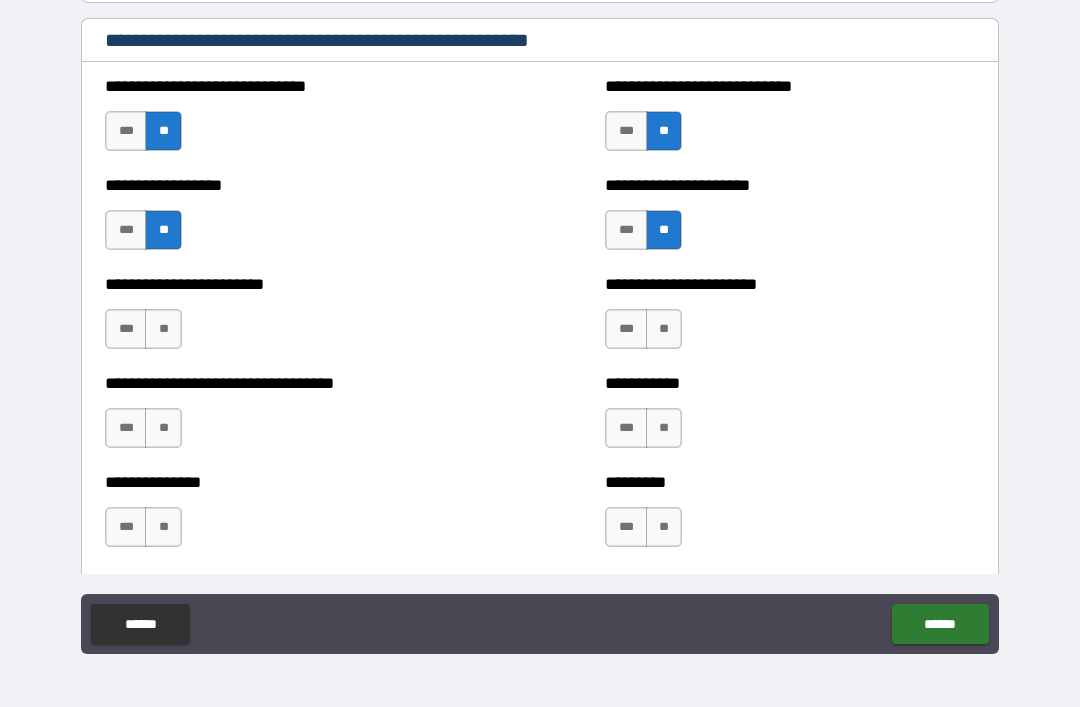 click on "**" at bounding box center [664, 329] 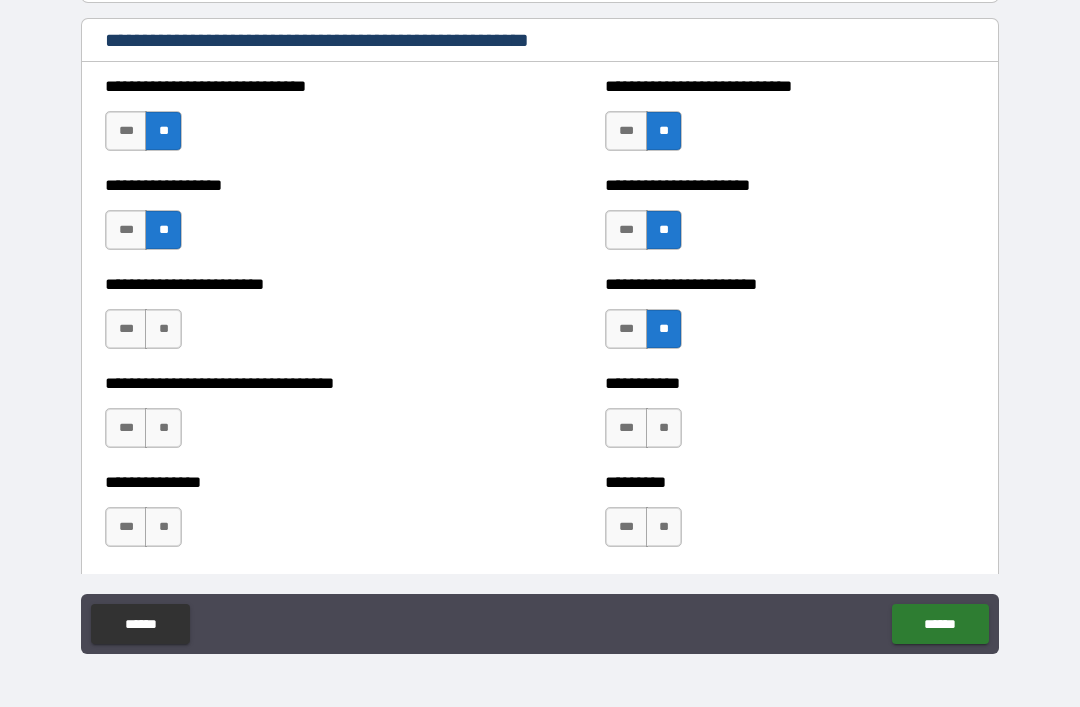 click on "**" at bounding box center (163, 329) 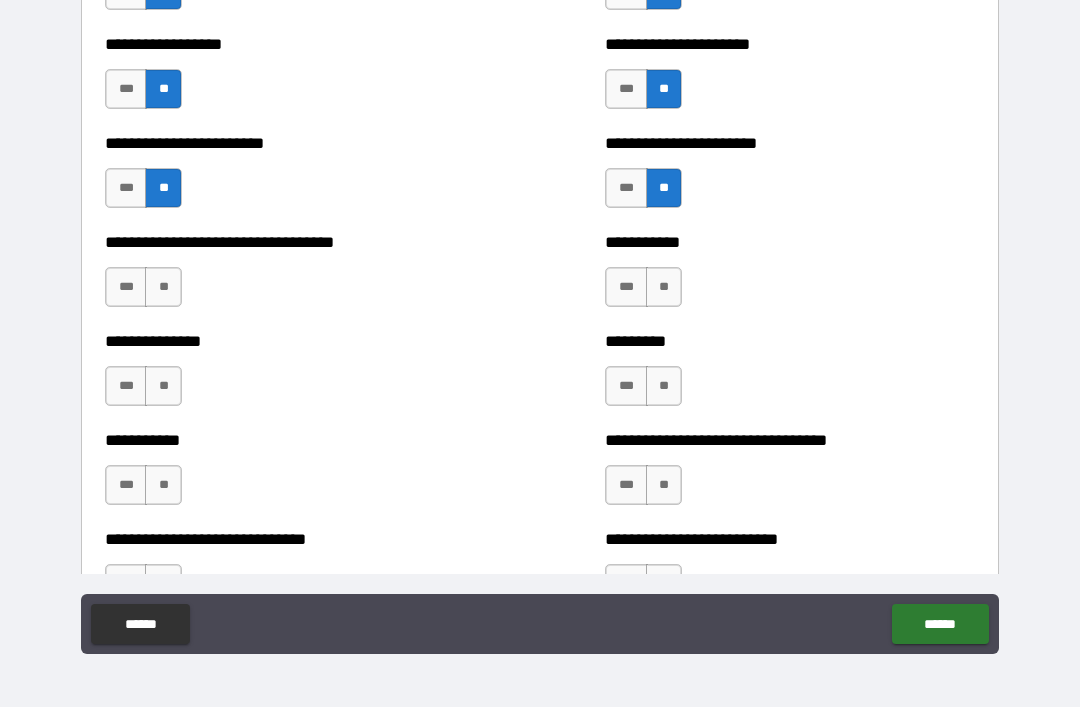 scroll, scrollTop: 5553, scrollLeft: 0, axis: vertical 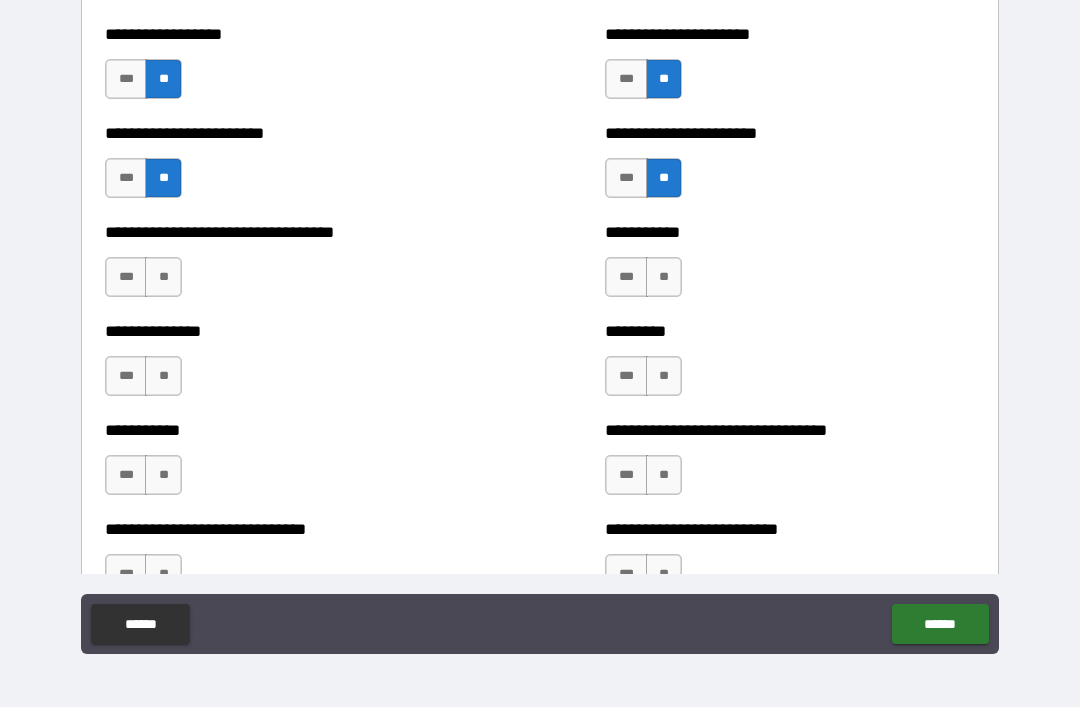 click on "**" at bounding box center [664, 277] 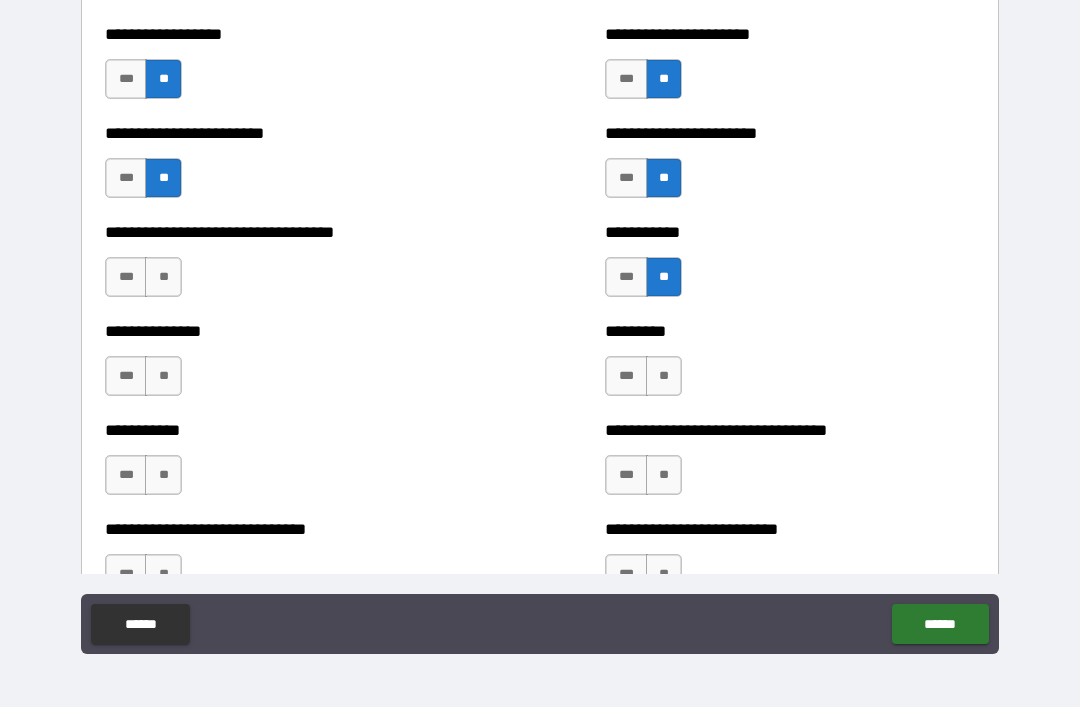 click on "**" at bounding box center (163, 277) 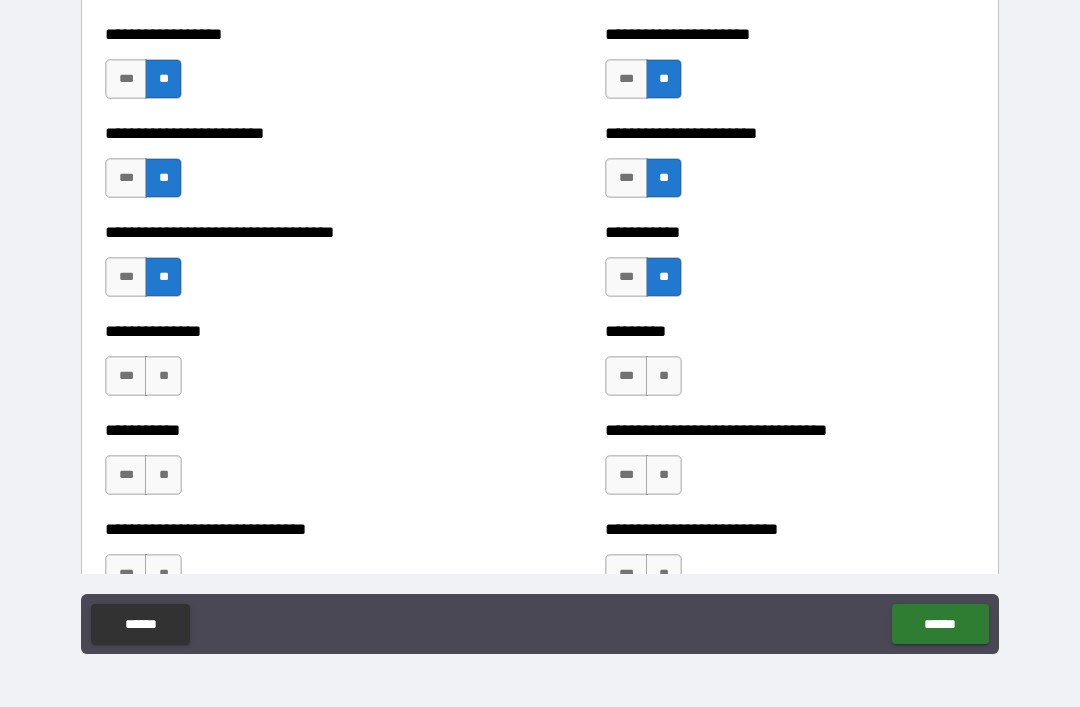 click on "**" at bounding box center [163, 376] 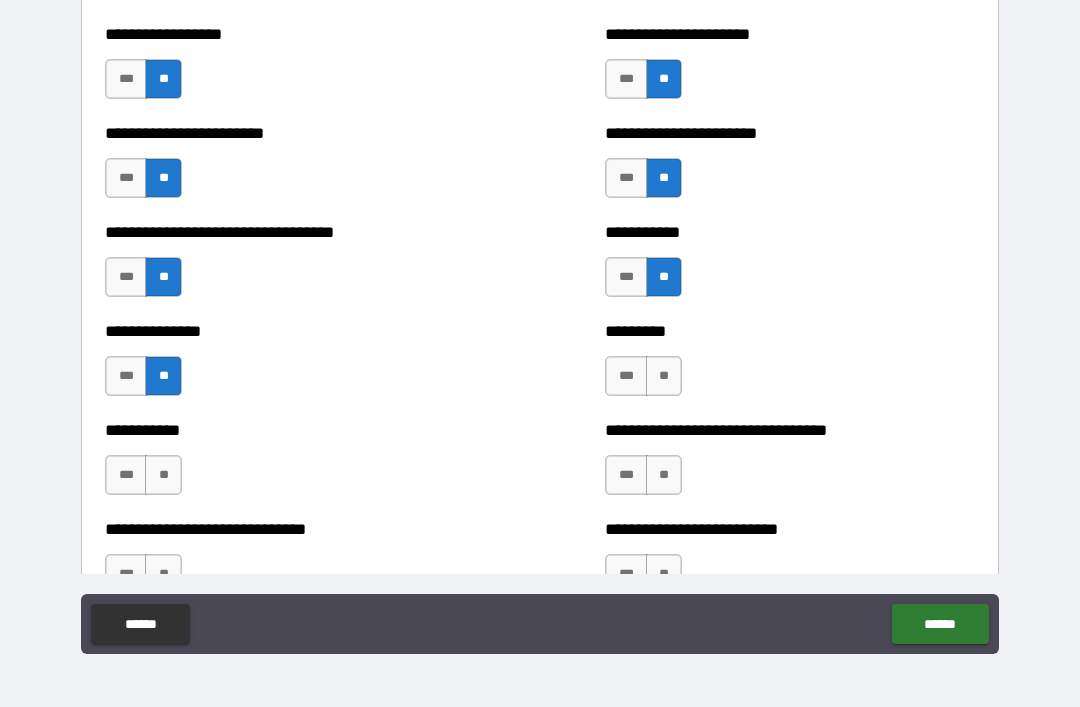 click on "**" at bounding box center (664, 376) 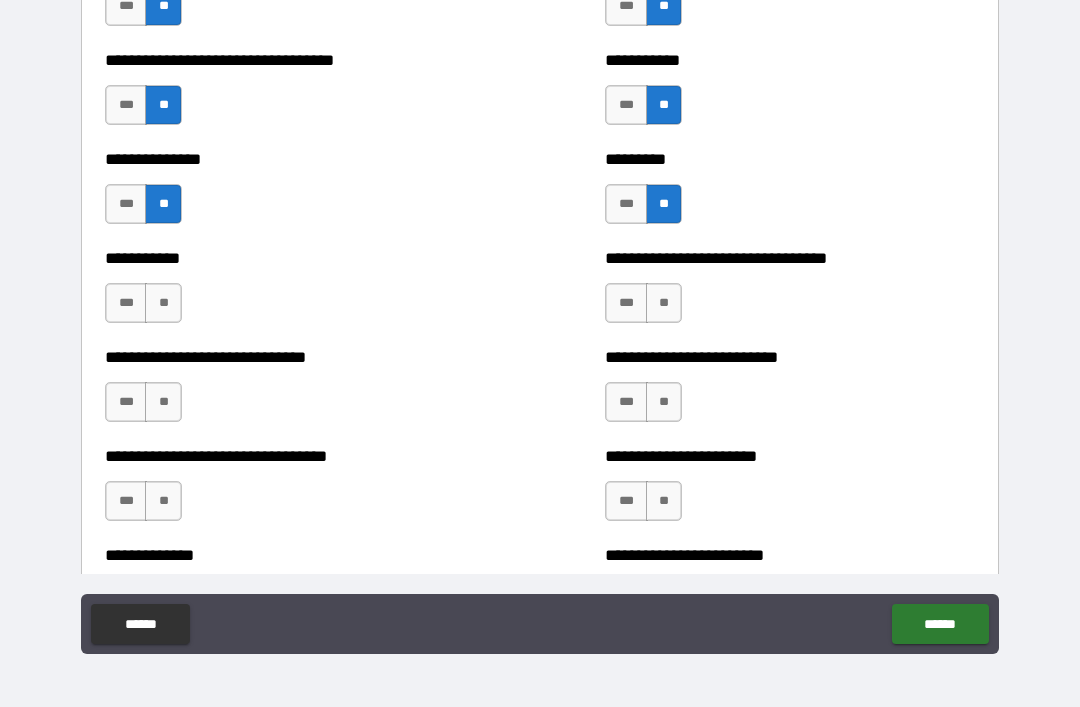 scroll, scrollTop: 5731, scrollLeft: 0, axis: vertical 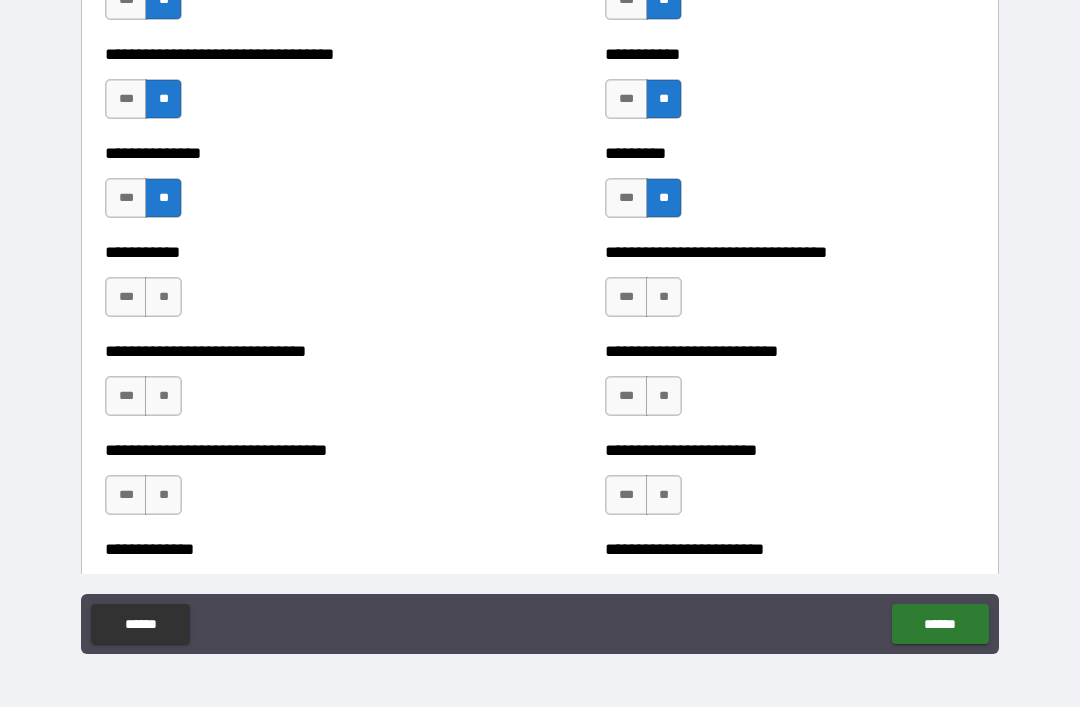click on "**" at bounding box center (163, 297) 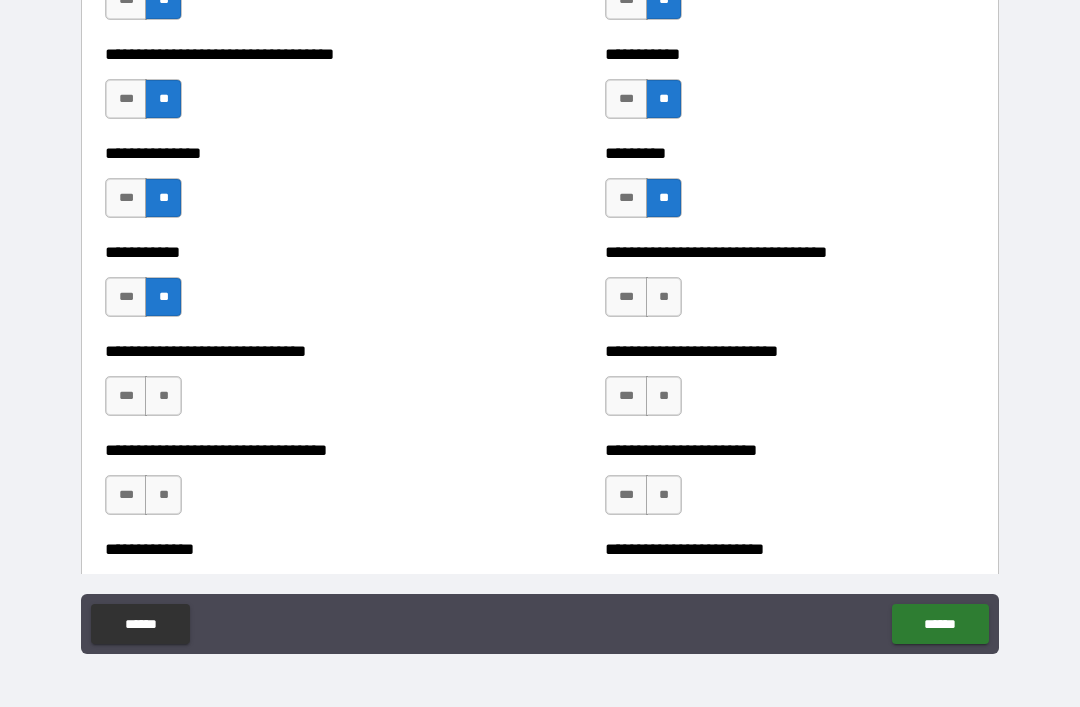 click on "**" at bounding box center (664, 297) 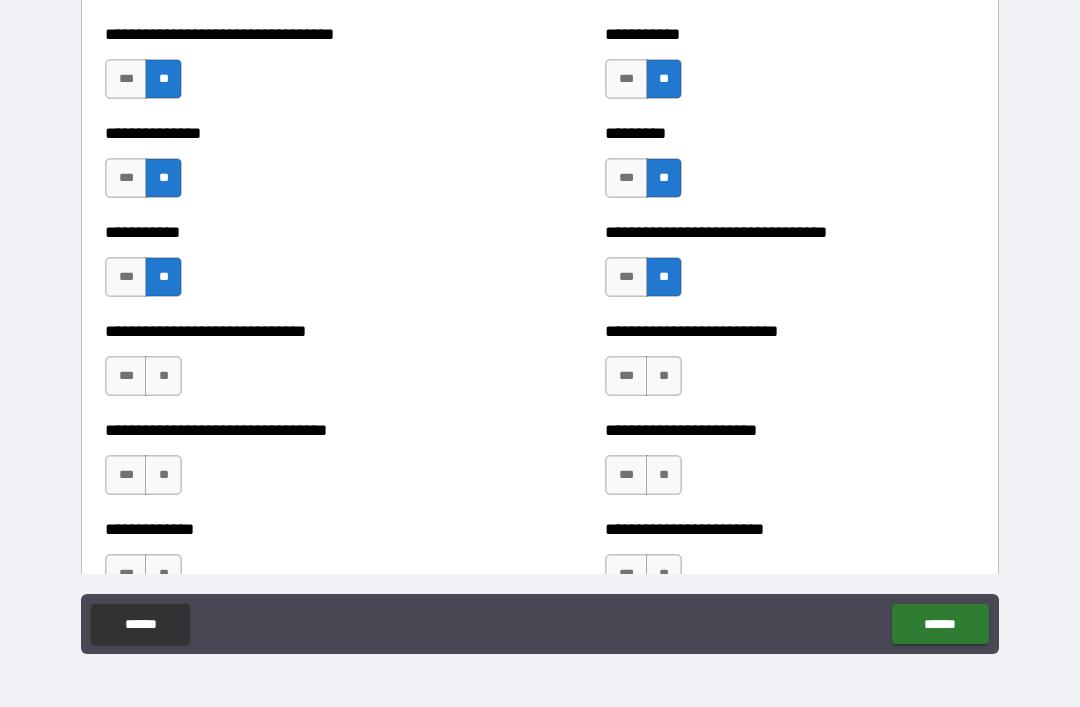 click on "***" at bounding box center (126, 277) 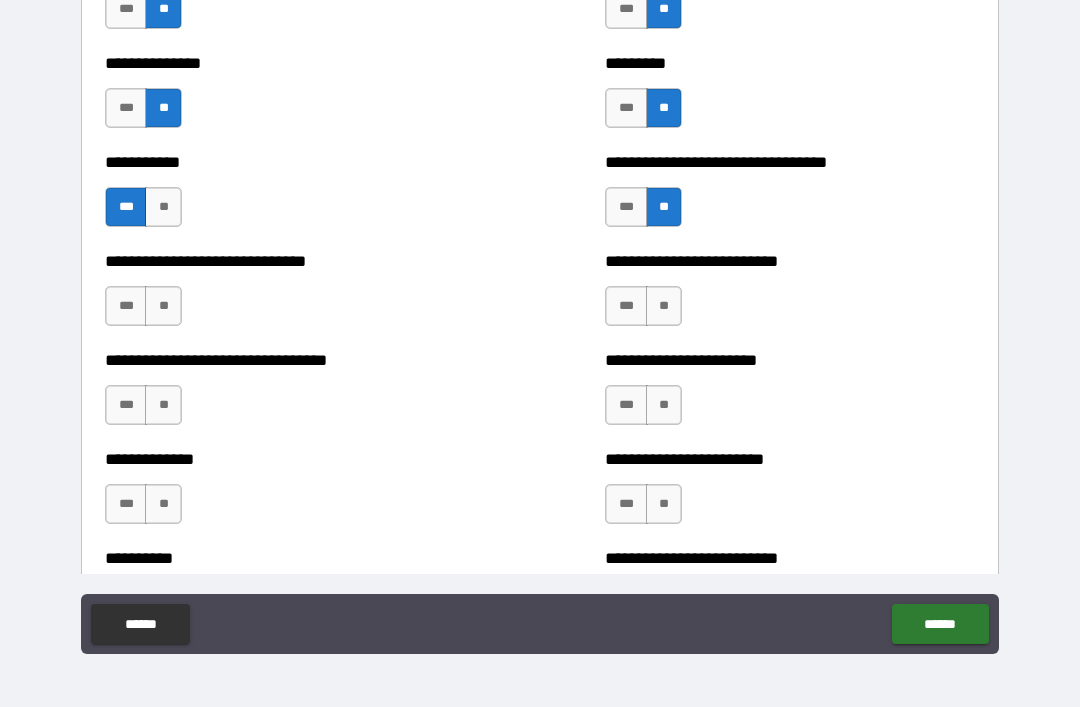 scroll, scrollTop: 5831, scrollLeft: 0, axis: vertical 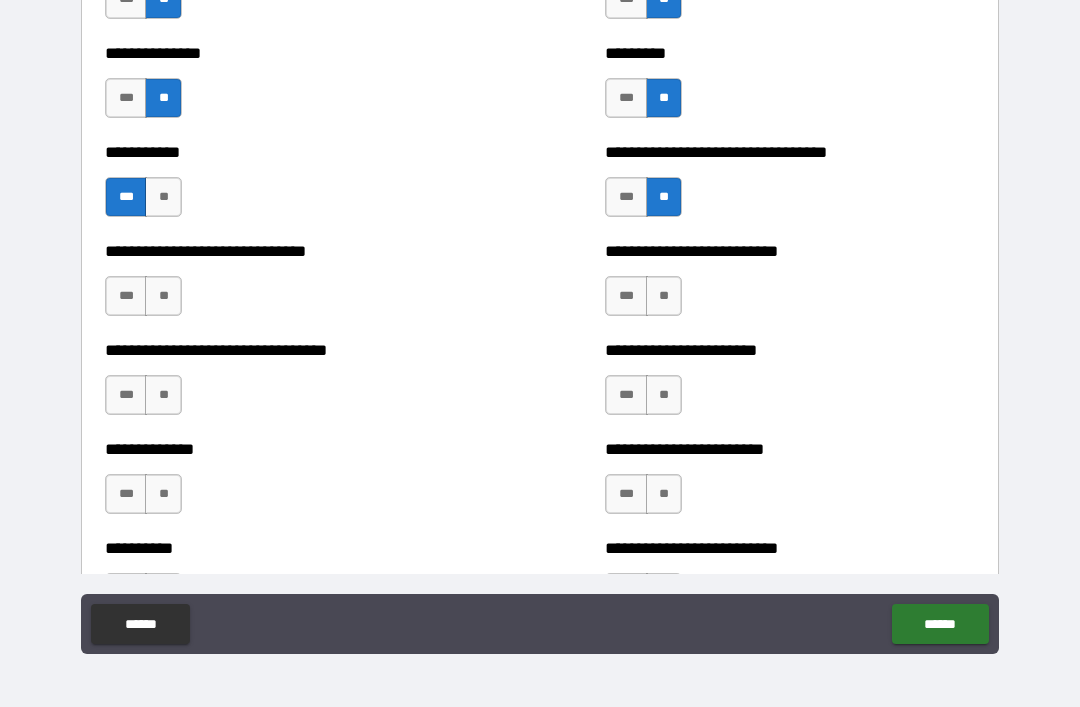 click on "**" at bounding box center (163, 296) 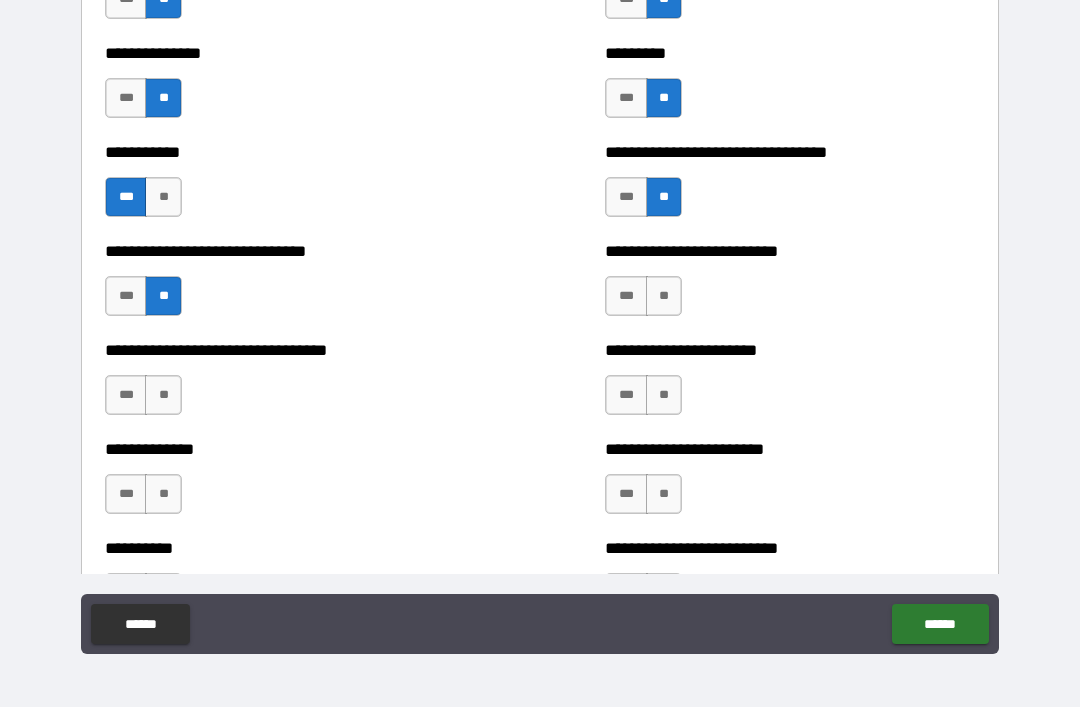 click on "**" at bounding box center [664, 296] 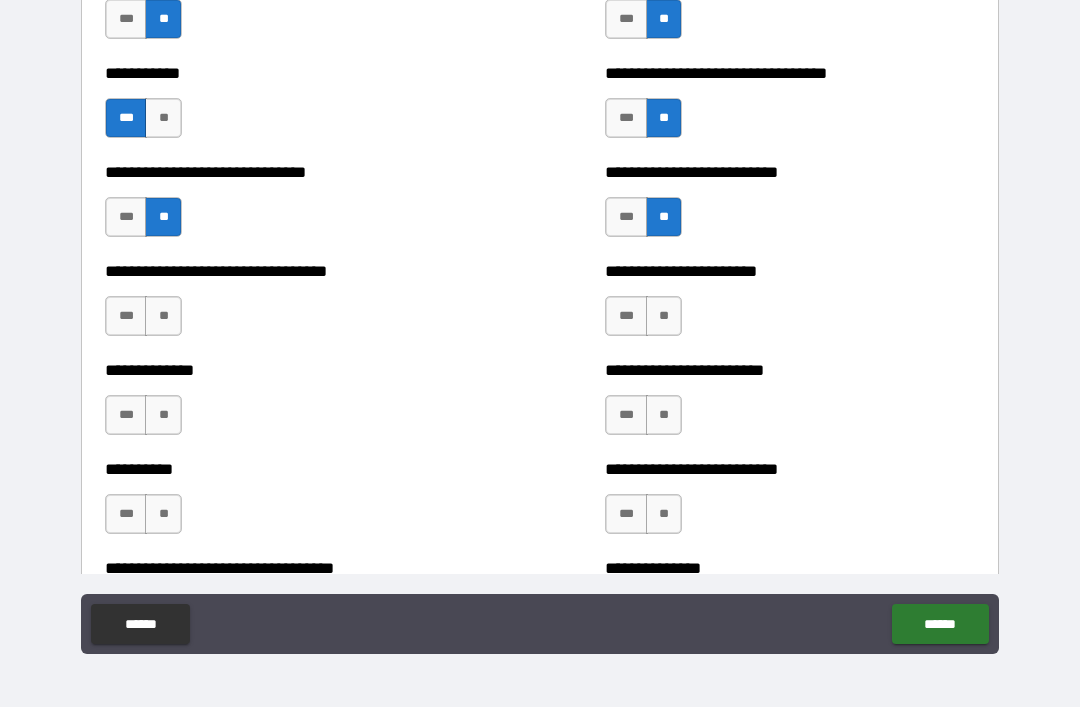 scroll, scrollTop: 5916, scrollLeft: 0, axis: vertical 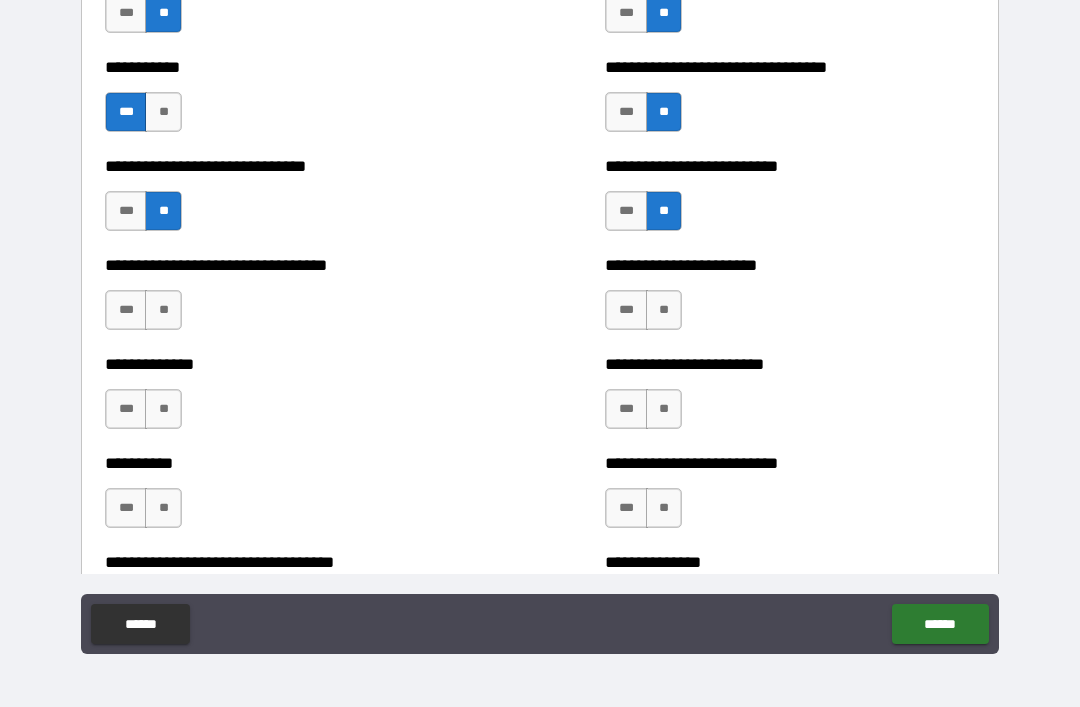 click on "**" at bounding box center (163, 310) 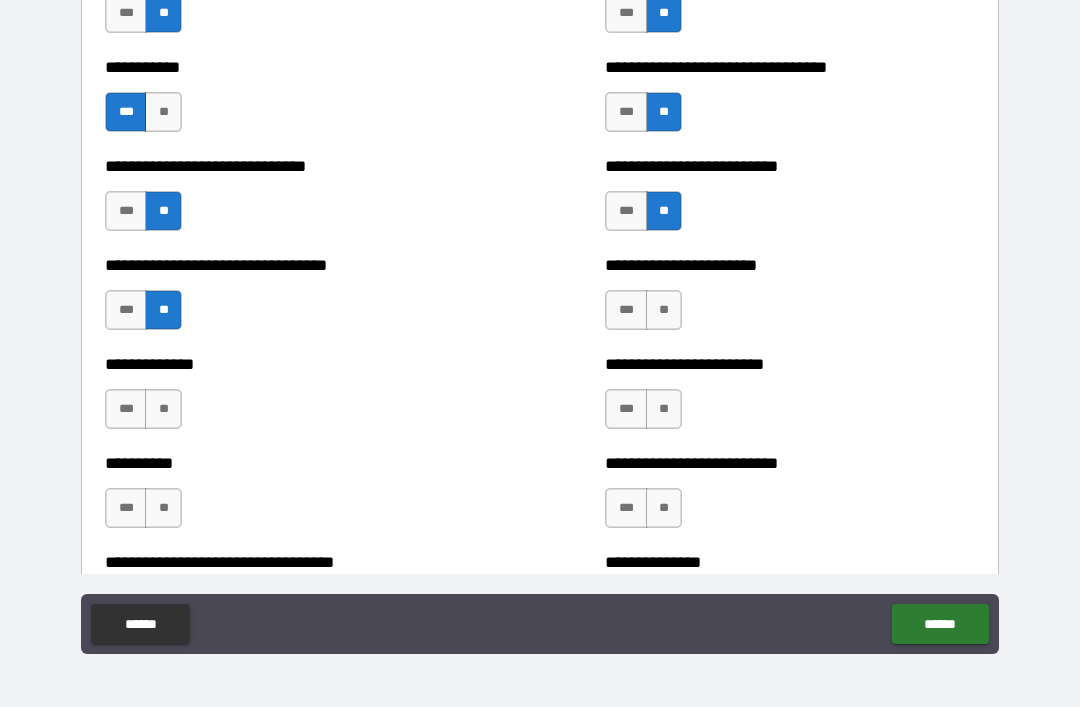 click on "**" at bounding box center (664, 310) 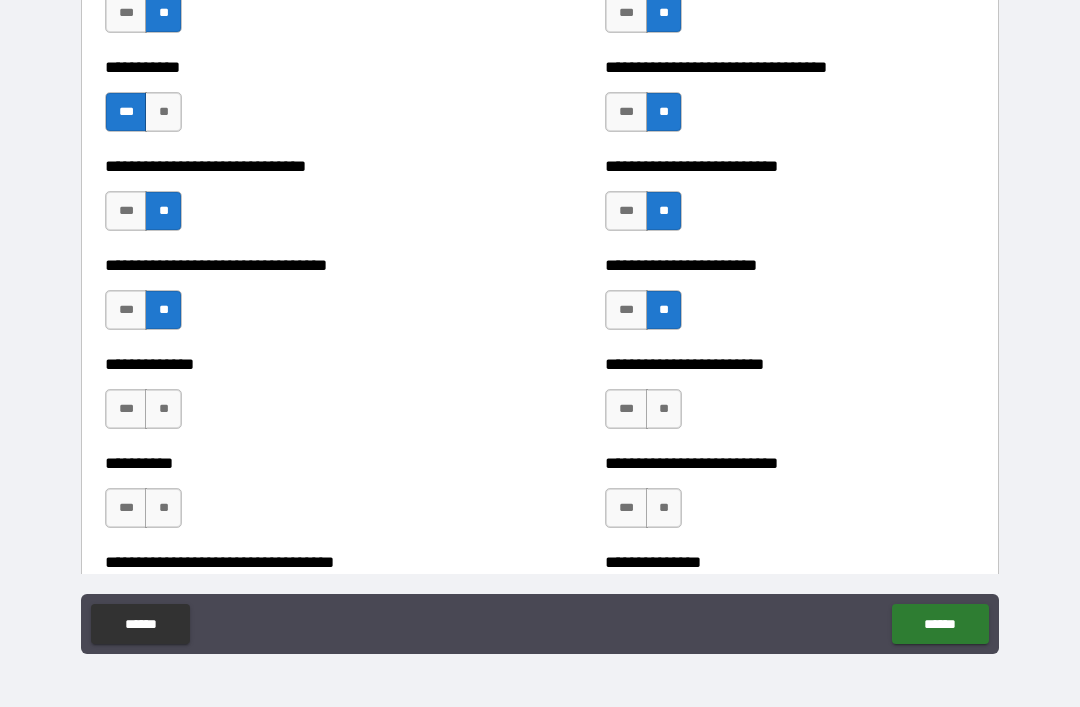 click on "**" at bounding box center (163, 409) 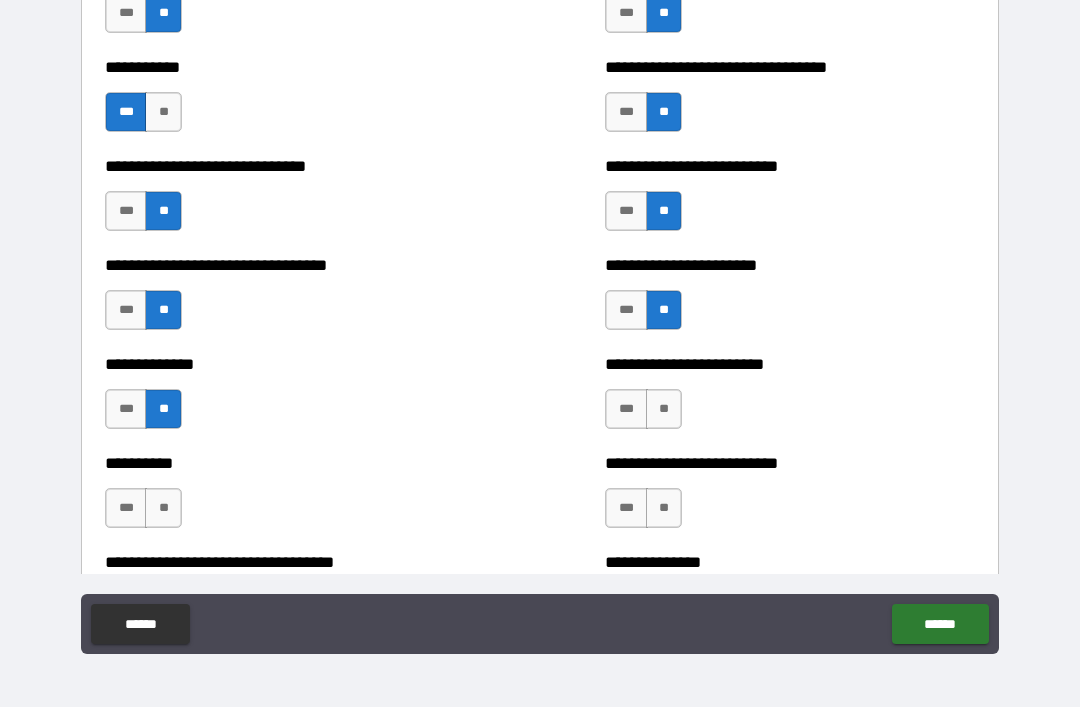 click on "**" at bounding box center [664, 409] 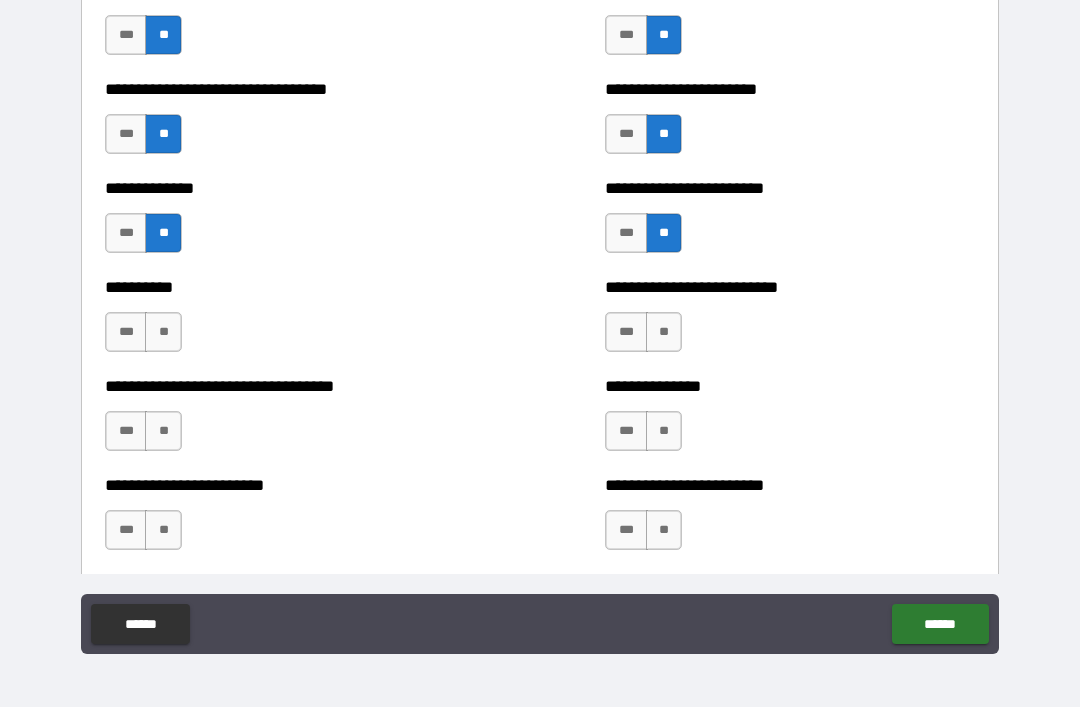 scroll, scrollTop: 6121, scrollLeft: 0, axis: vertical 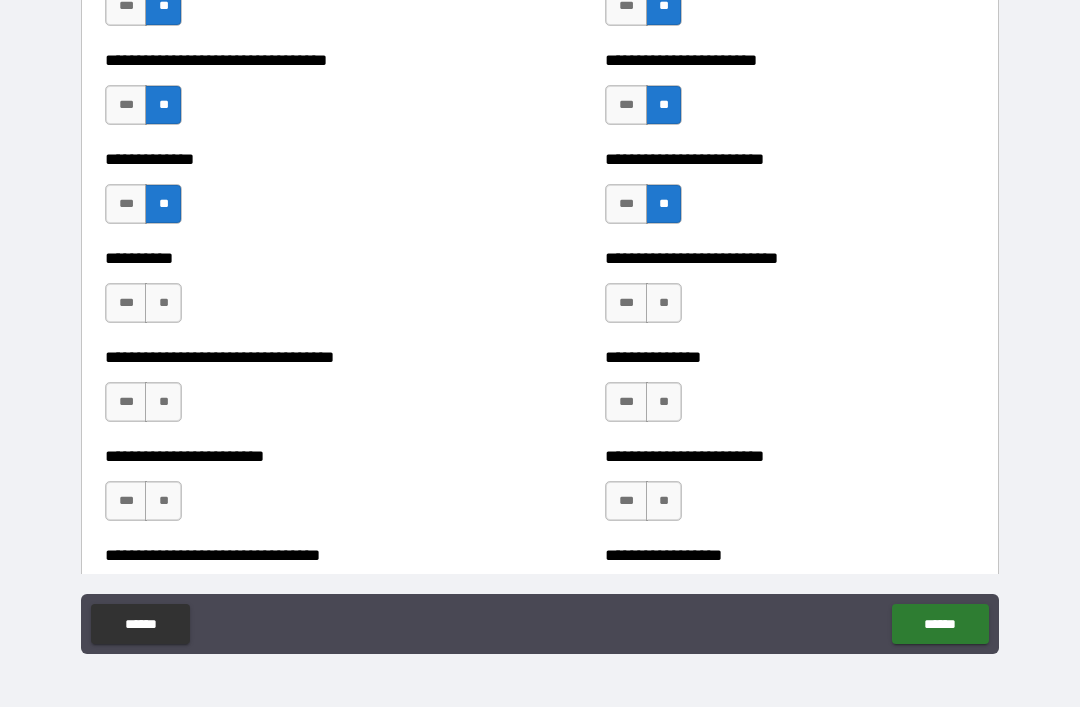 click on "**" at bounding box center (664, 303) 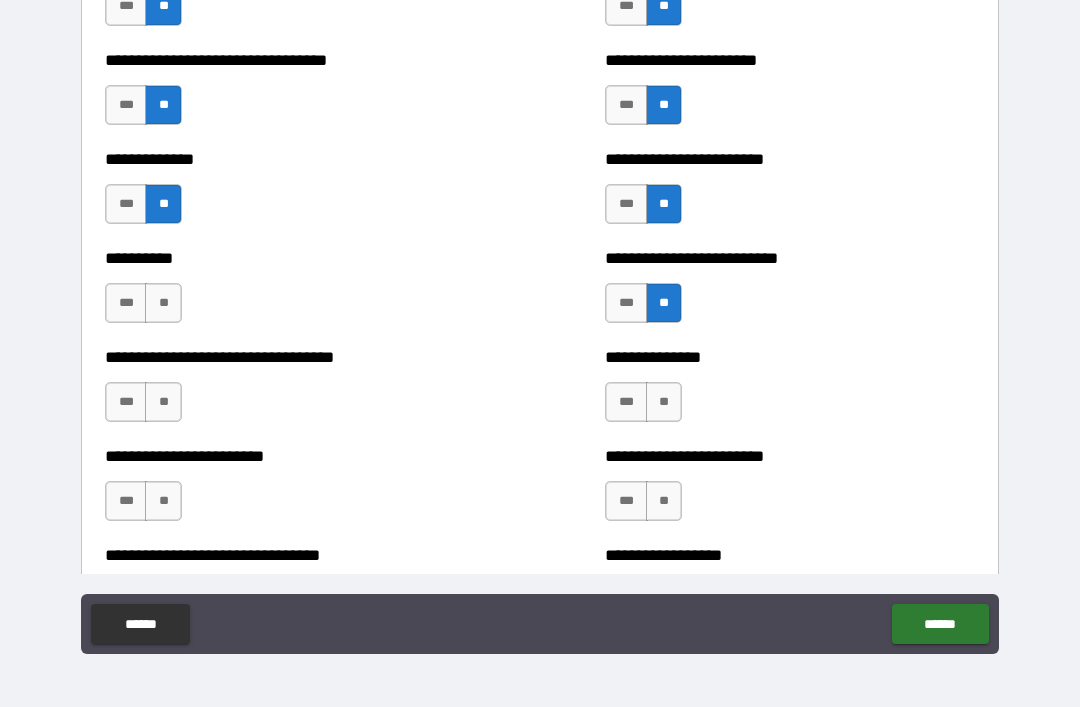 click on "**" at bounding box center [163, 303] 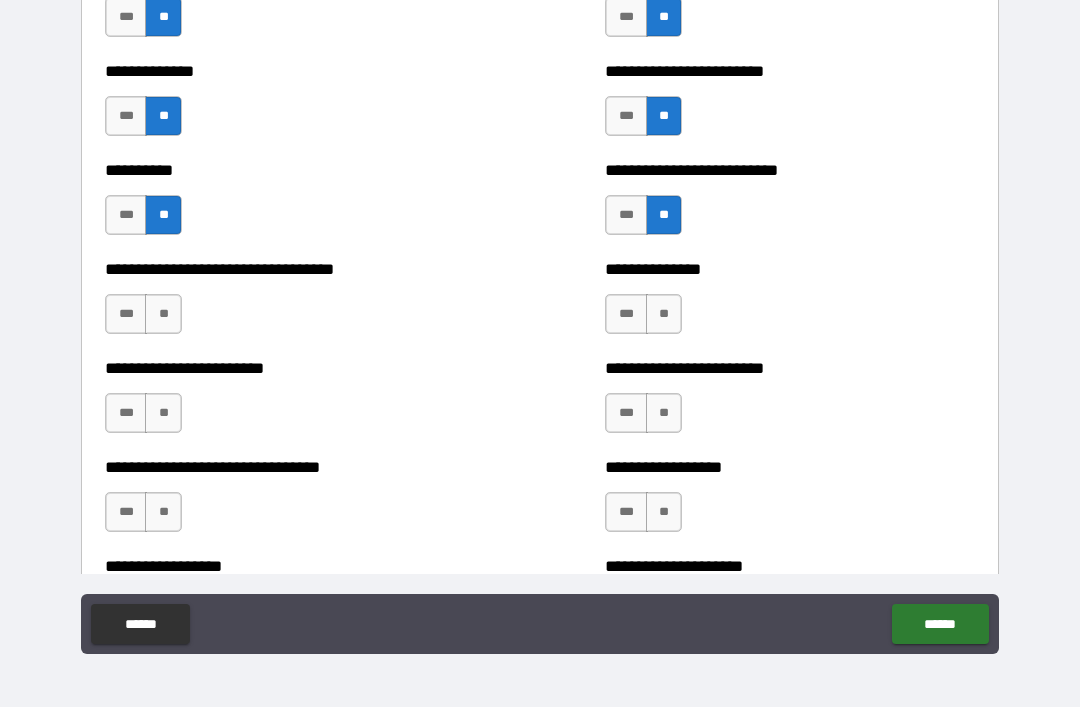 scroll, scrollTop: 6230, scrollLeft: 0, axis: vertical 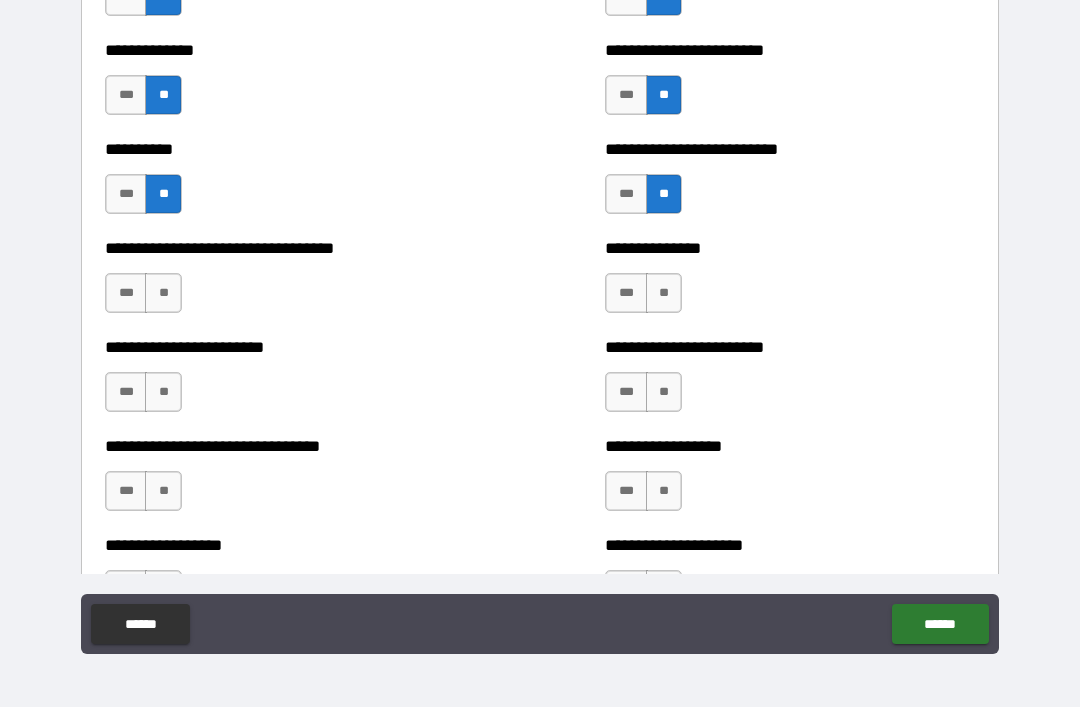 click on "**" at bounding box center (163, 293) 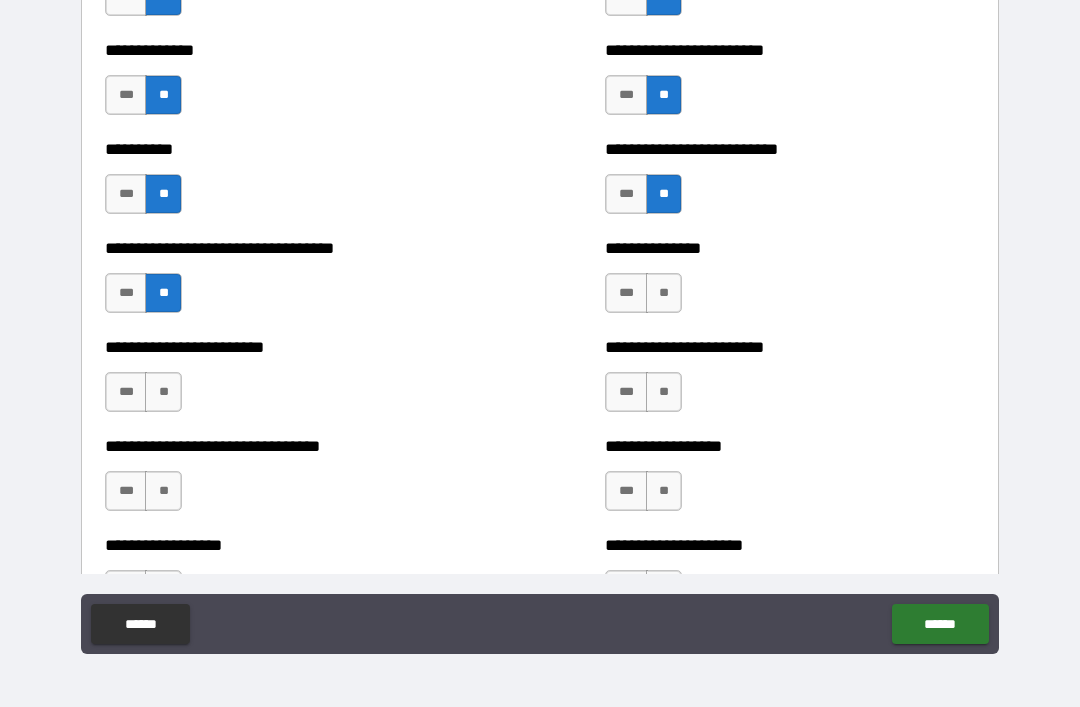 click on "**" at bounding box center [664, 293] 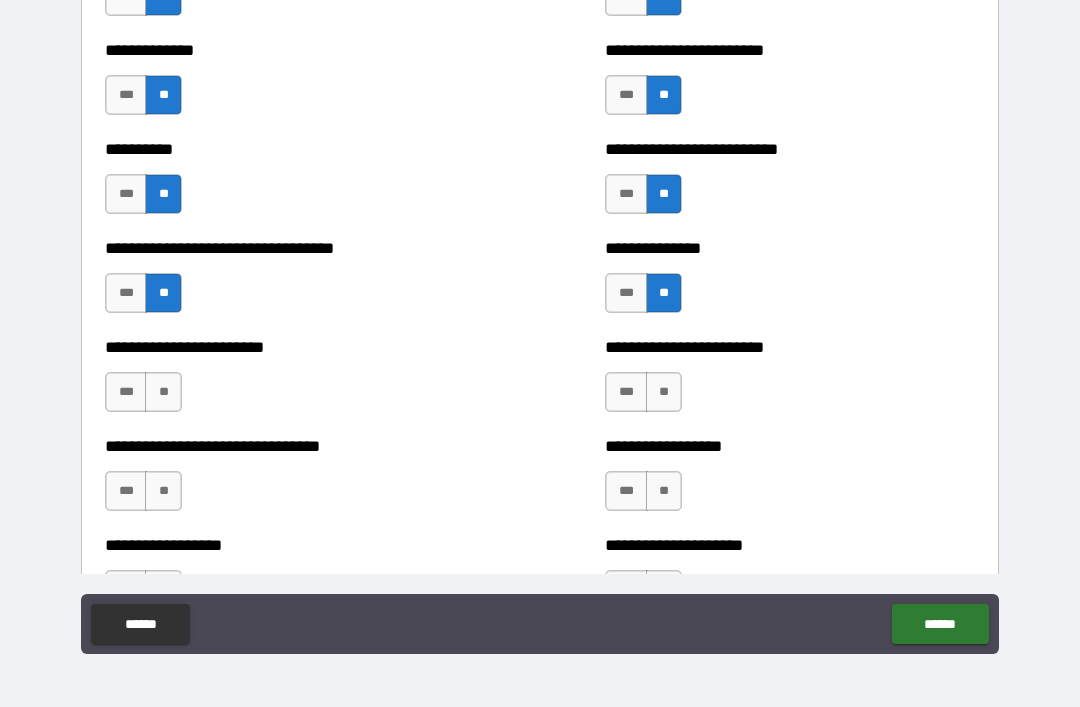 click on "**********" at bounding box center [790, 382] 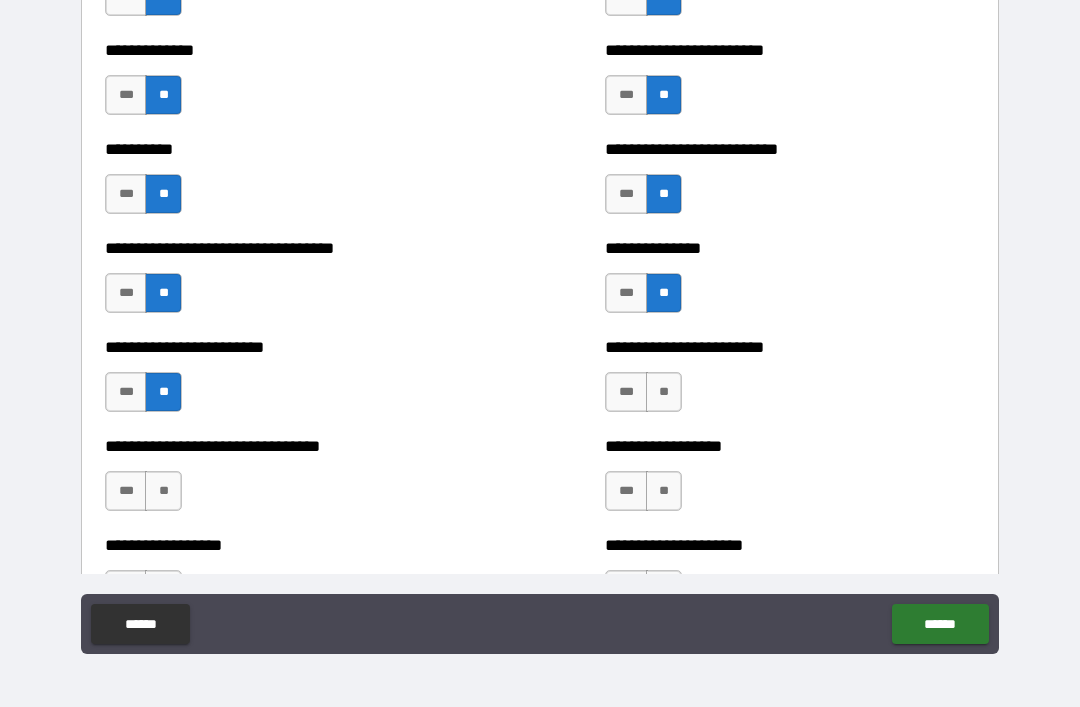 click on "**" at bounding box center [664, 392] 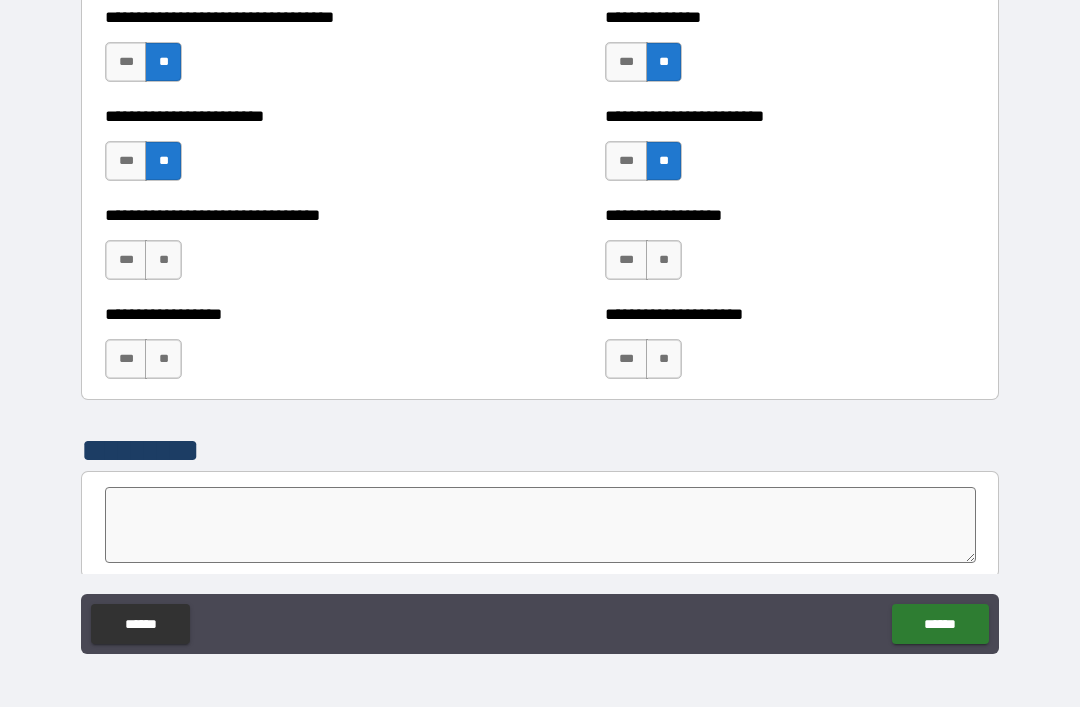 scroll, scrollTop: 6478, scrollLeft: 0, axis: vertical 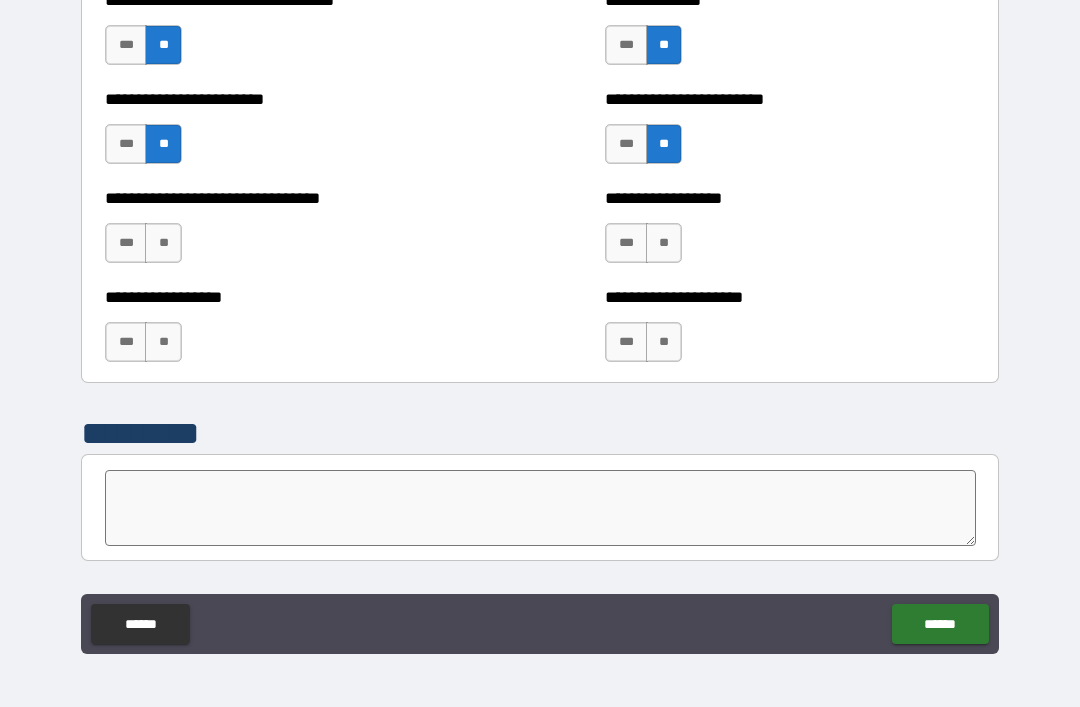 click on "**" at bounding box center (163, 243) 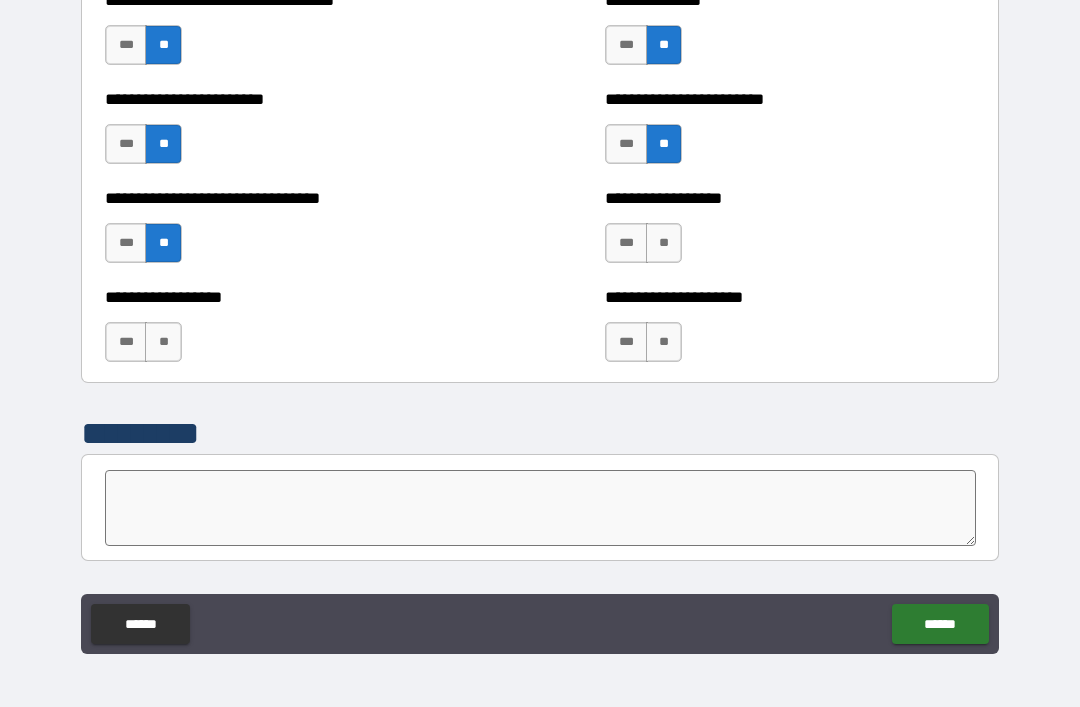 click on "**" at bounding box center [664, 243] 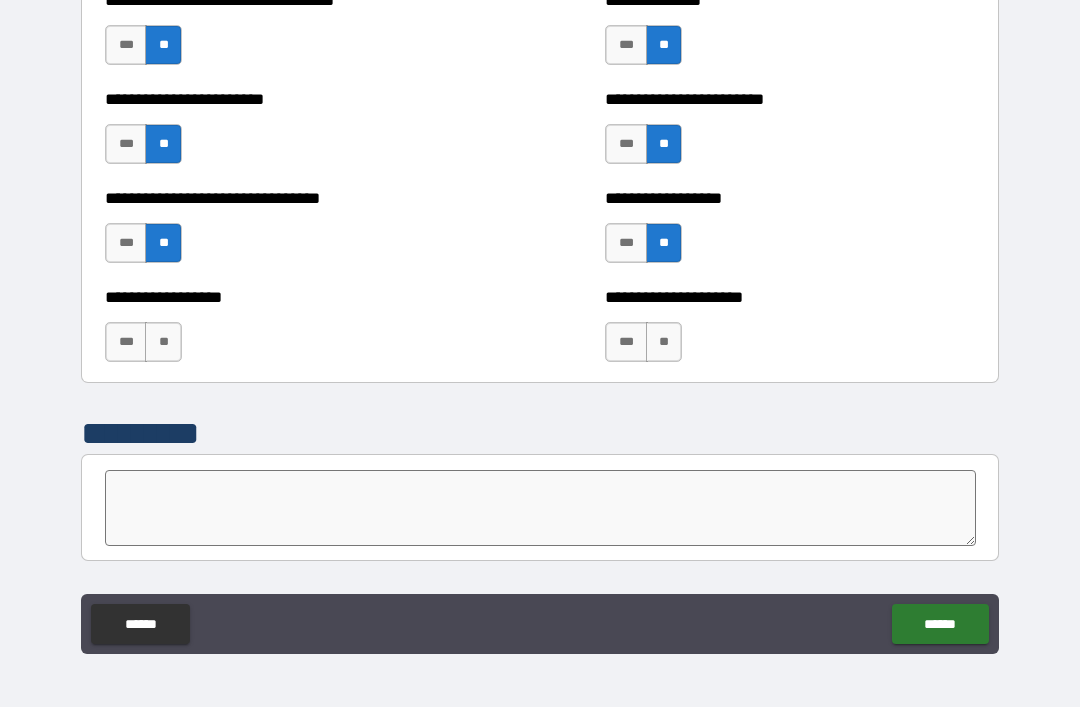 click on "**" at bounding box center (664, 342) 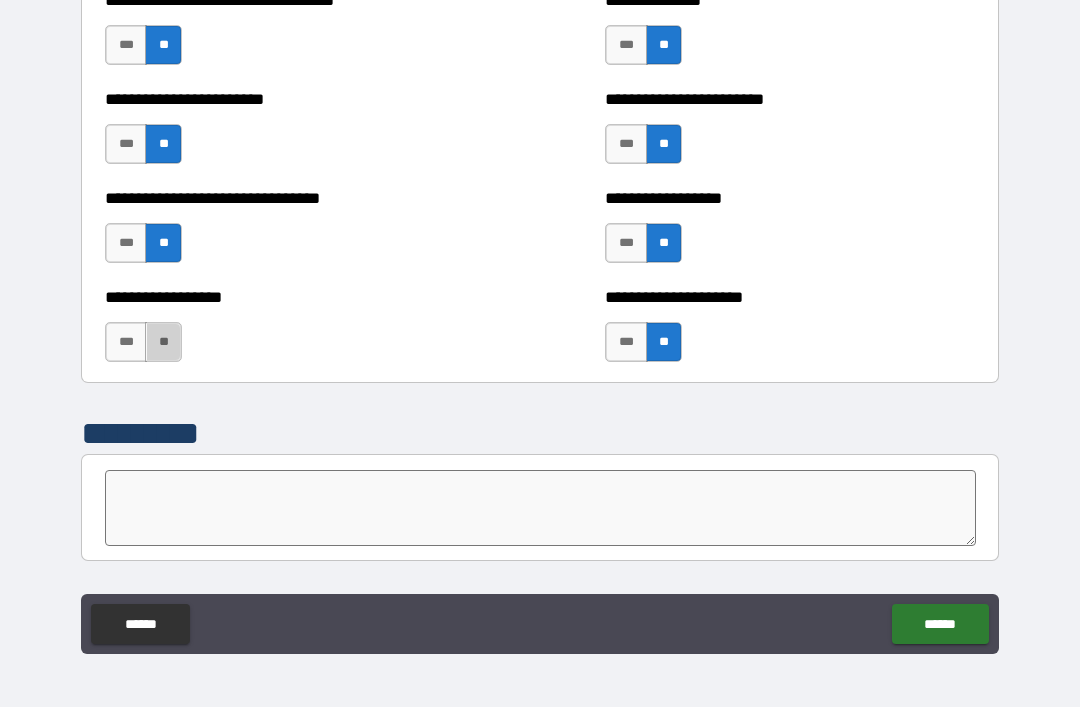click on "**" at bounding box center (163, 342) 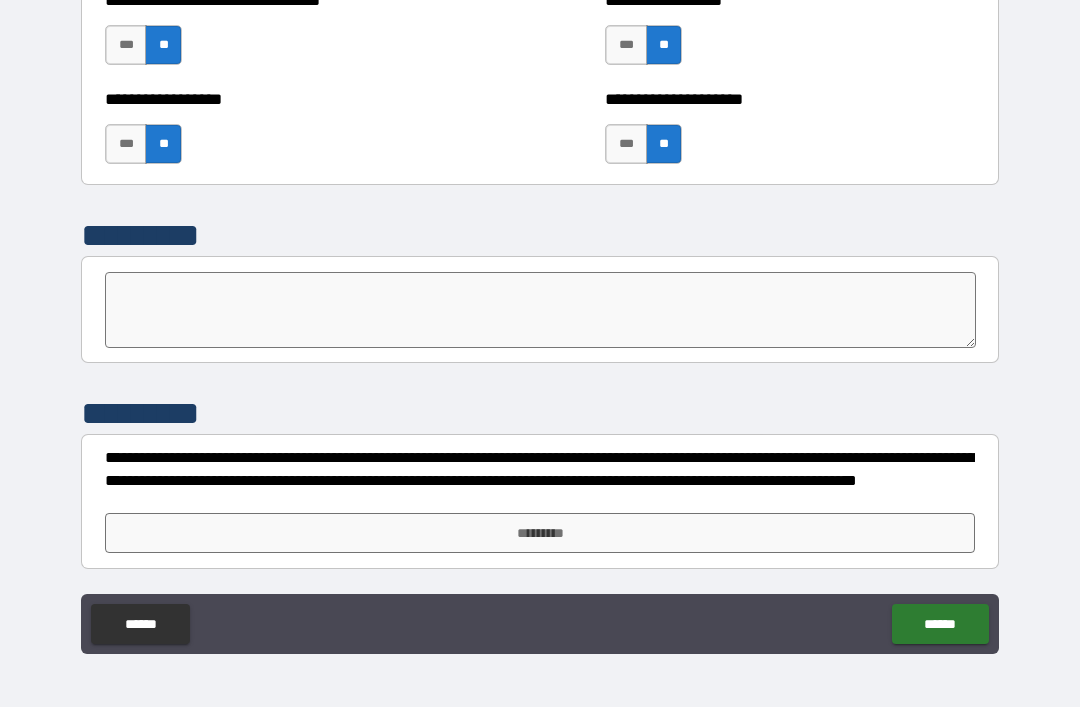 scroll, scrollTop: 6676, scrollLeft: 0, axis: vertical 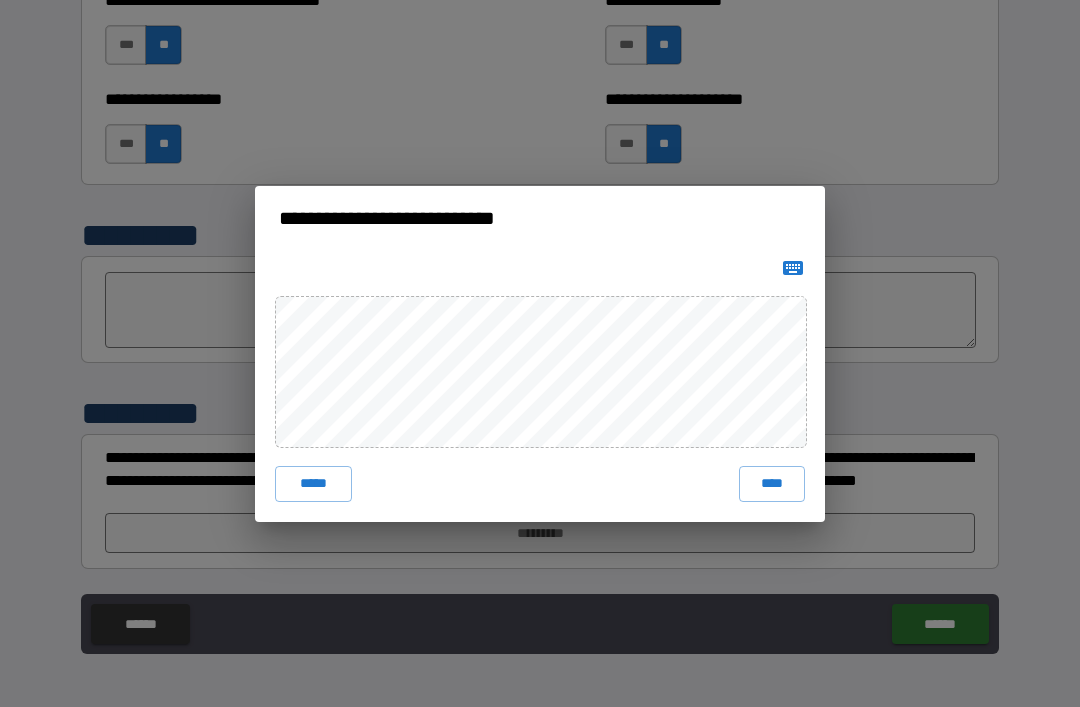 click on "****" at bounding box center (772, 484) 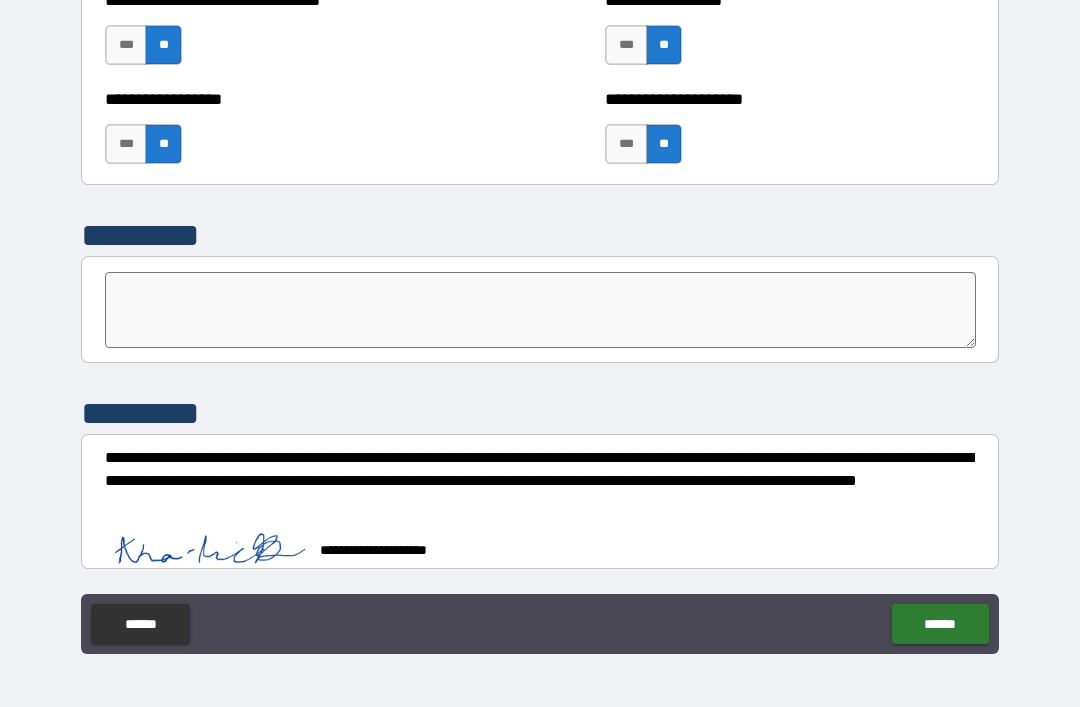 scroll, scrollTop: 6666, scrollLeft: 0, axis: vertical 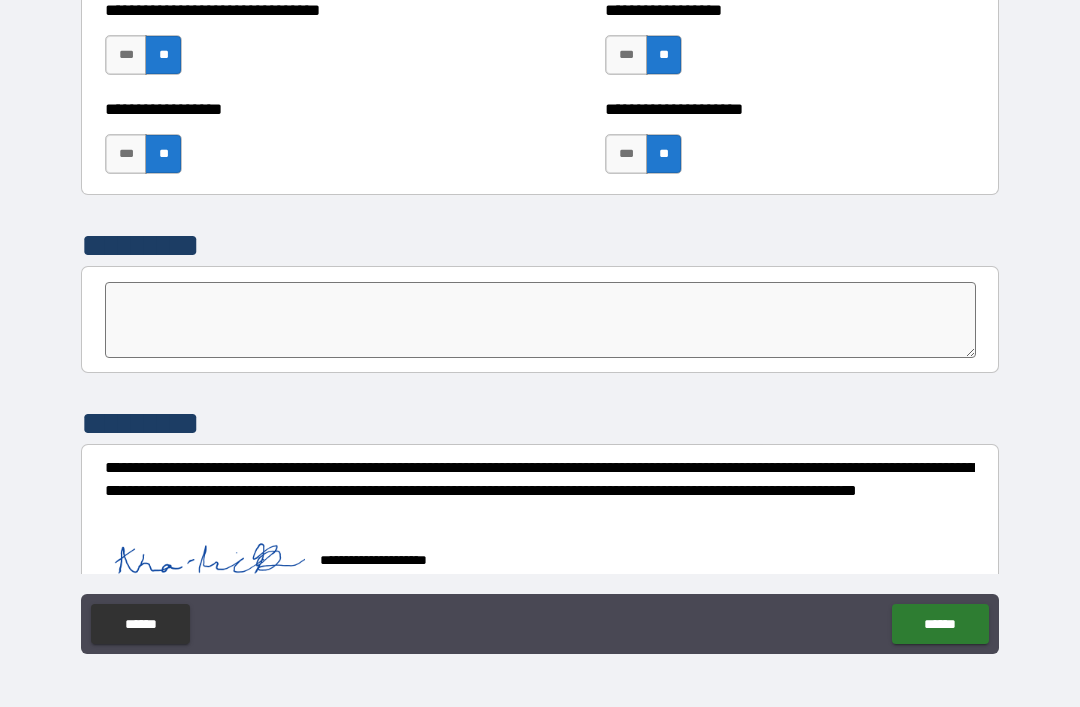 click on "******" at bounding box center (940, 624) 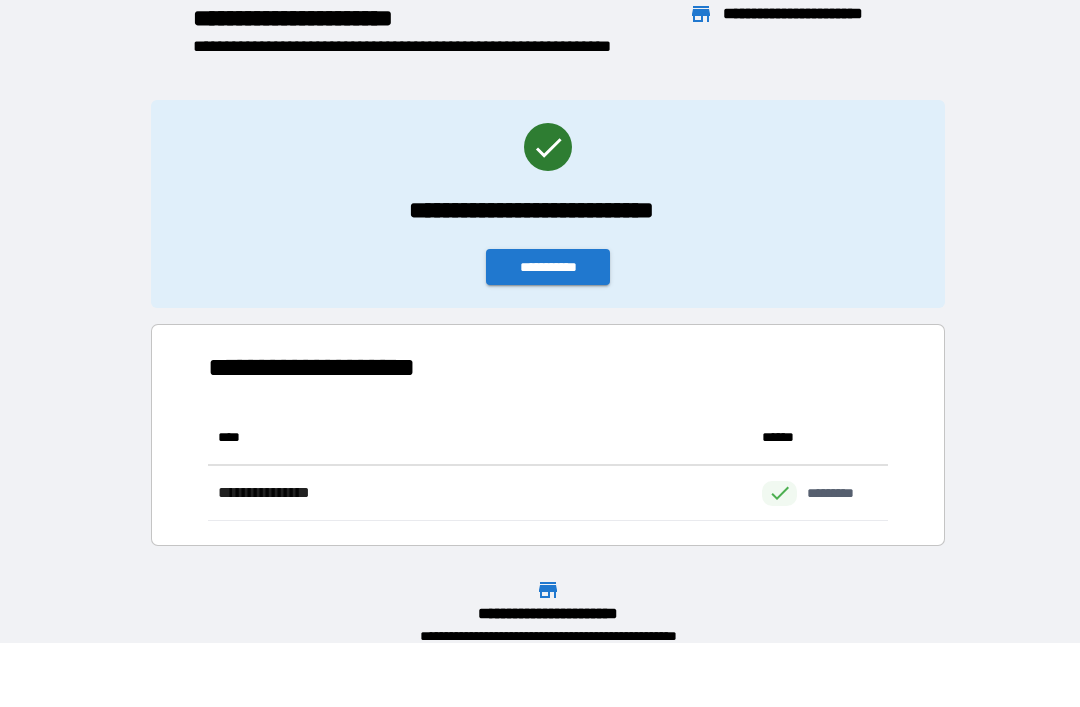 scroll, scrollTop: 111, scrollLeft: 680, axis: both 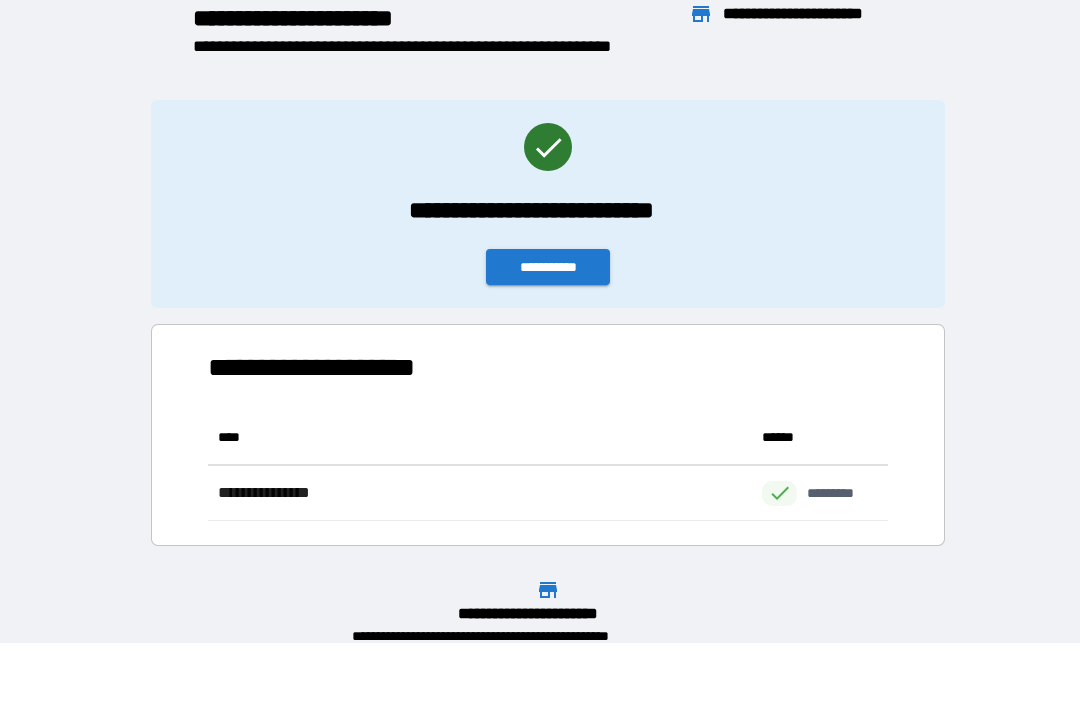 click on "**********" at bounding box center (548, 267) 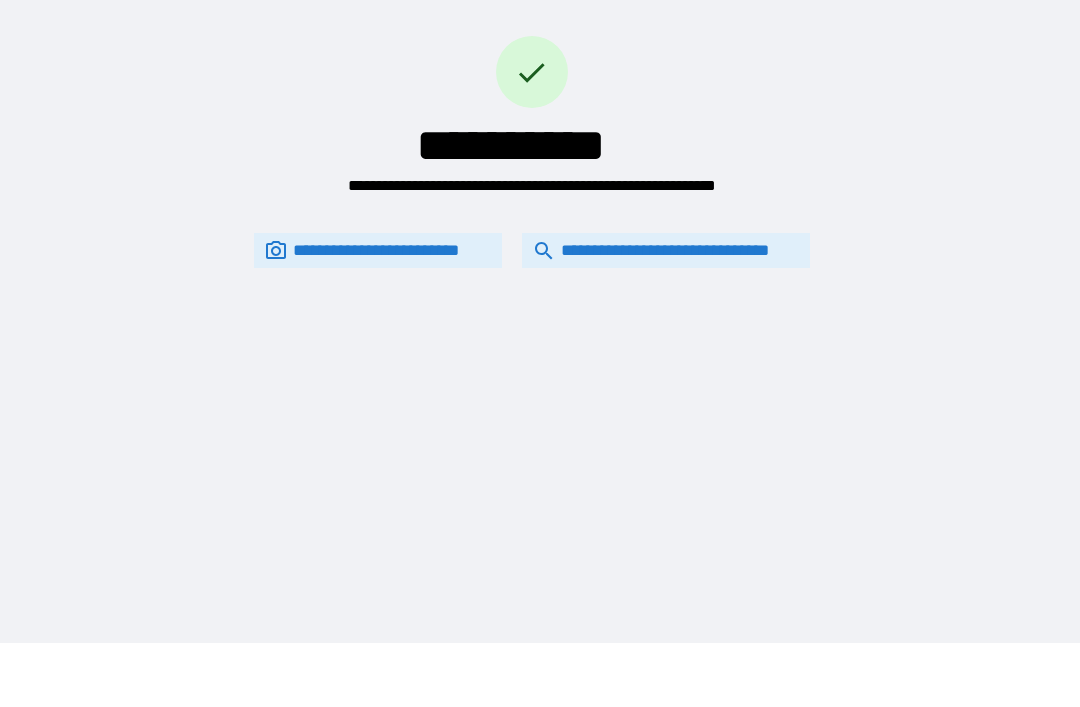 click on "**********" at bounding box center [666, 250] 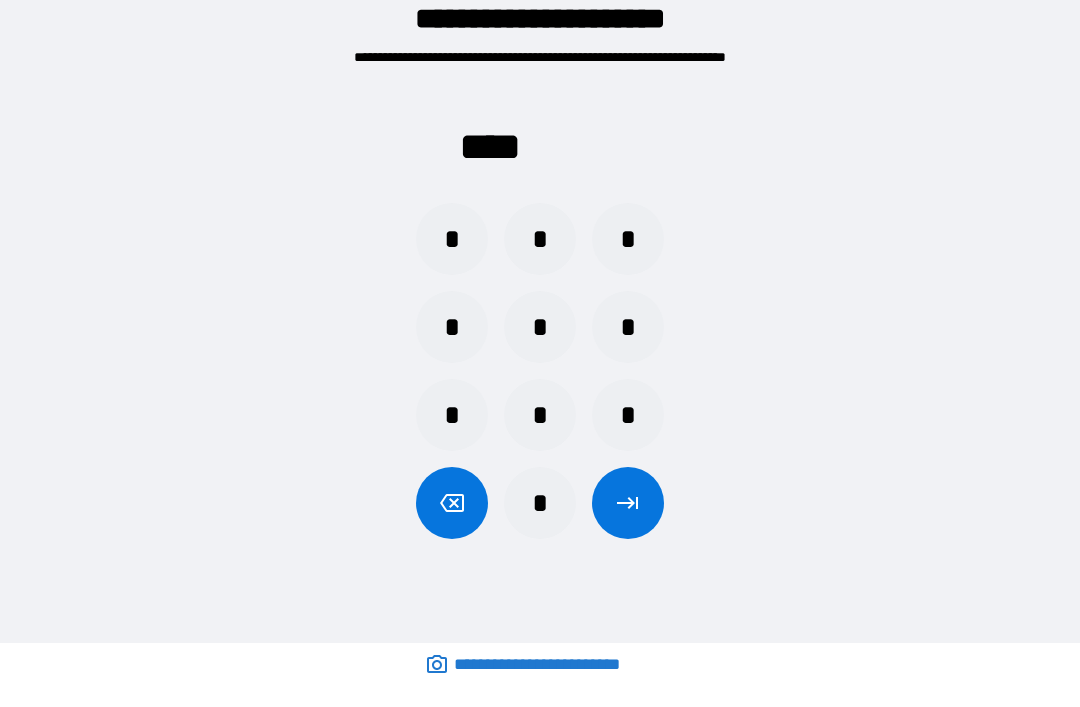 click on "*" at bounding box center (540, 327) 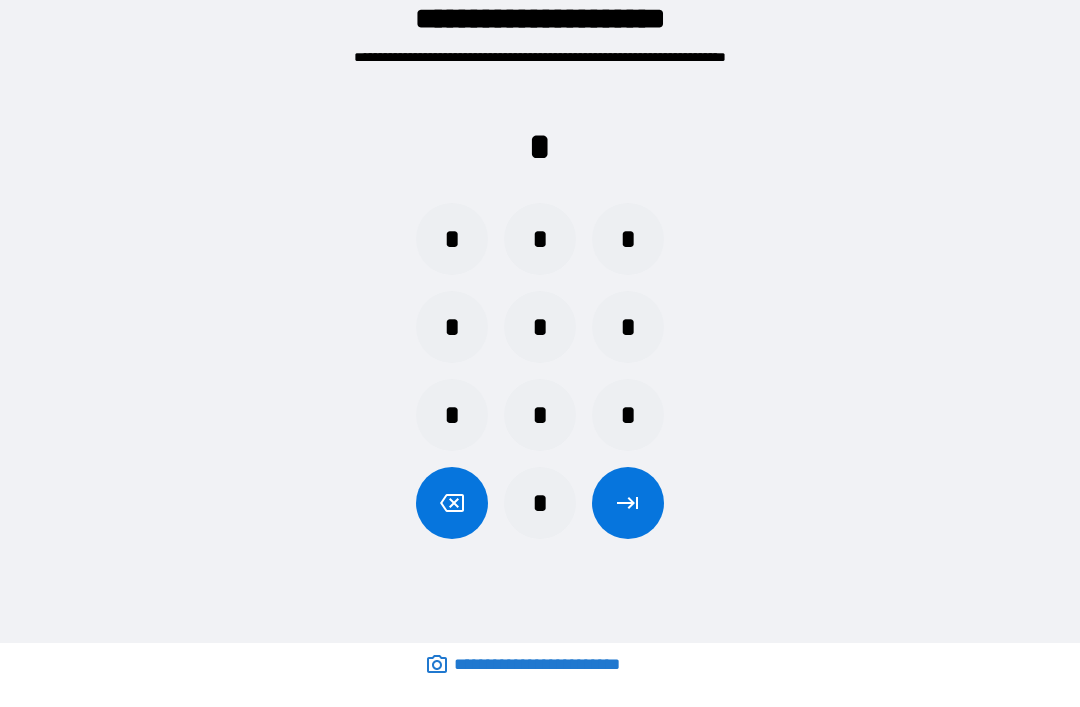 click on "*" at bounding box center (452, 327) 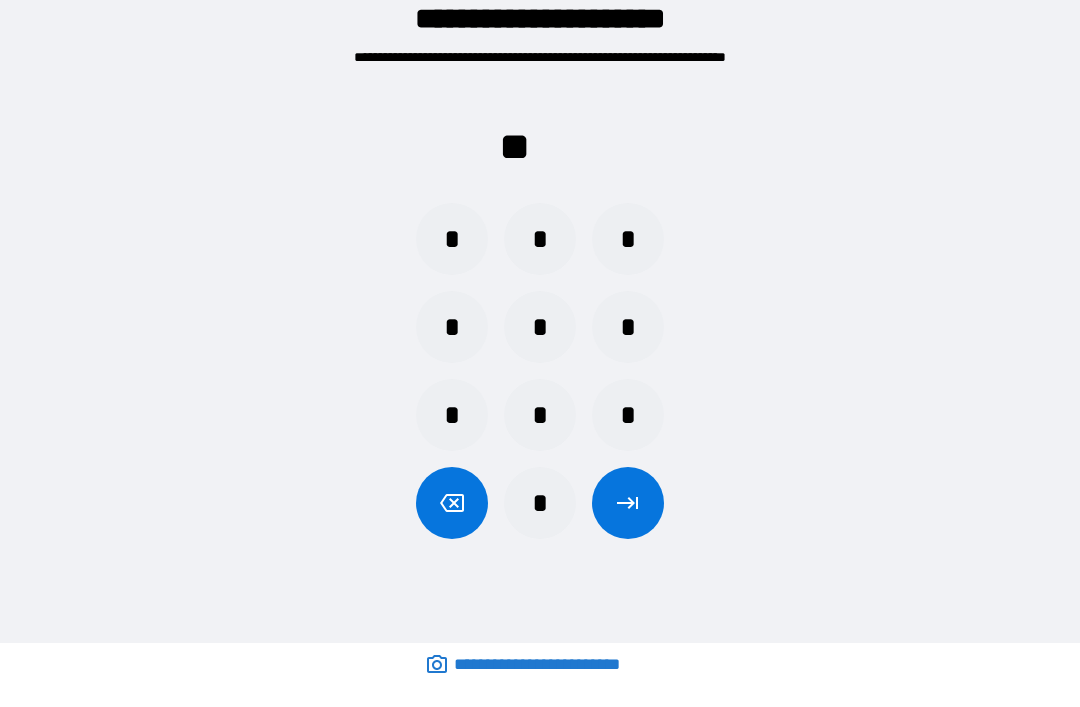 click on "*" at bounding box center (540, 503) 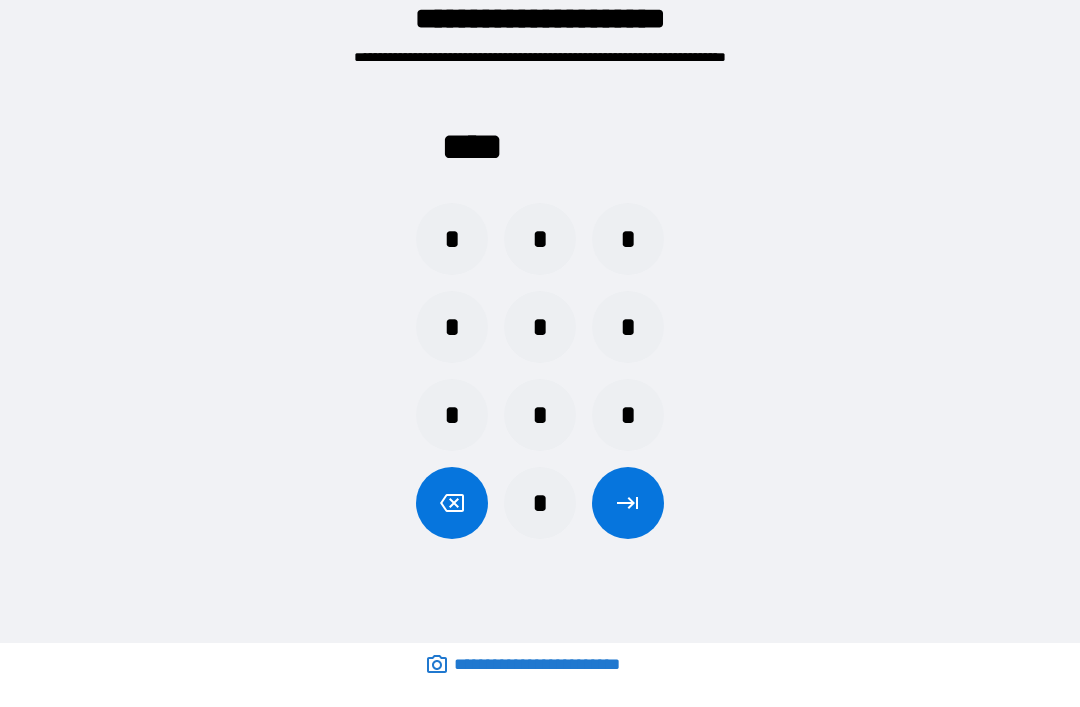 click 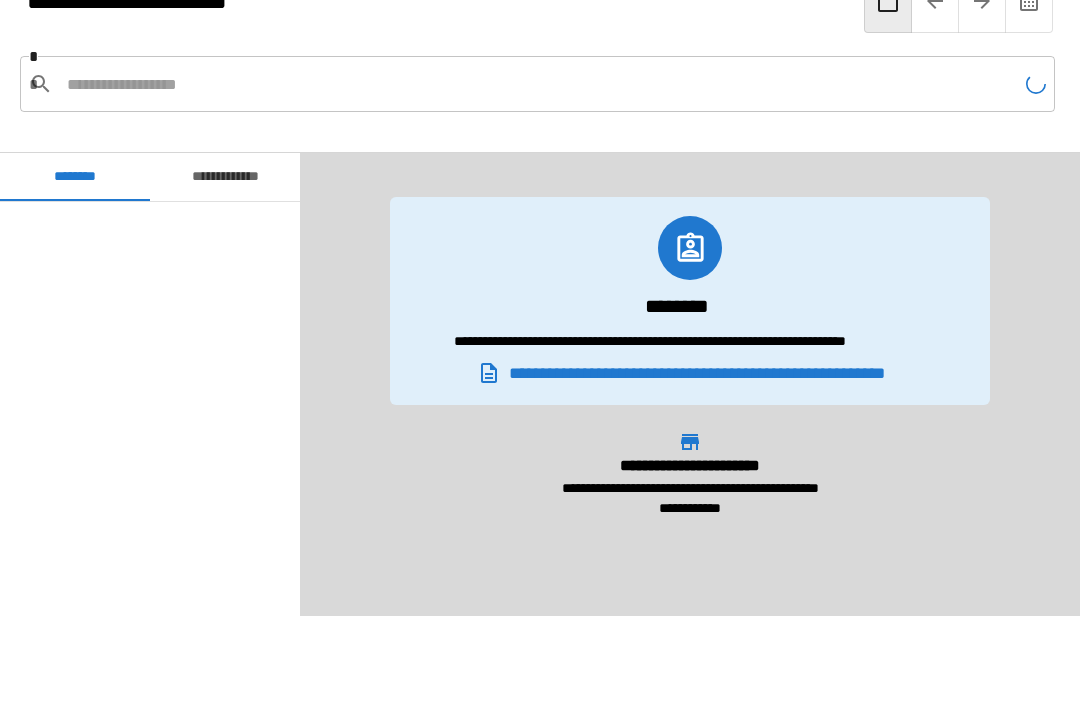 scroll, scrollTop: 840, scrollLeft: 0, axis: vertical 